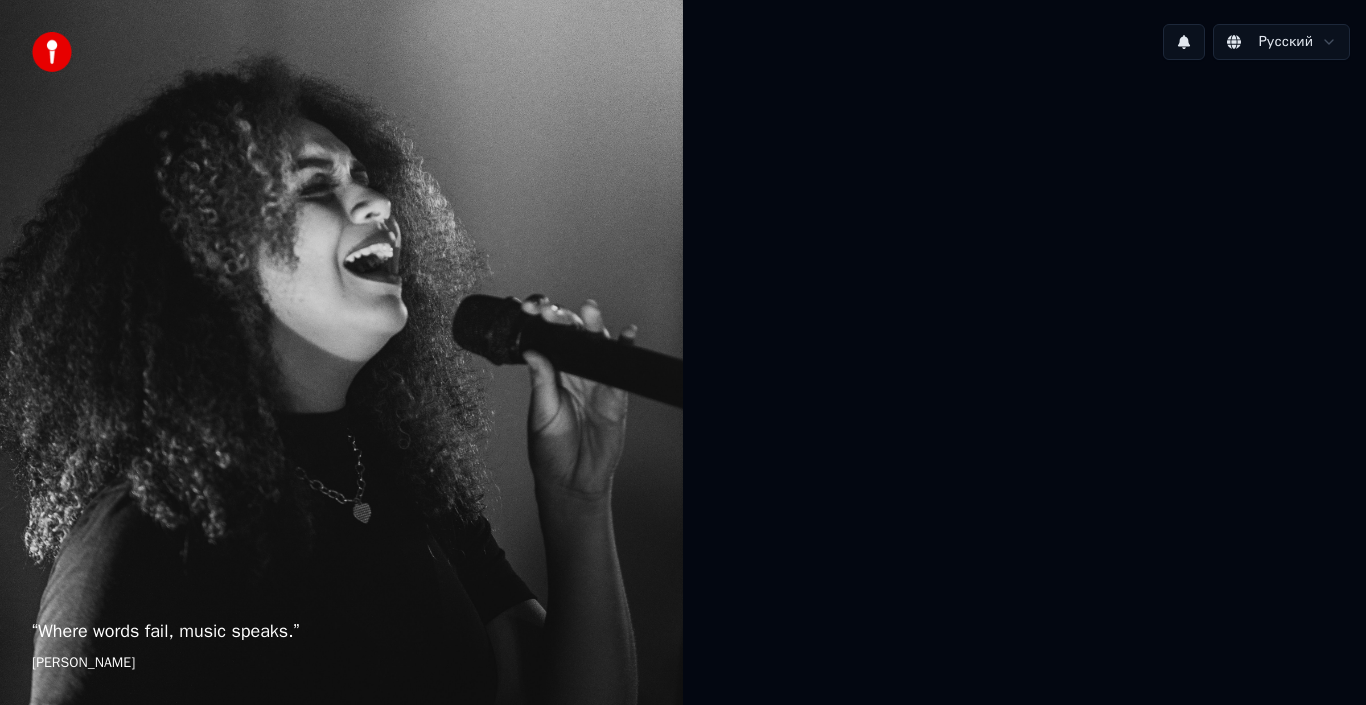 scroll, scrollTop: 0, scrollLeft: 0, axis: both 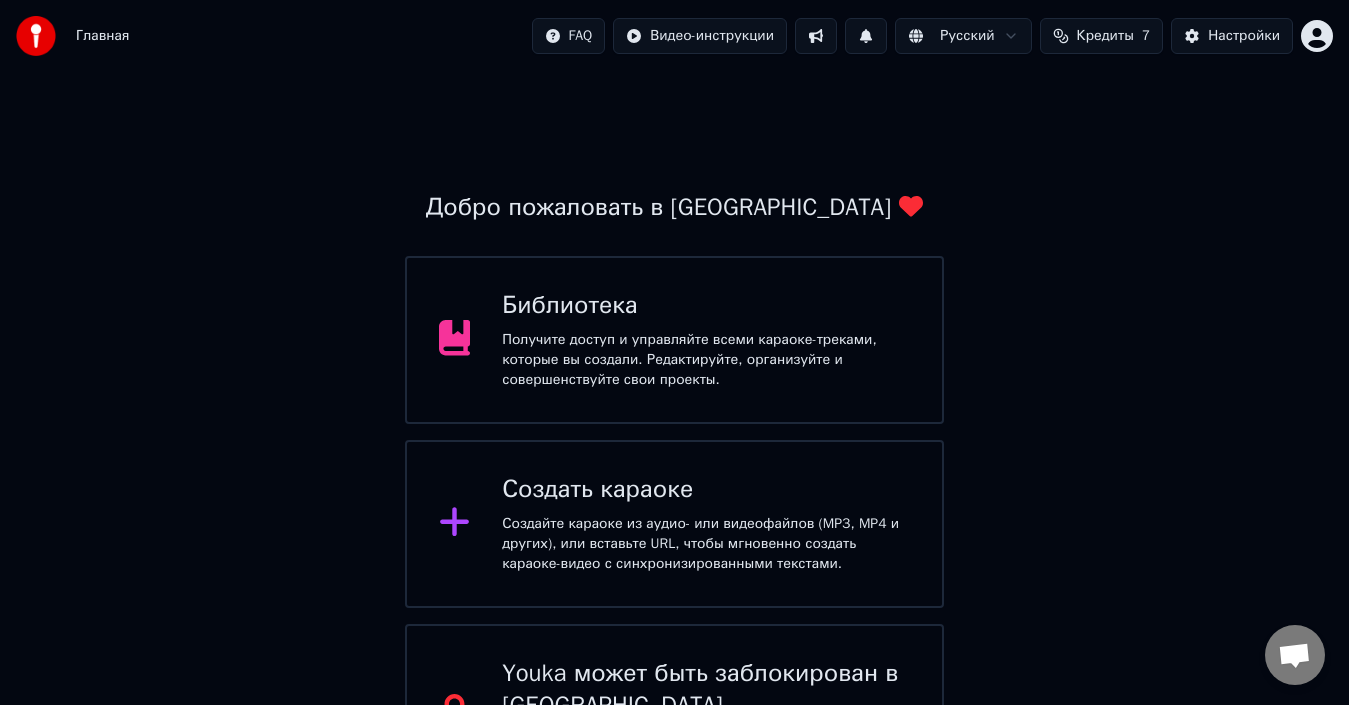 click on "Получите доступ и управляйте всеми караоке-треками, которые вы создали. Редактируйте, организуйте и совершенствуйте свои проекты." at bounding box center [706, 360] 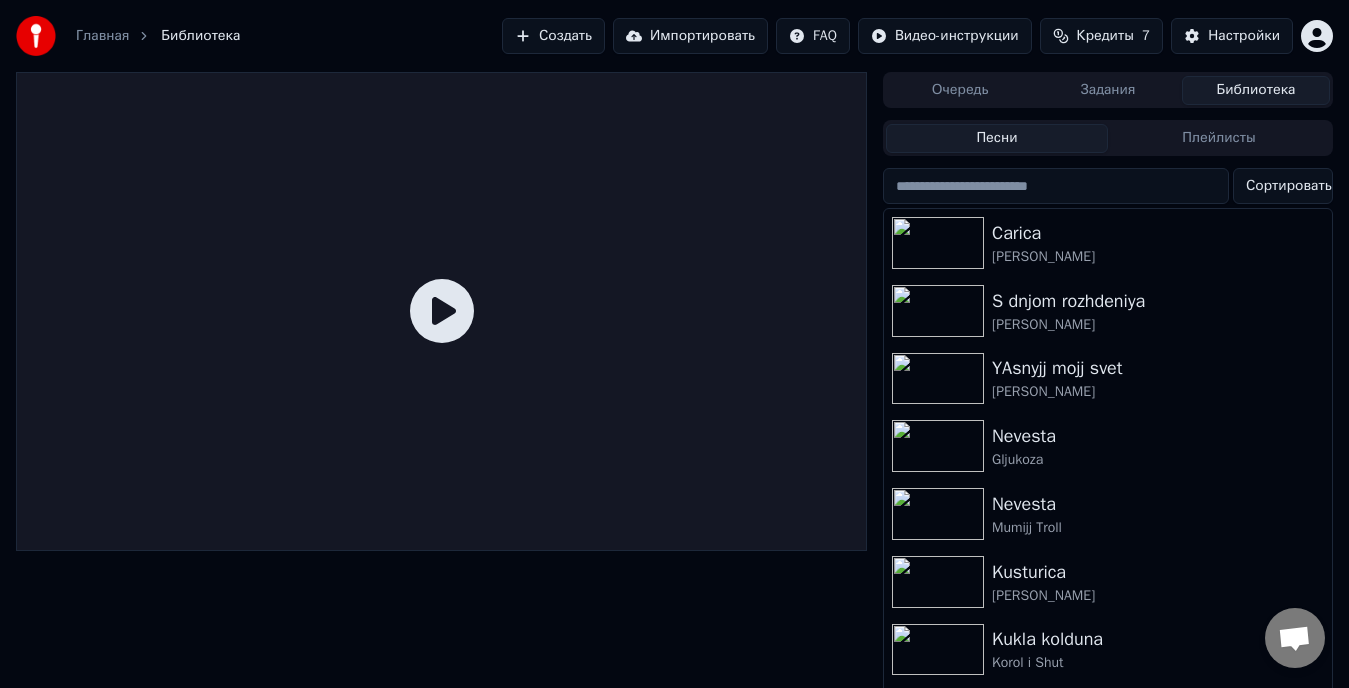 click on "Создать" at bounding box center (553, 36) 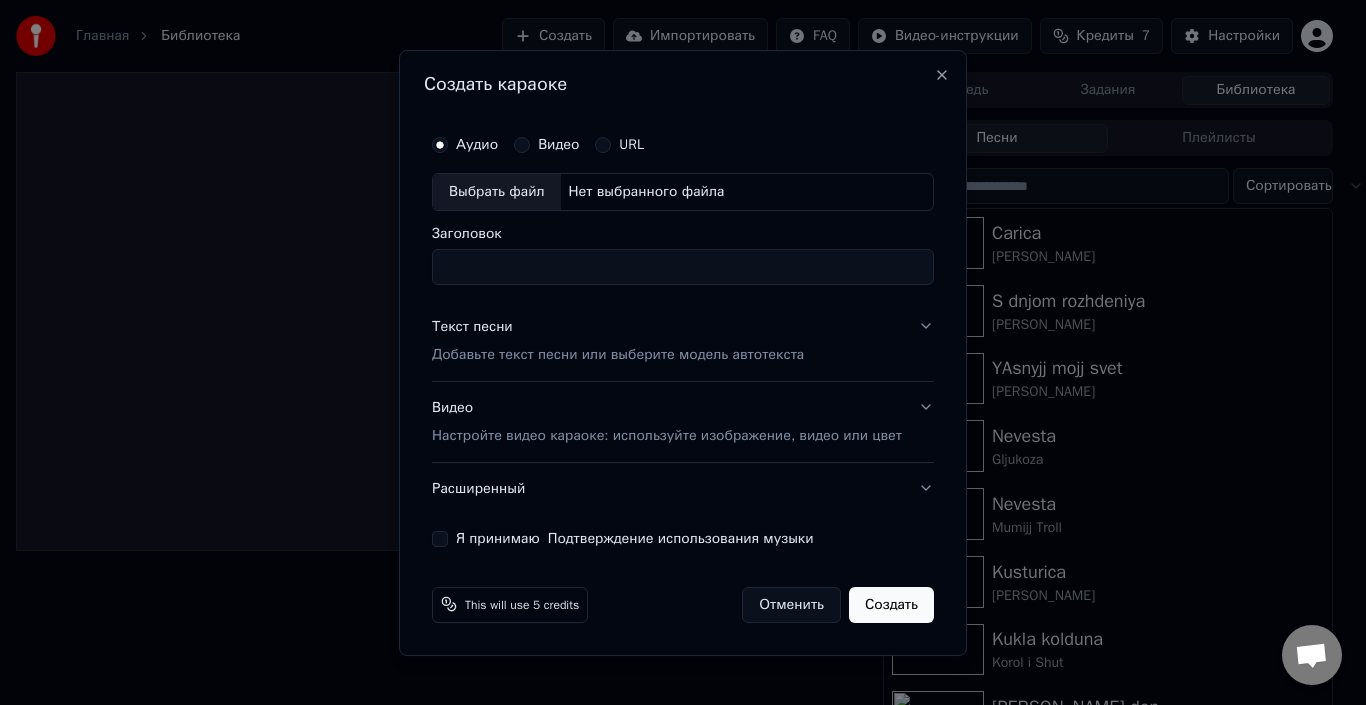 click on "Выбрать файл" at bounding box center (497, 192) 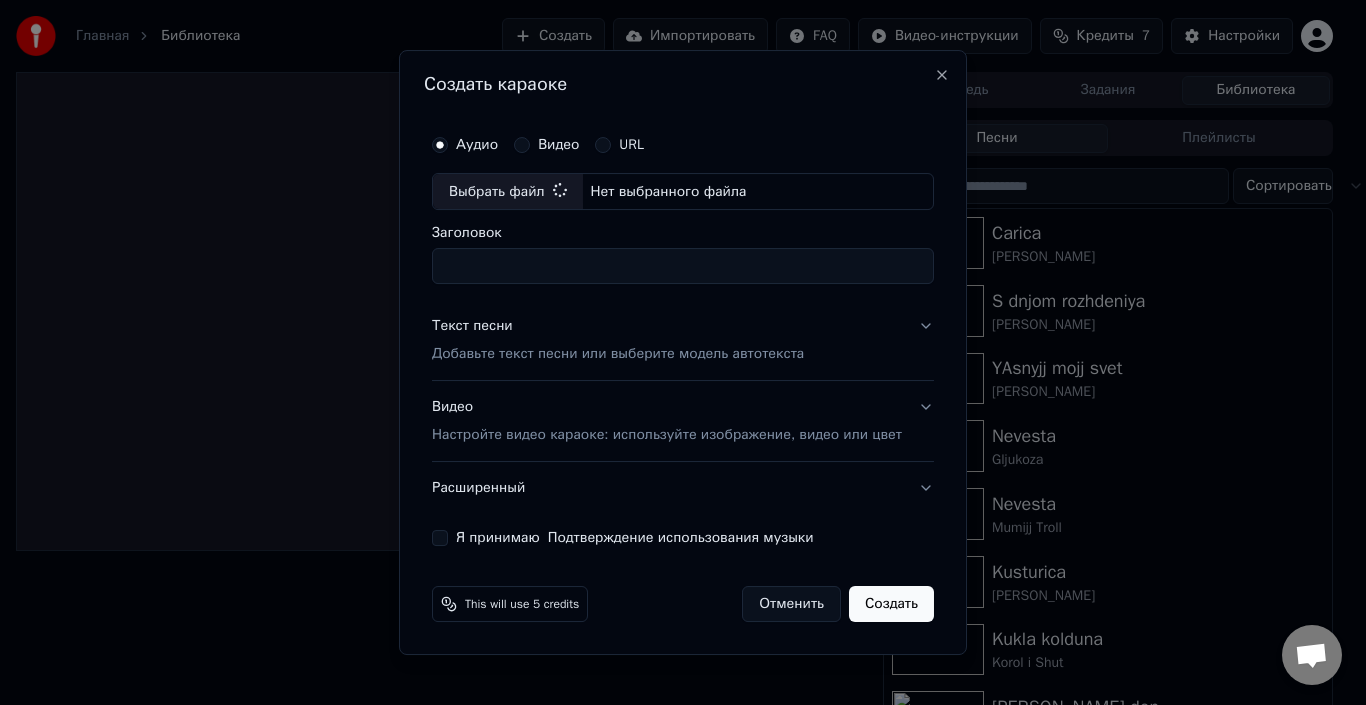 type on "**********" 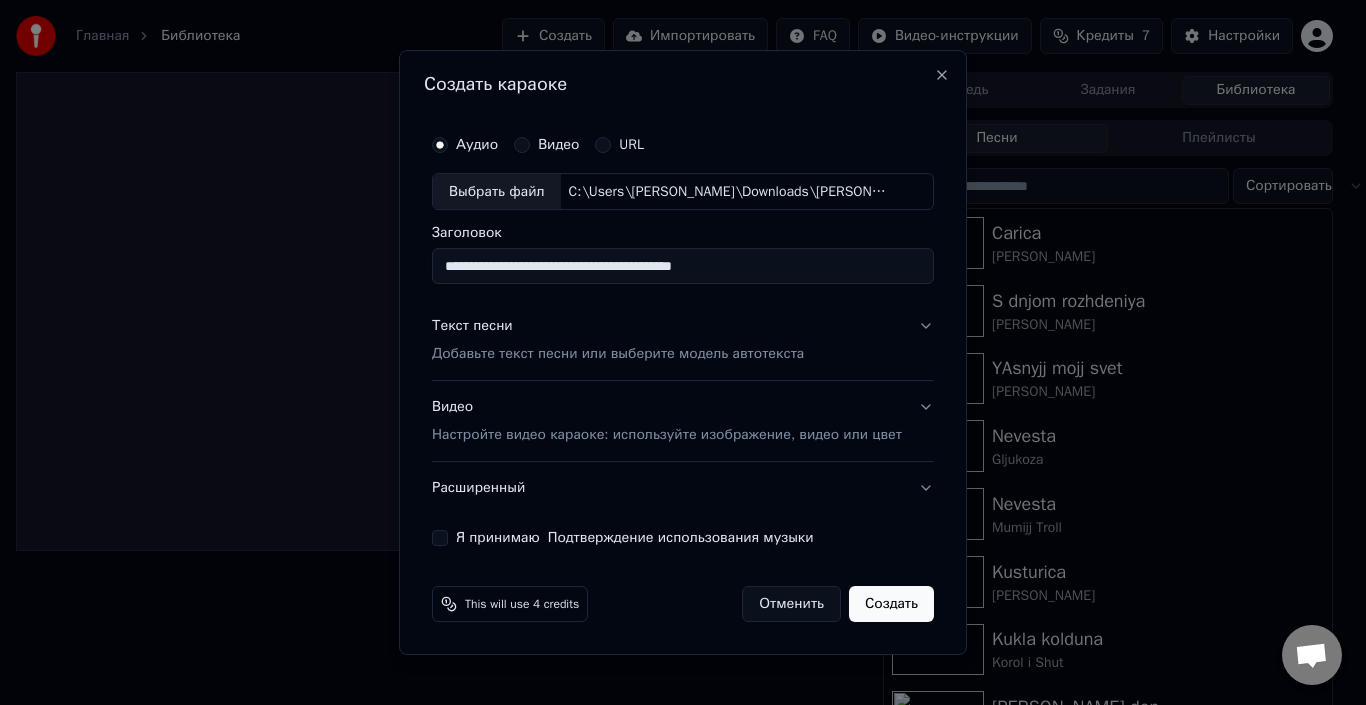 click on "Текст песни Добавьте текст песни или выберите модель автотекста" at bounding box center [683, 341] 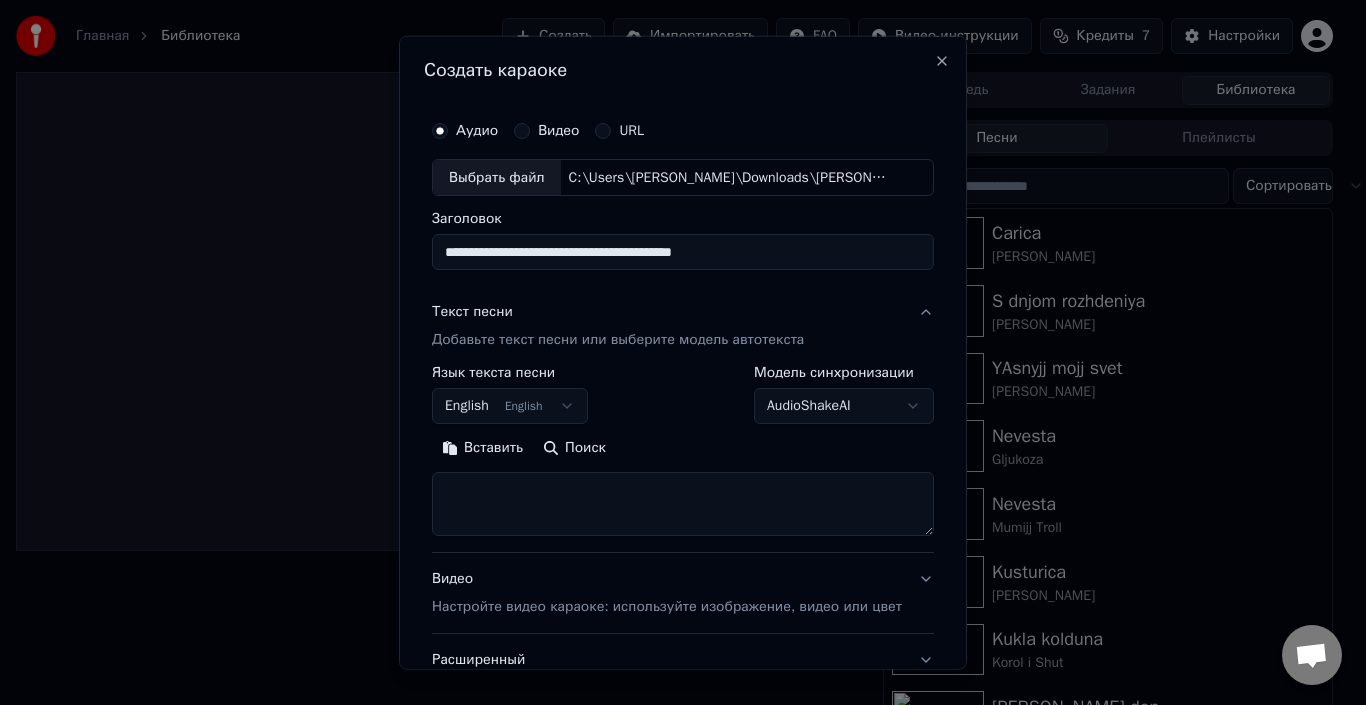 click at bounding box center [683, 504] 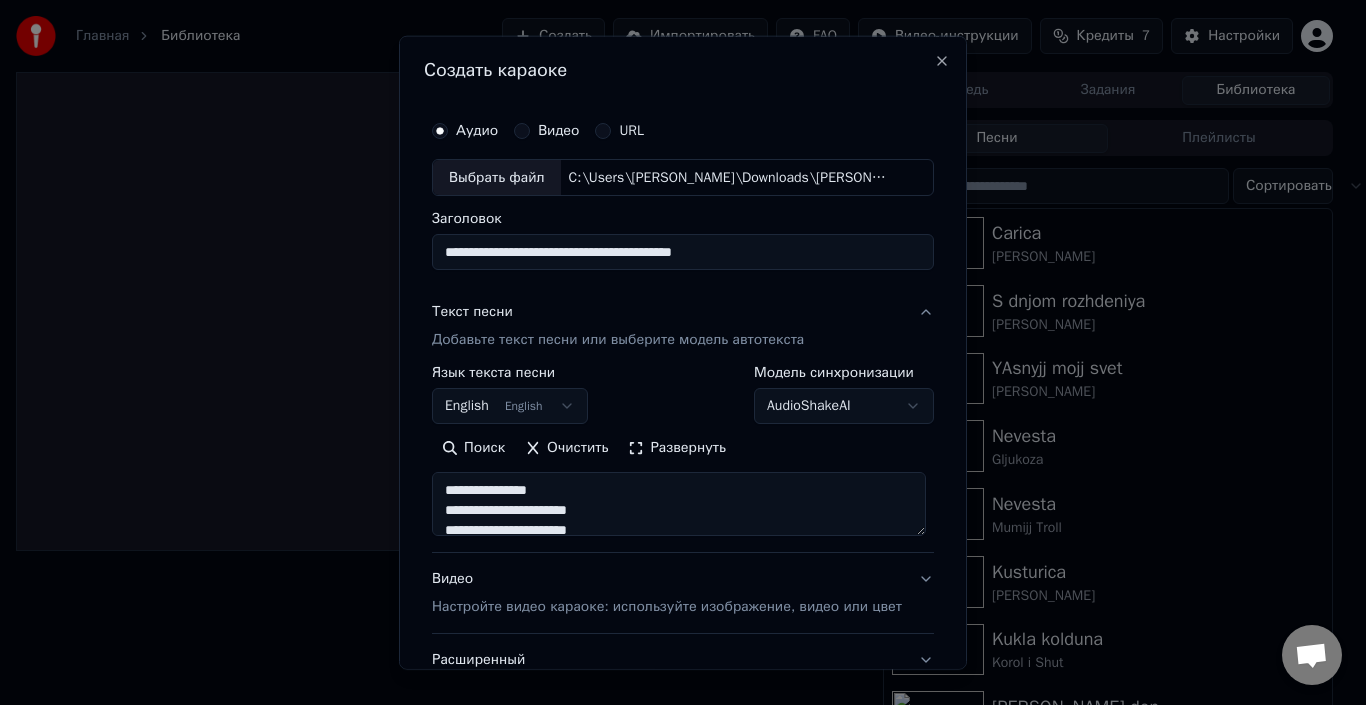 scroll, scrollTop: 933, scrollLeft: 0, axis: vertical 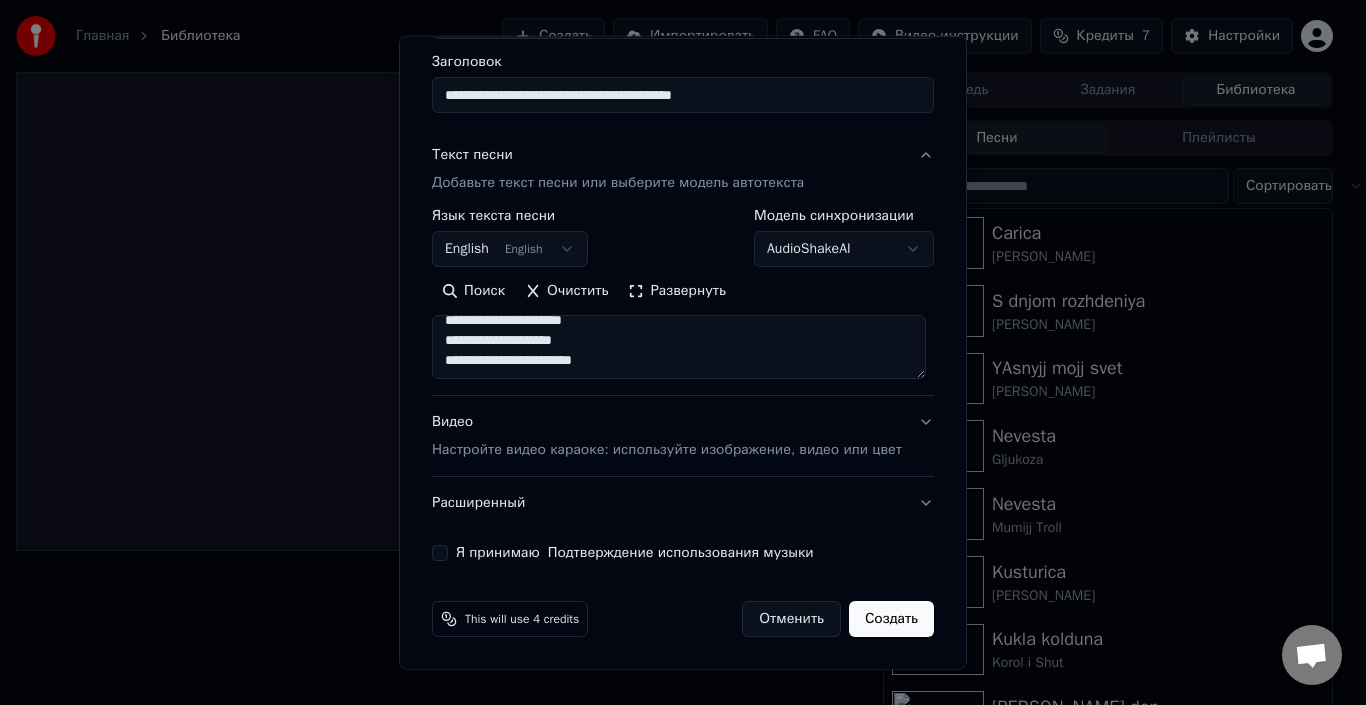 type on "**********" 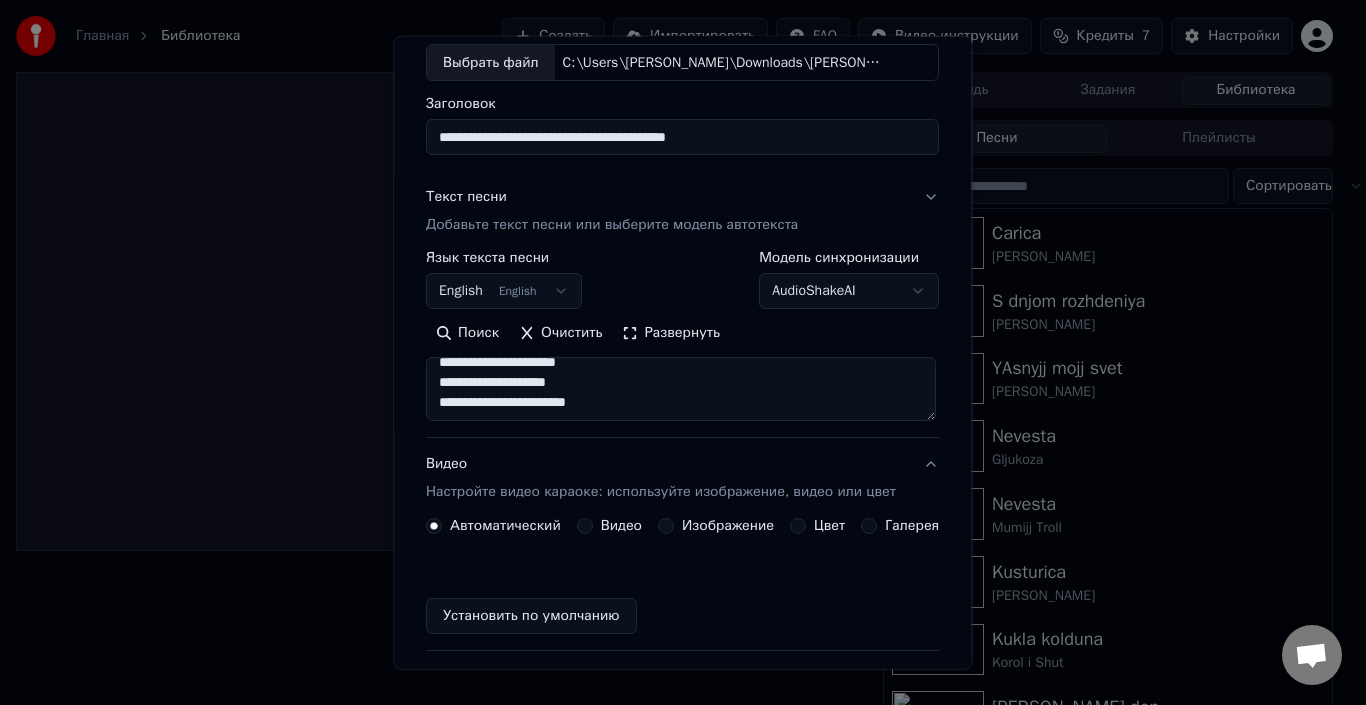 scroll, scrollTop: 103, scrollLeft: 0, axis: vertical 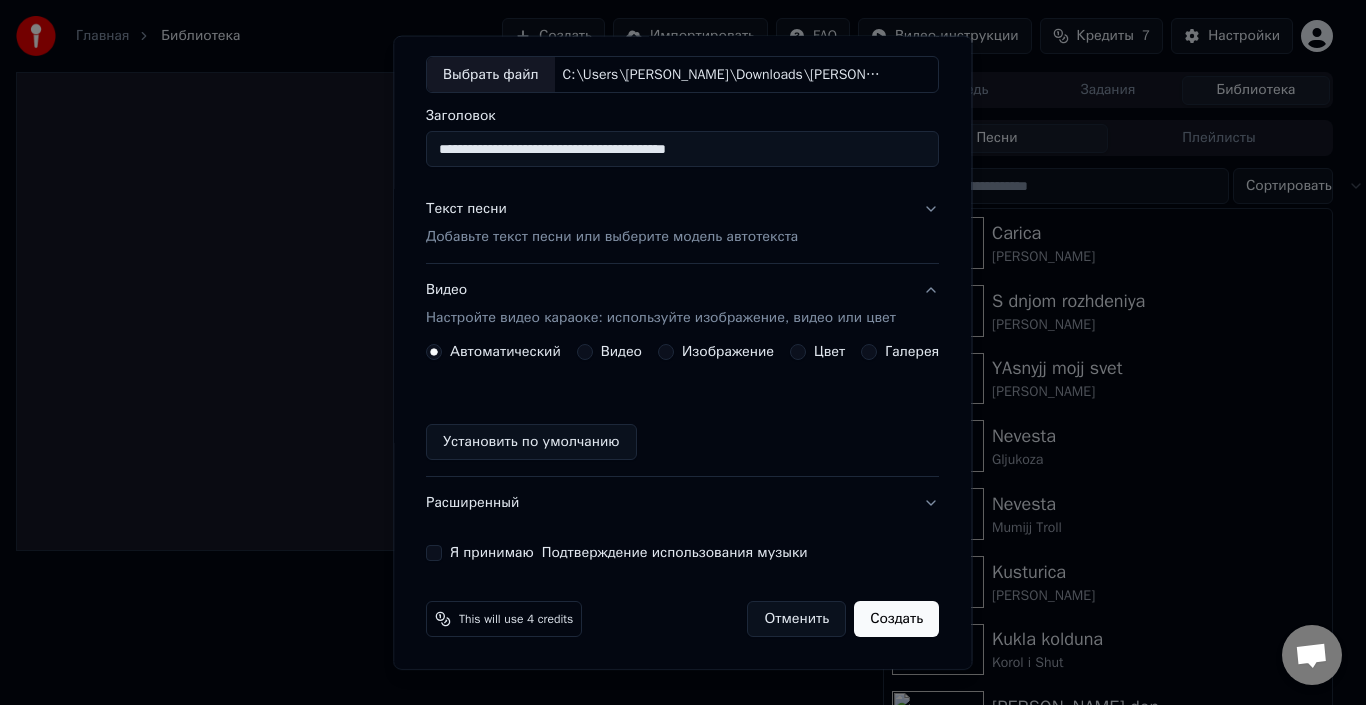 click on "Изображение" at bounding box center [666, 352] 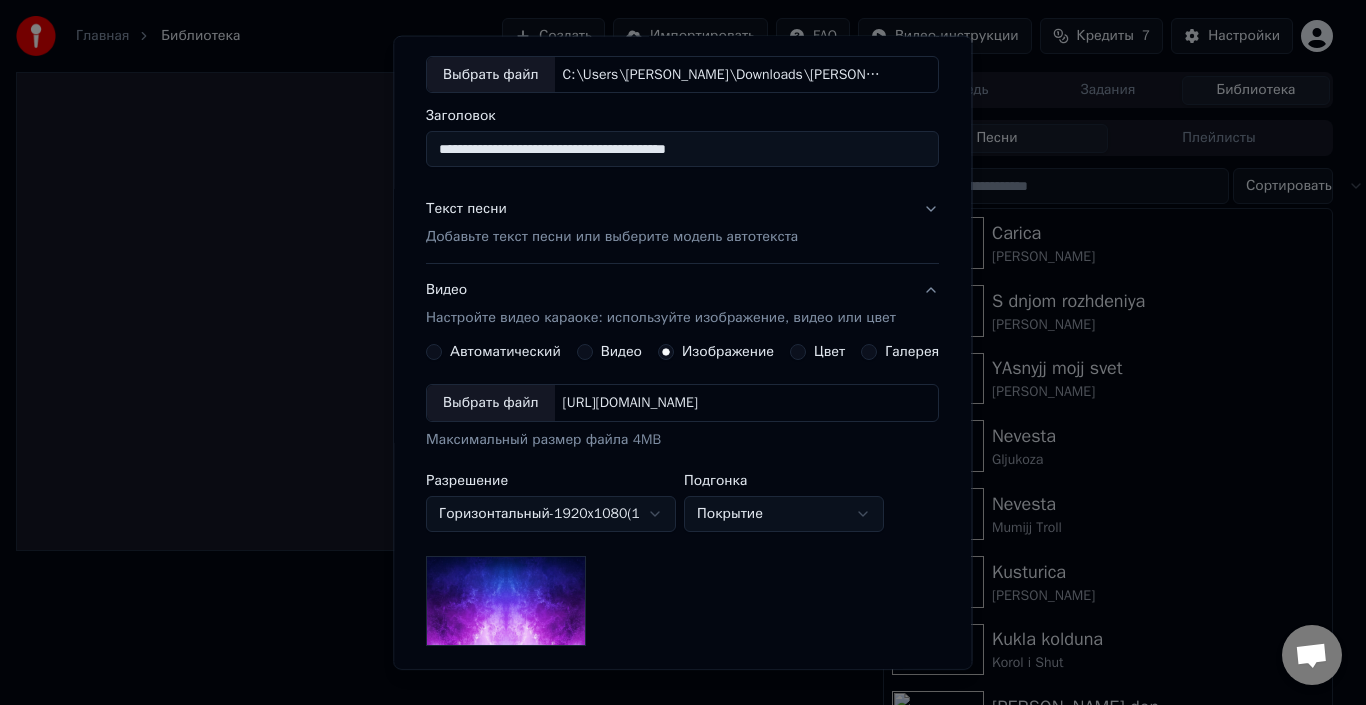 click on "Выбрать файл" at bounding box center (491, 403) 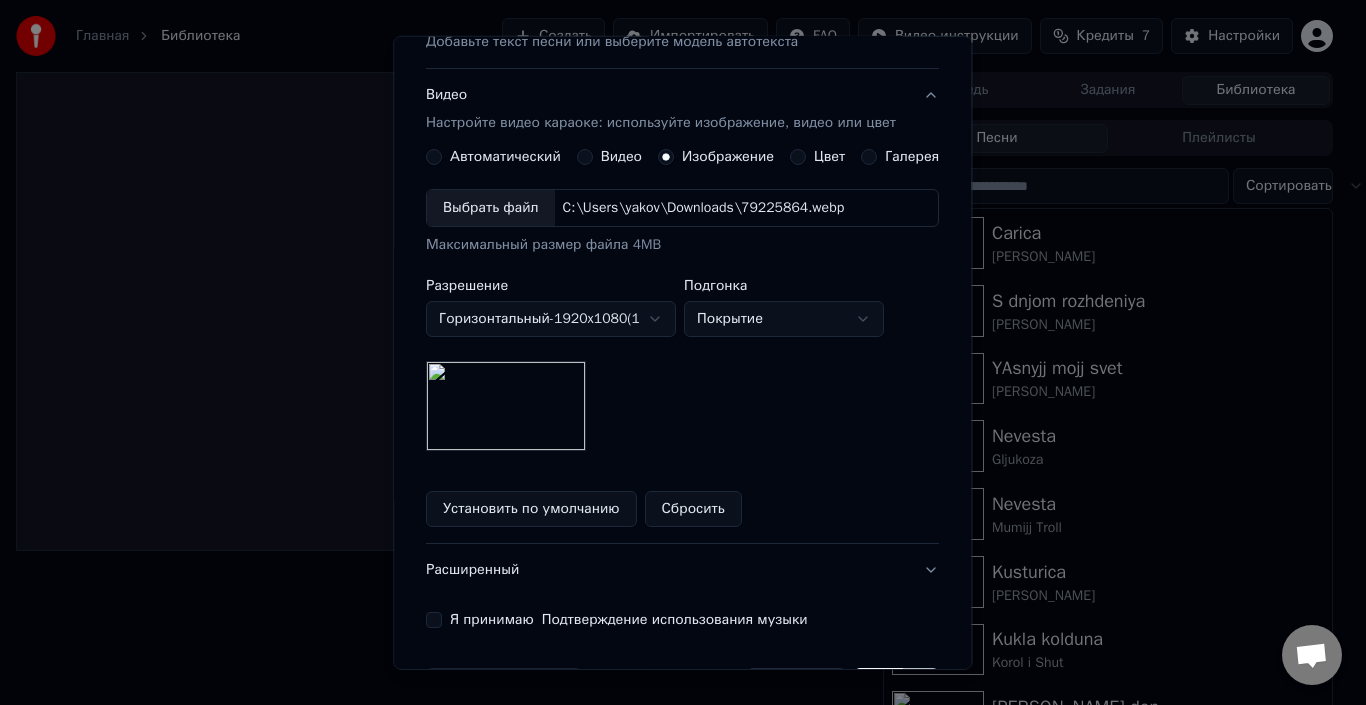 scroll, scrollTop: 365, scrollLeft: 0, axis: vertical 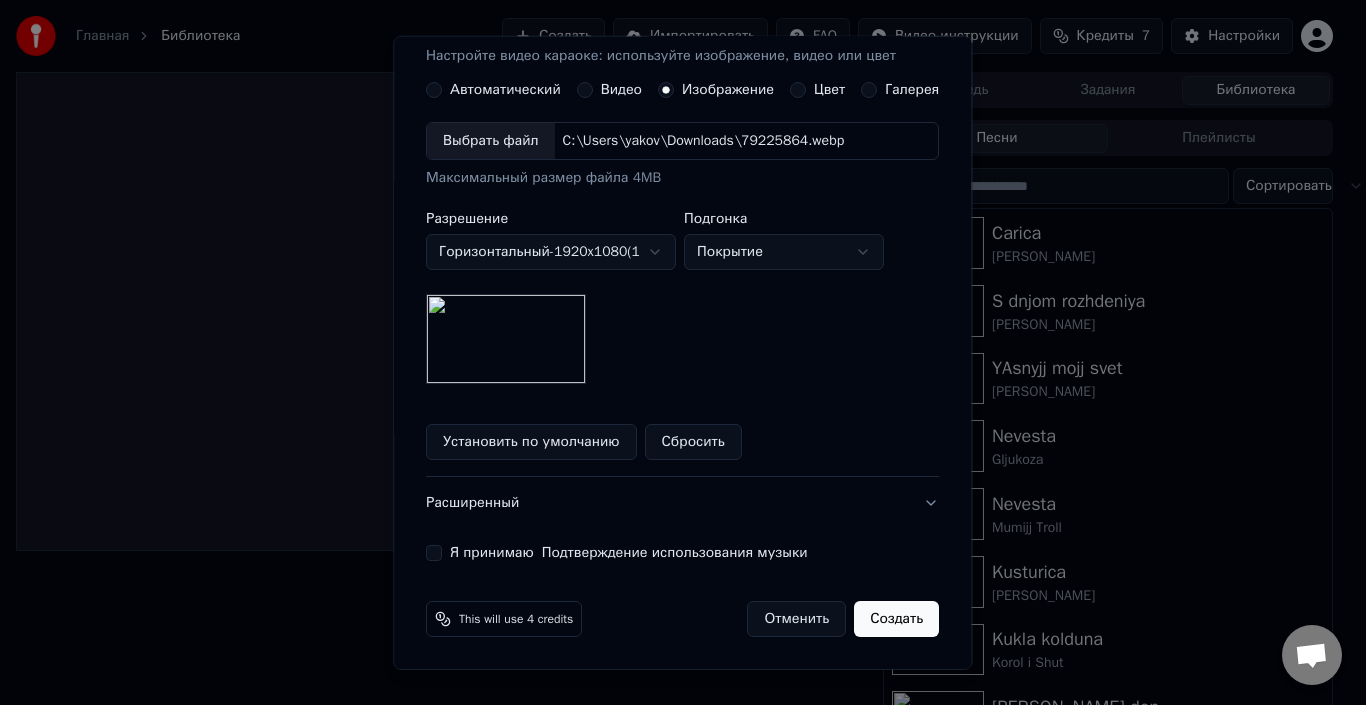 click on "Я принимаю   Подтверждение использования музыки" at bounding box center [434, 553] 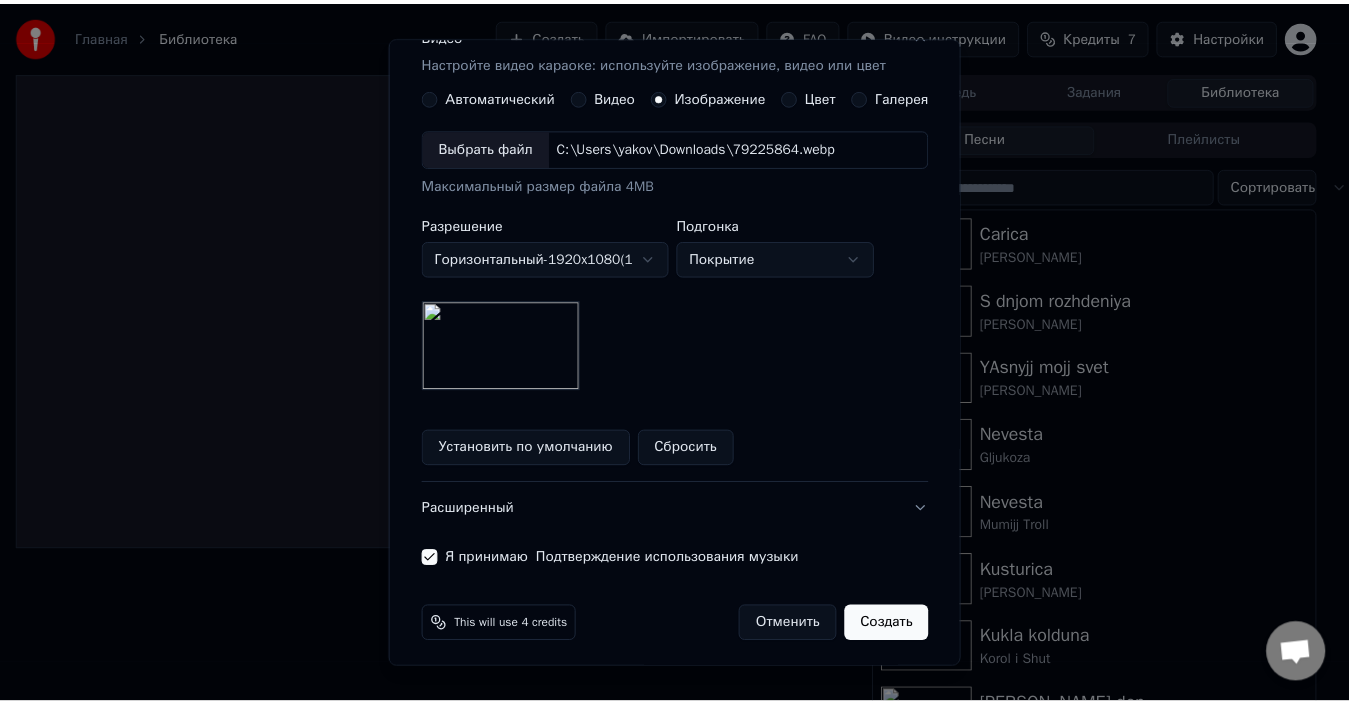 scroll, scrollTop: 365, scrollLeft: 0, axis: vertical 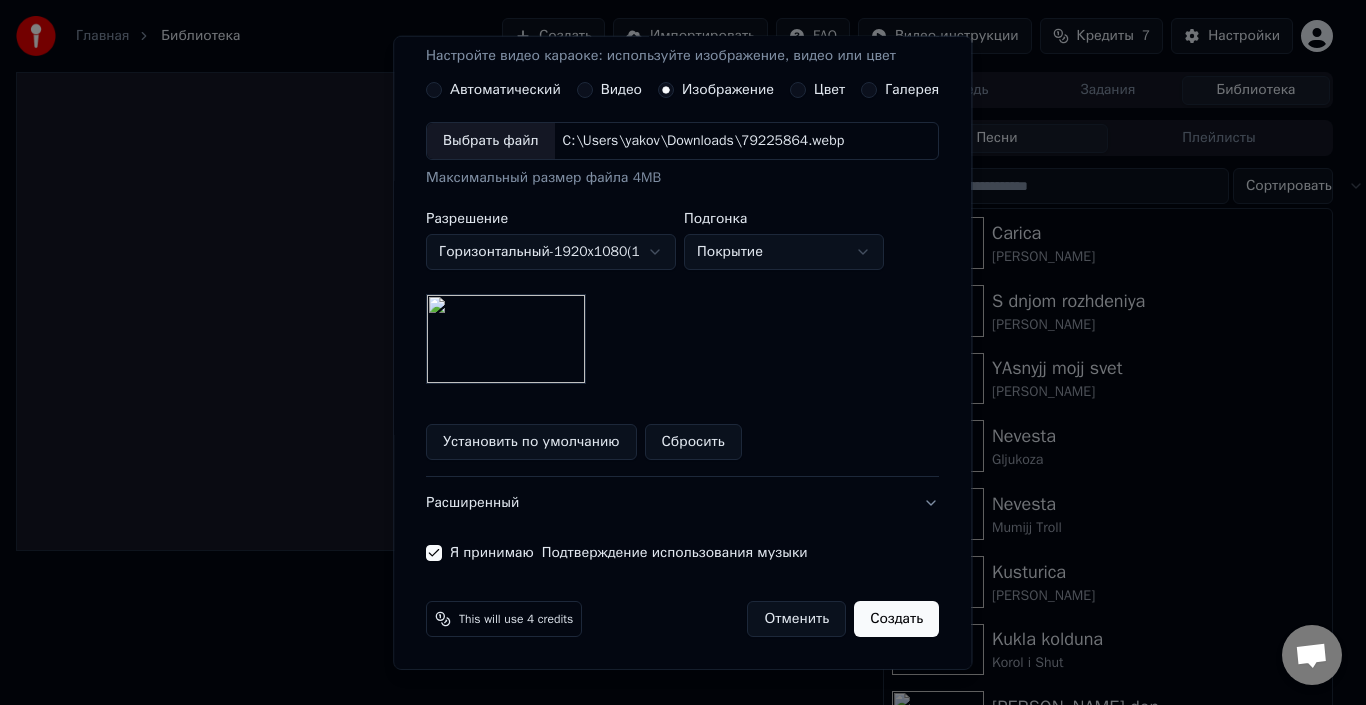 click on "Создать" at bounding box center [897, 619] 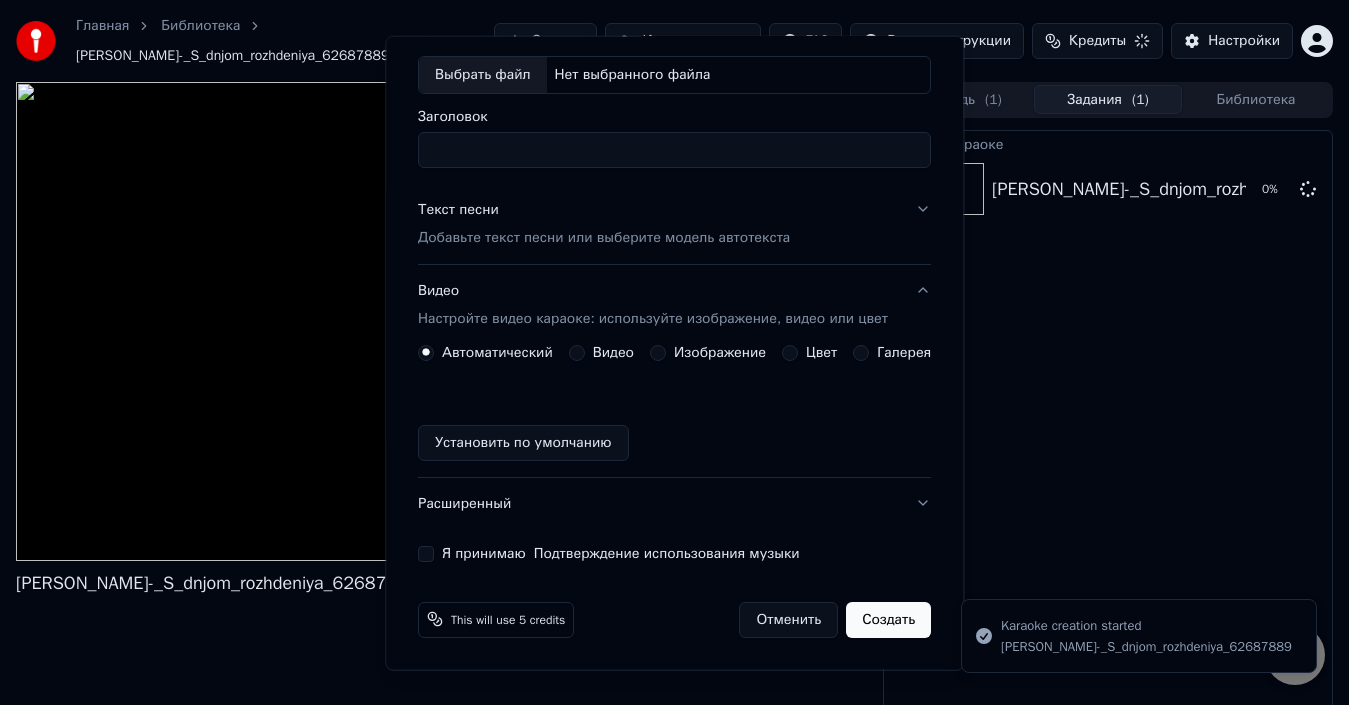 scroll, scrollTop: 0, scrollLeft: 0, axis: both 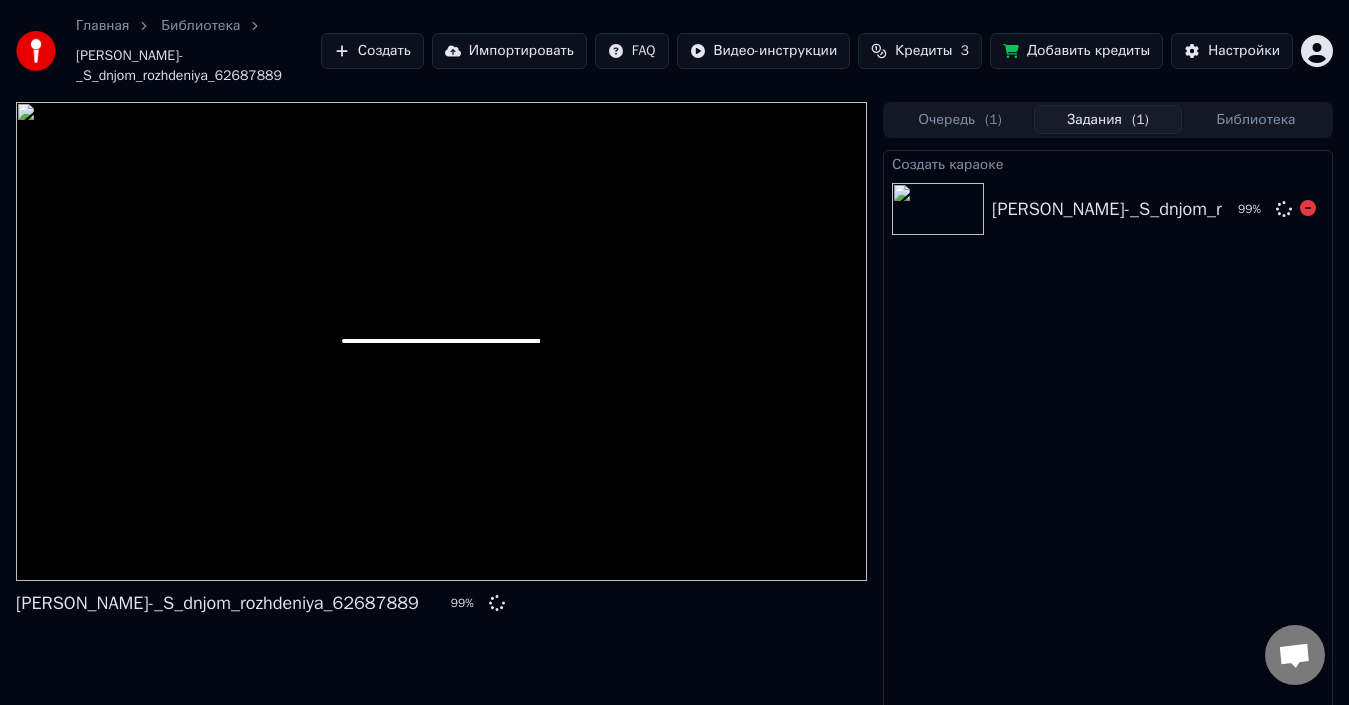 click on "Irina_Allegrova_-_S_dnjom_rozhdeniya_62687889" at bounding box center (1193, 209) 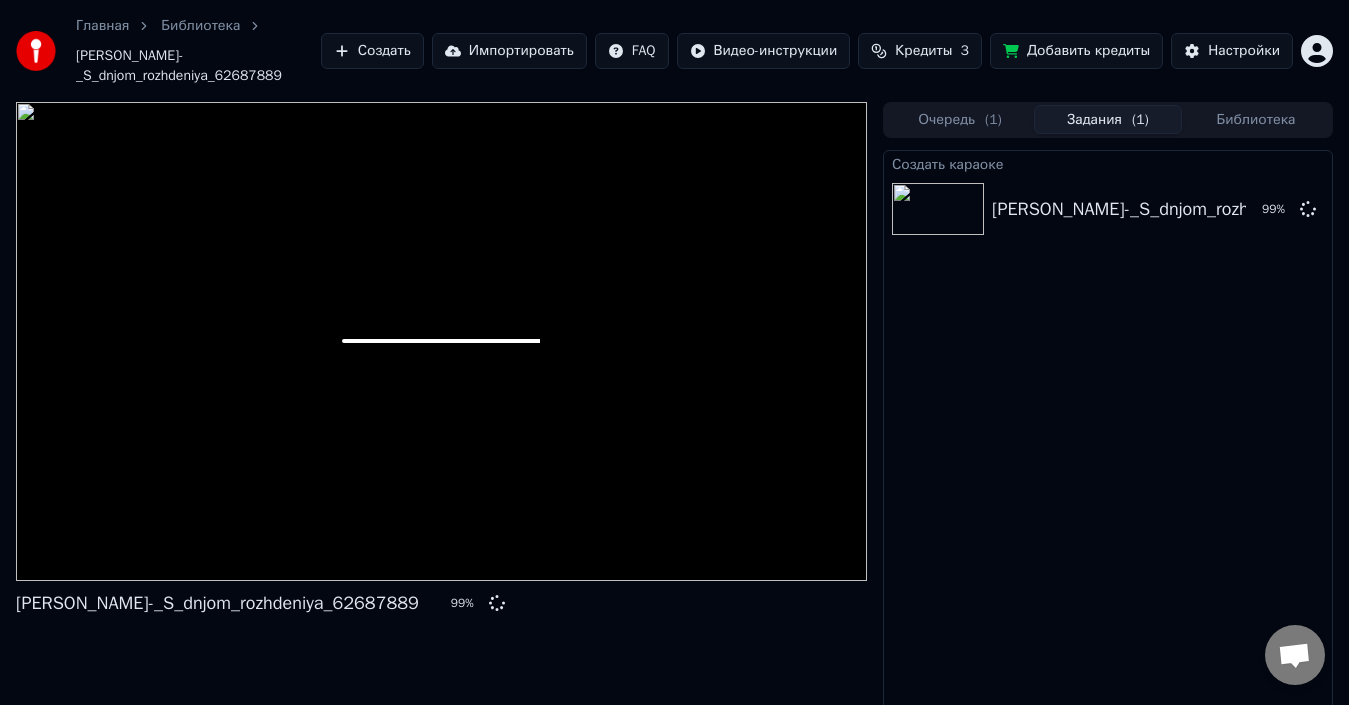 click on "Очередь ( 1 )" at bounding box center [960, 119] 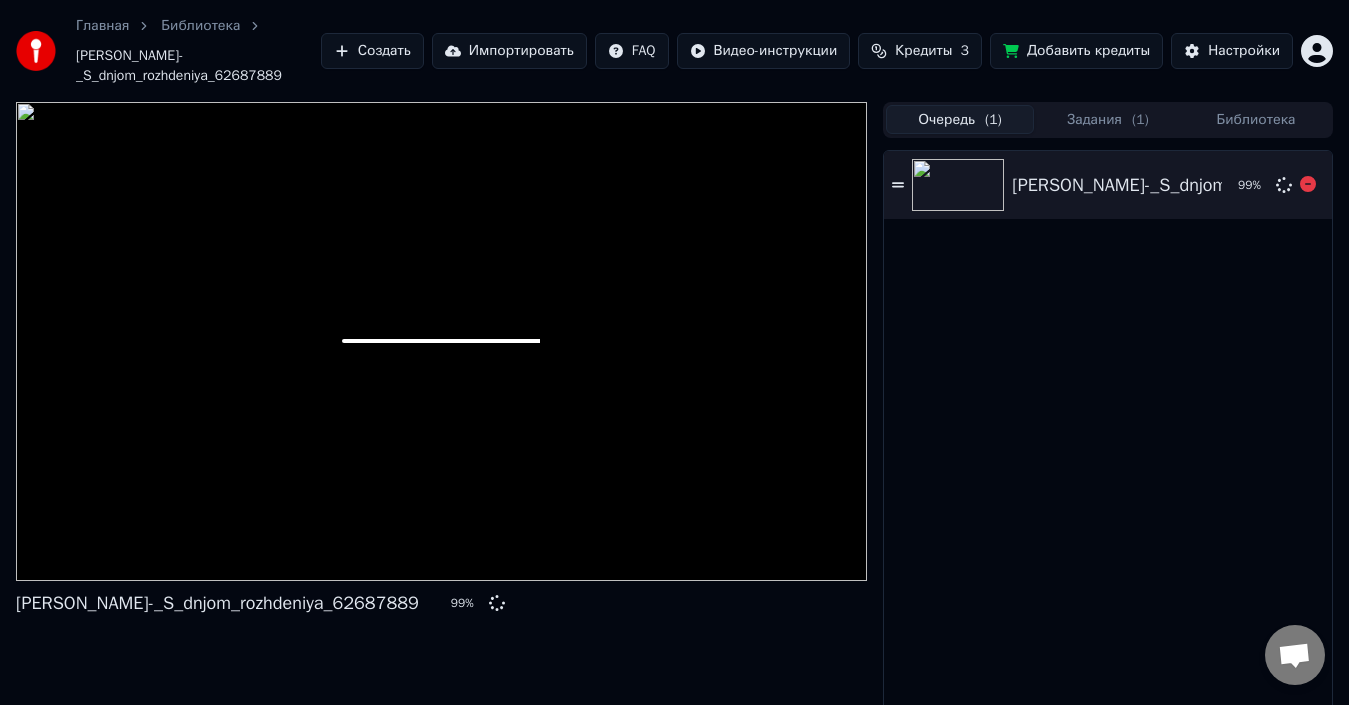 click on "Irina_Allegrova_-_S_dnjom_rozhdeniya_62687889" at bounding box center (1213, 185) 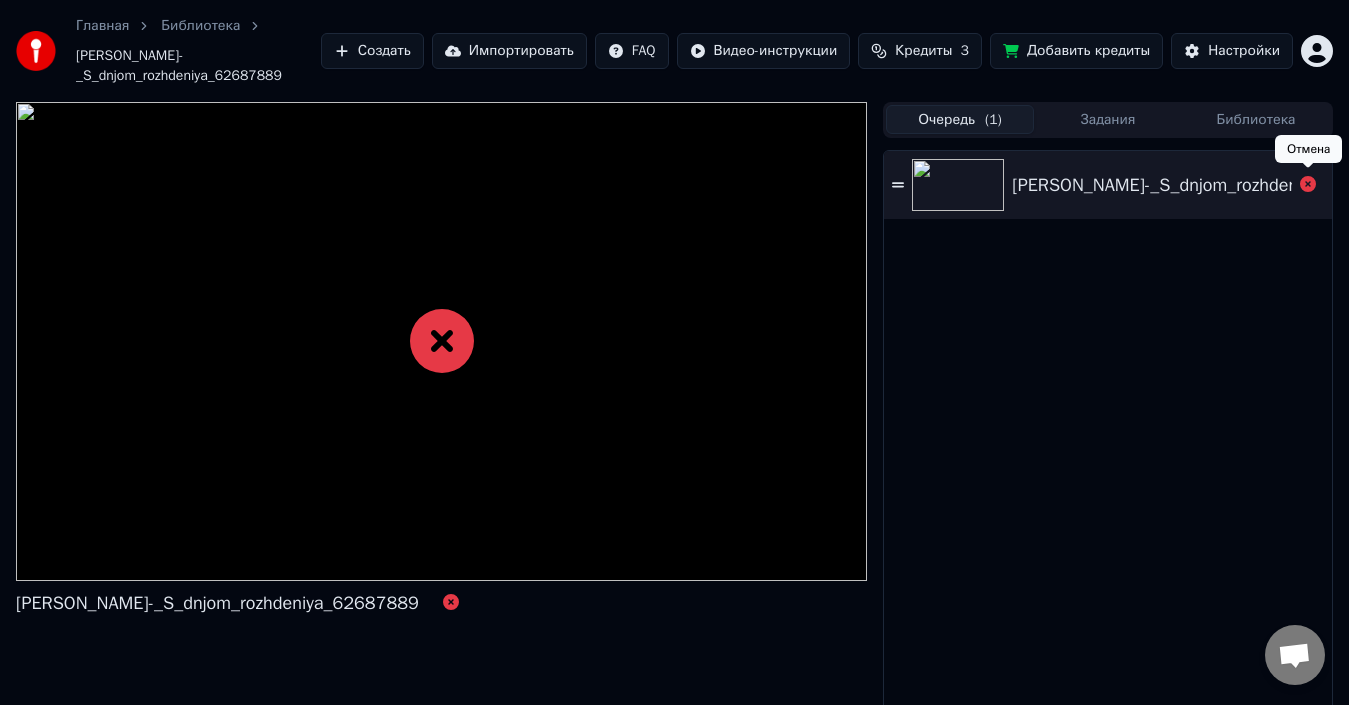 click 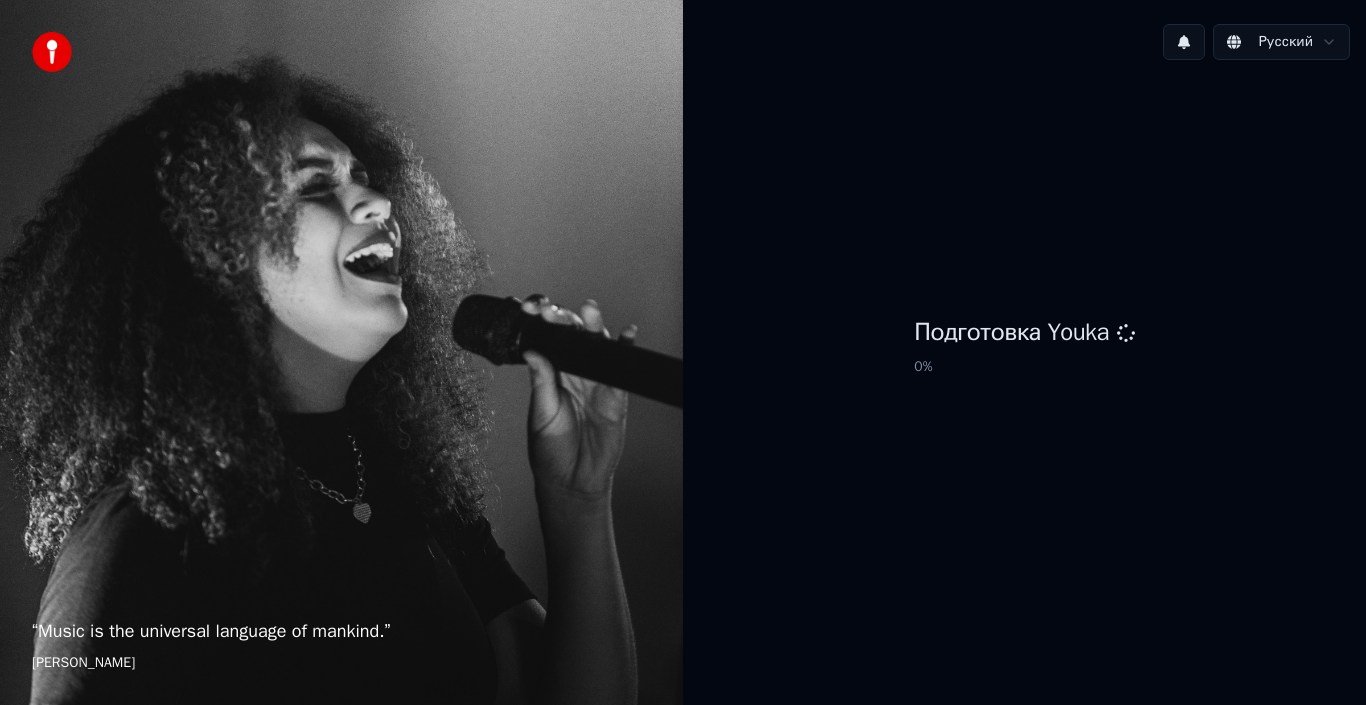 scroll, scrollTop: 0, scrollLeft: 0, axis: both 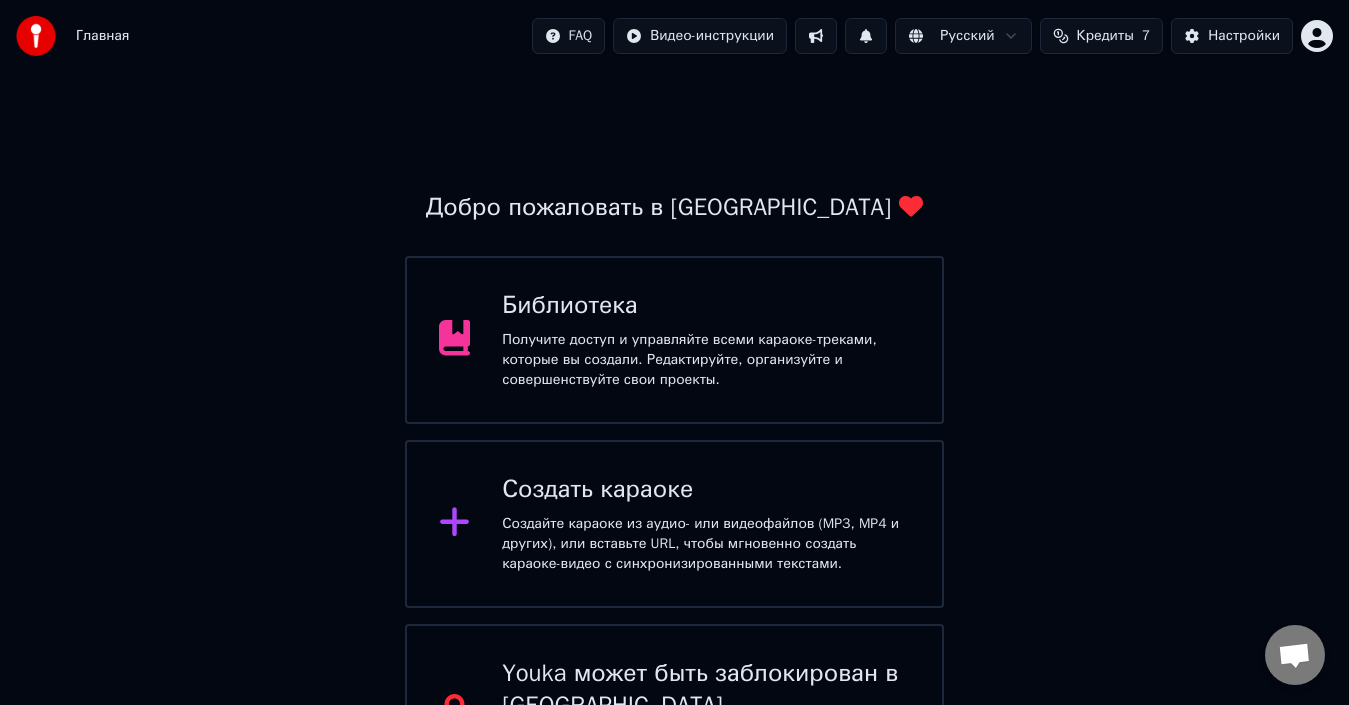 click on "Получите доступ и управляйте всеми караоке-треками, которые вы создали. Редактируйте, организуйте и совершенствуйте свои проекты." at bounding box center [706, 360] 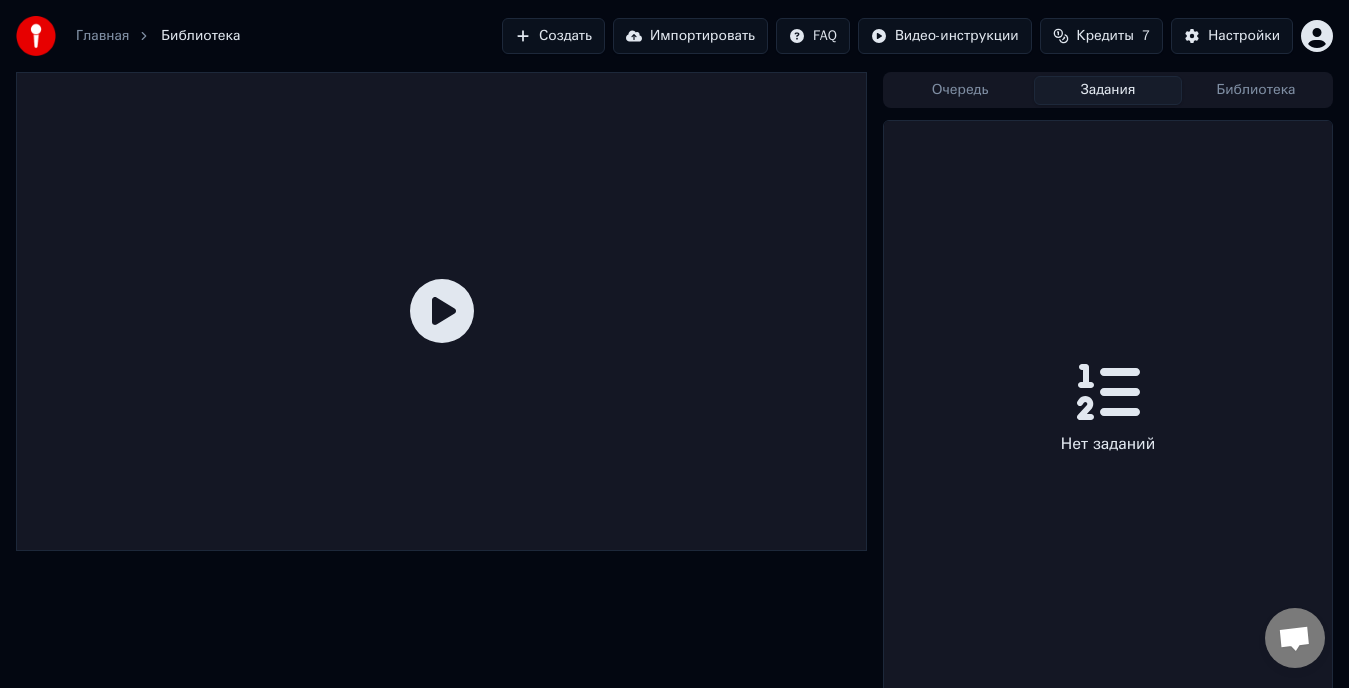 click on "Задания" at bounding box center (1108, 90) 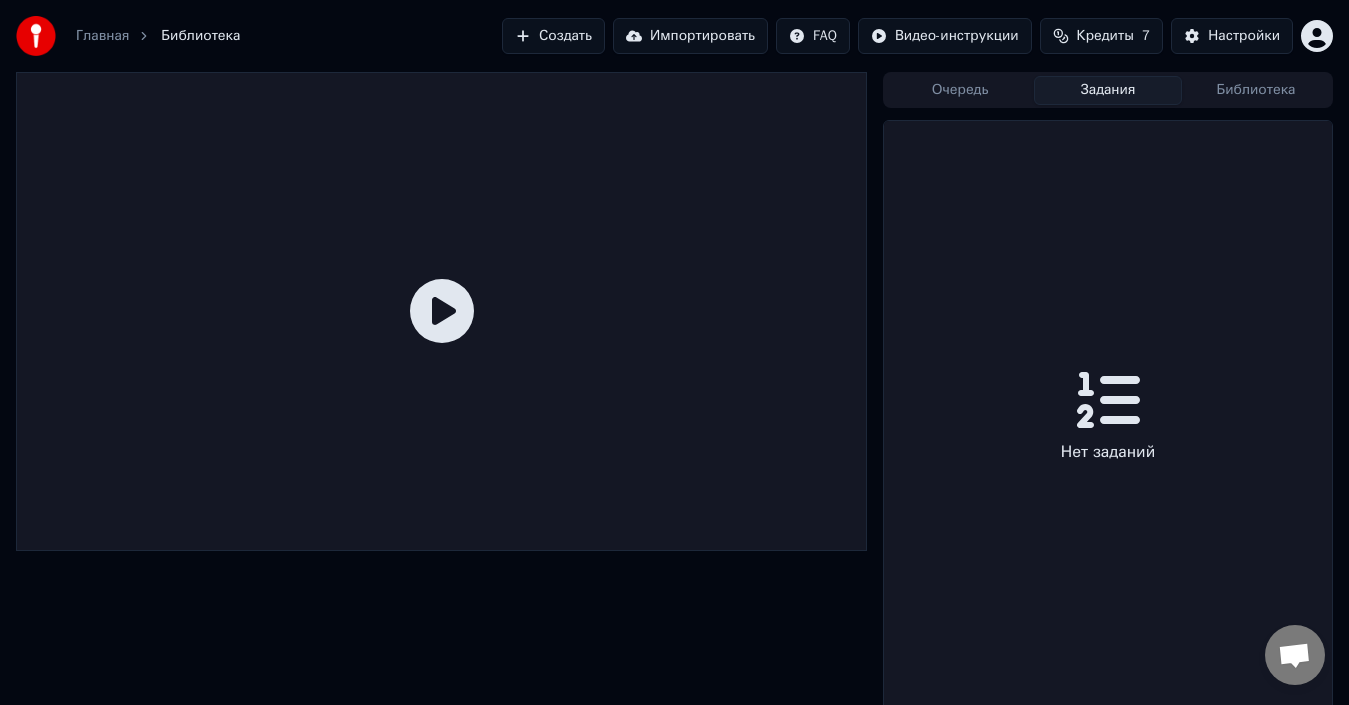 click on "Очередь" at bounding box center (960, 90) 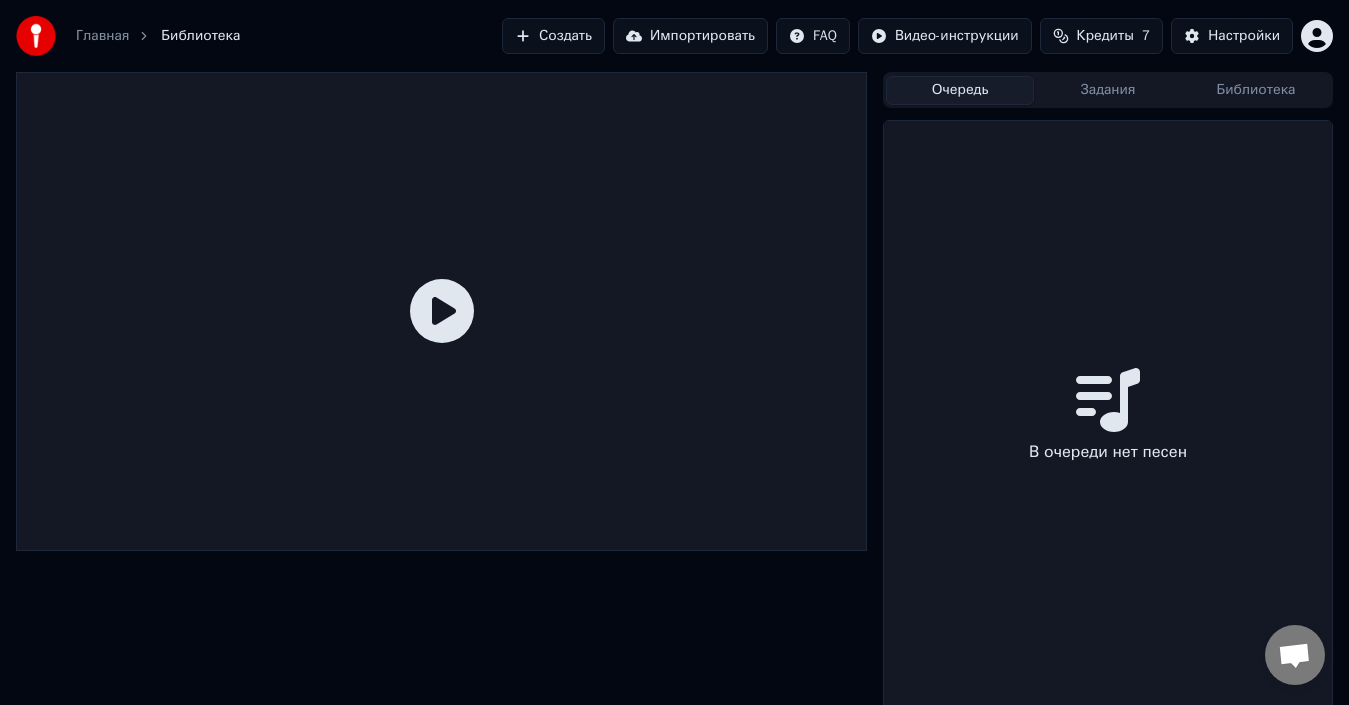 click on "Создать" at bounding box center (553, 36) 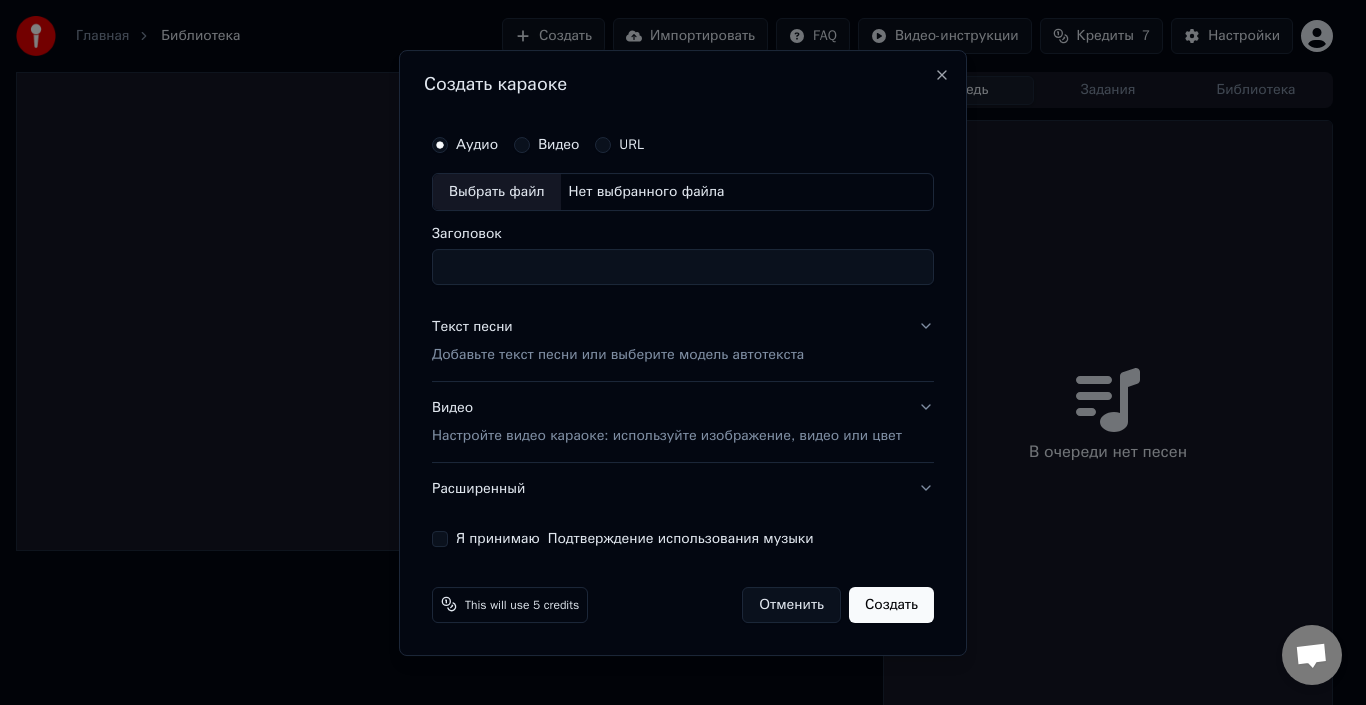 click on "Выбрать файл" at bounding box center [497, 192] 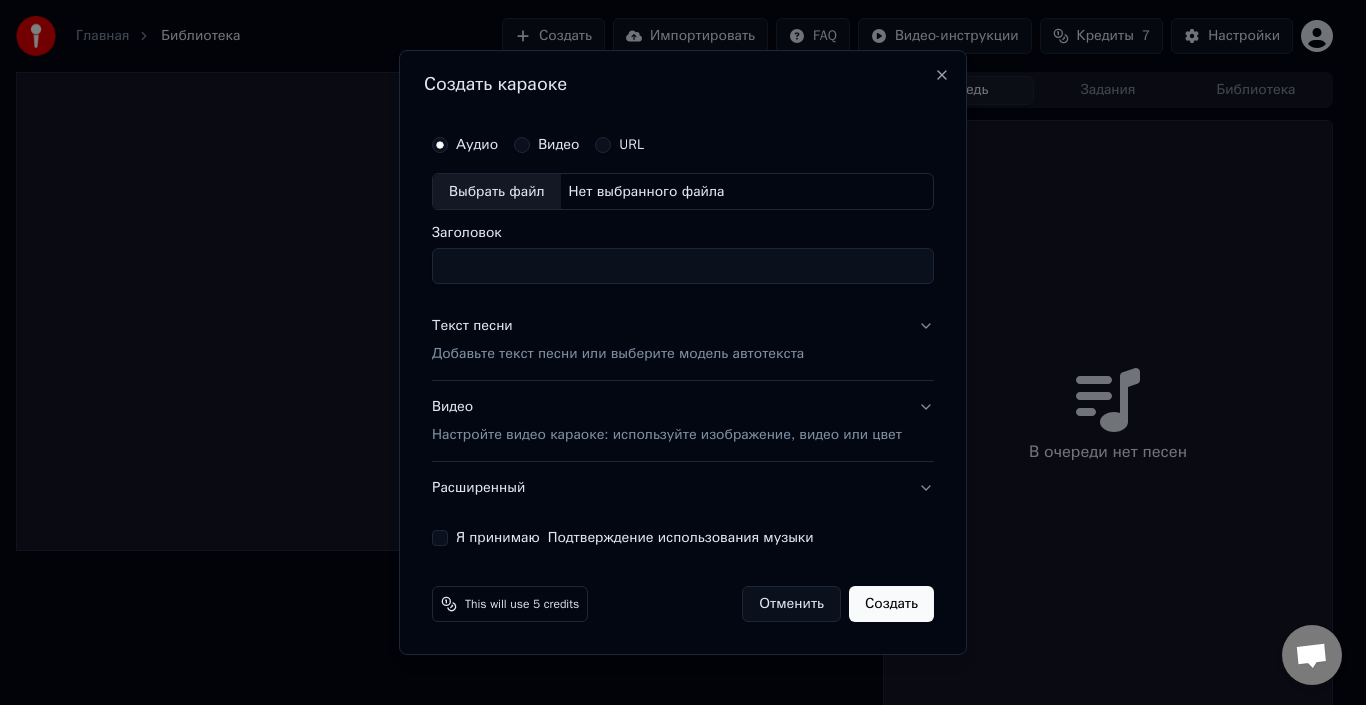 type on "**********" 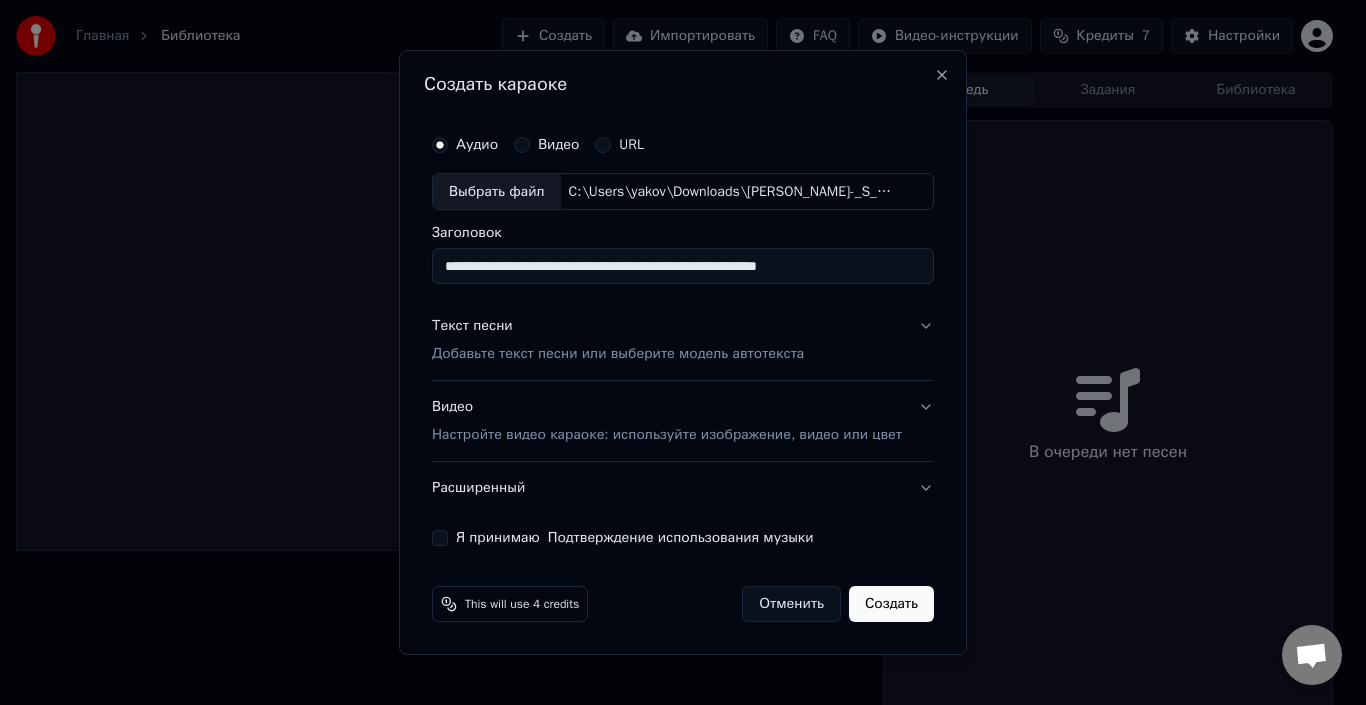 click on "Текст песни Добавьте текст песни или выберите модель автотекста" at bounding box center (683, 341) 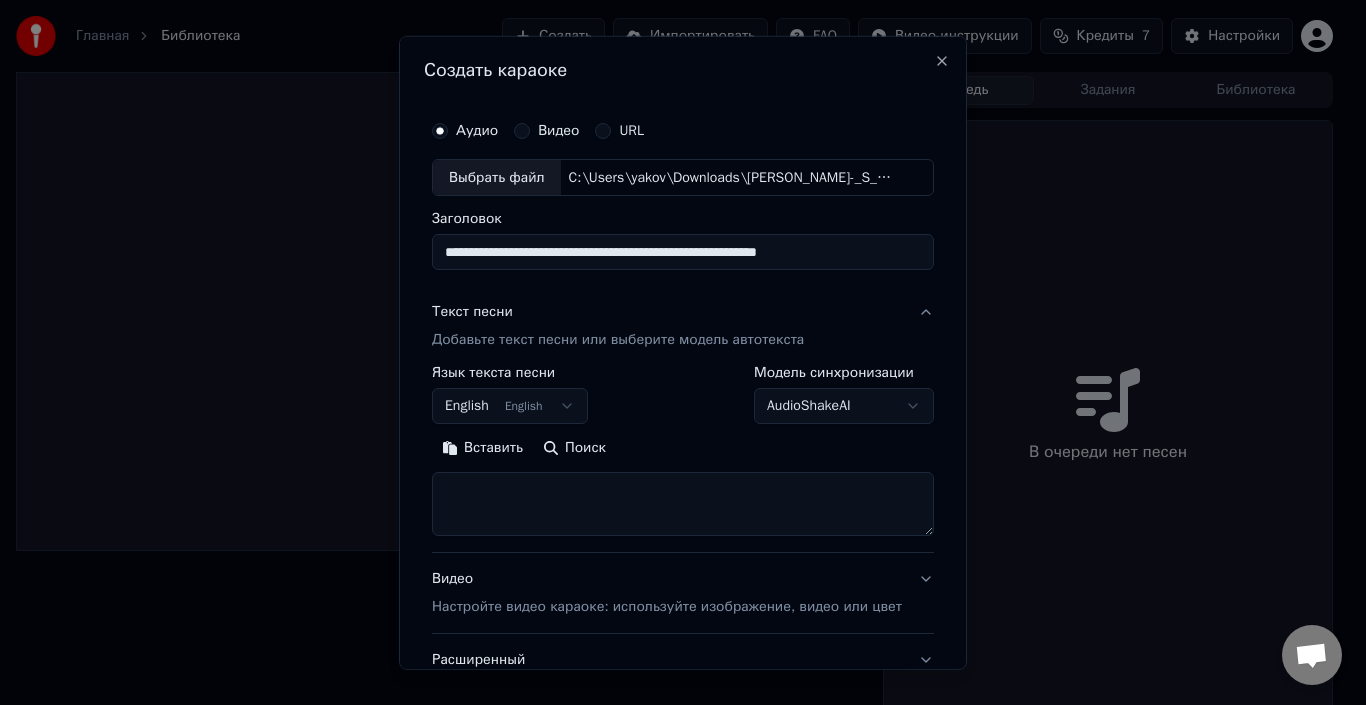 click at bounding box center (683, 504) 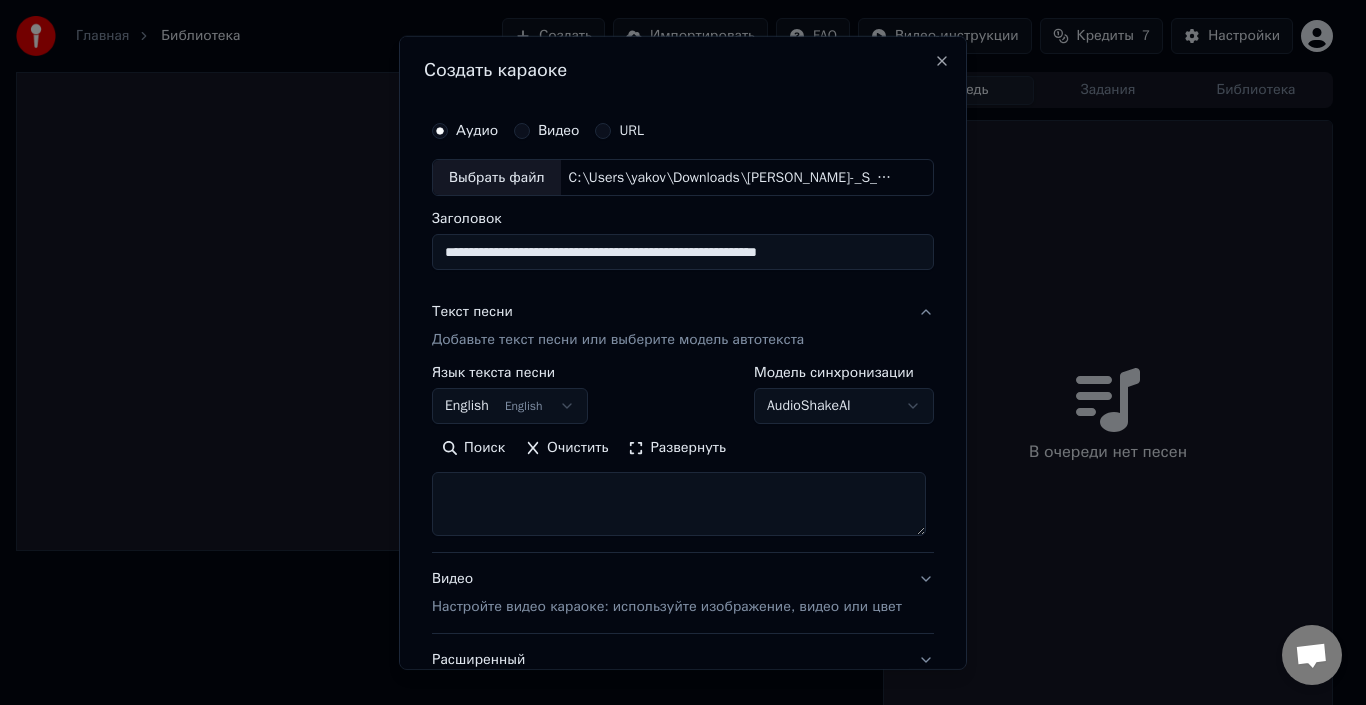 scroll, scrollTop: 0, scrollLeft: 0, axis: both 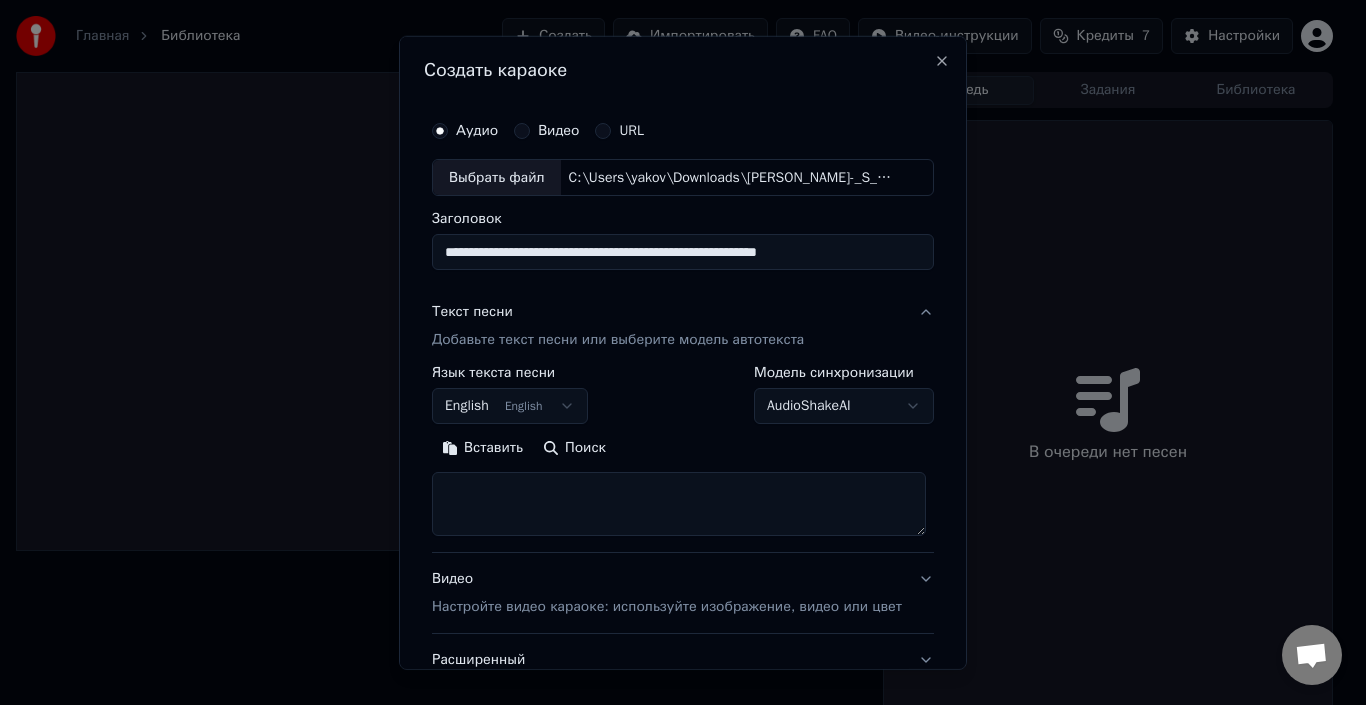 click at bounding box center (679, 504) 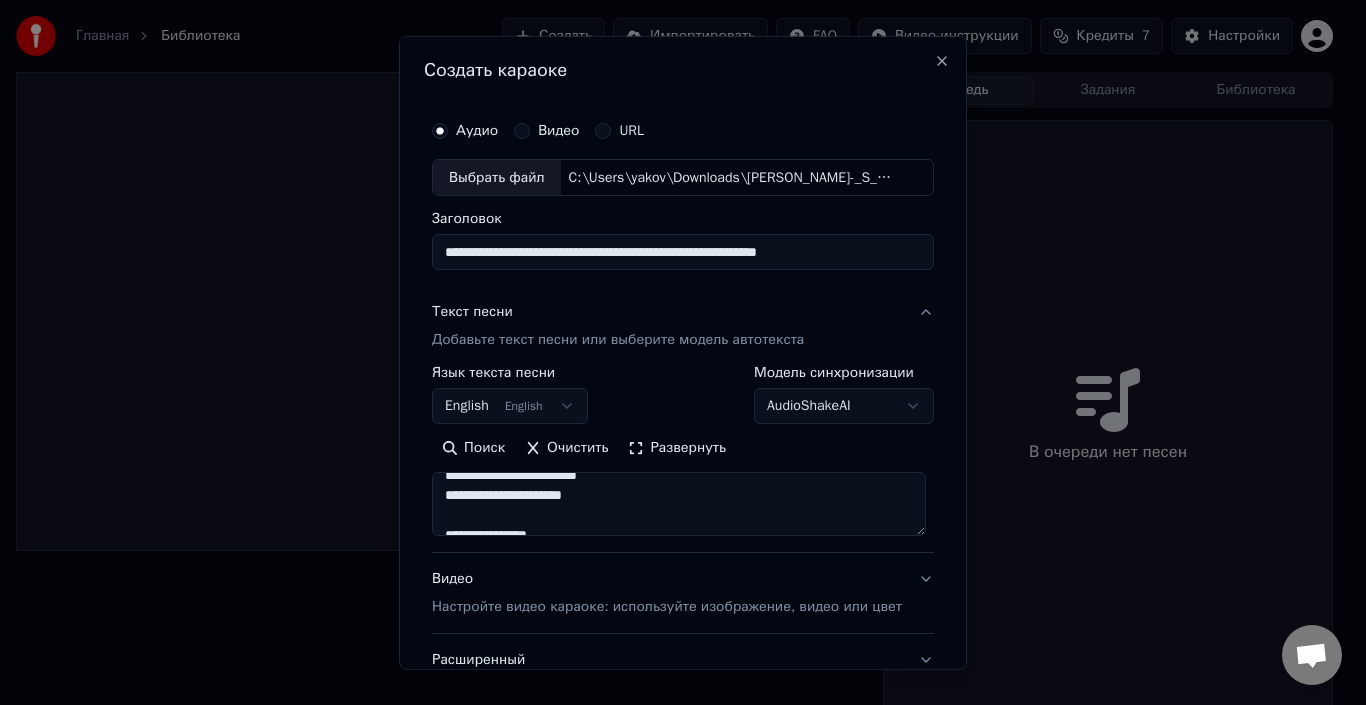 scroll, scrollTop: 0, scrollLeft: 0, axis: both 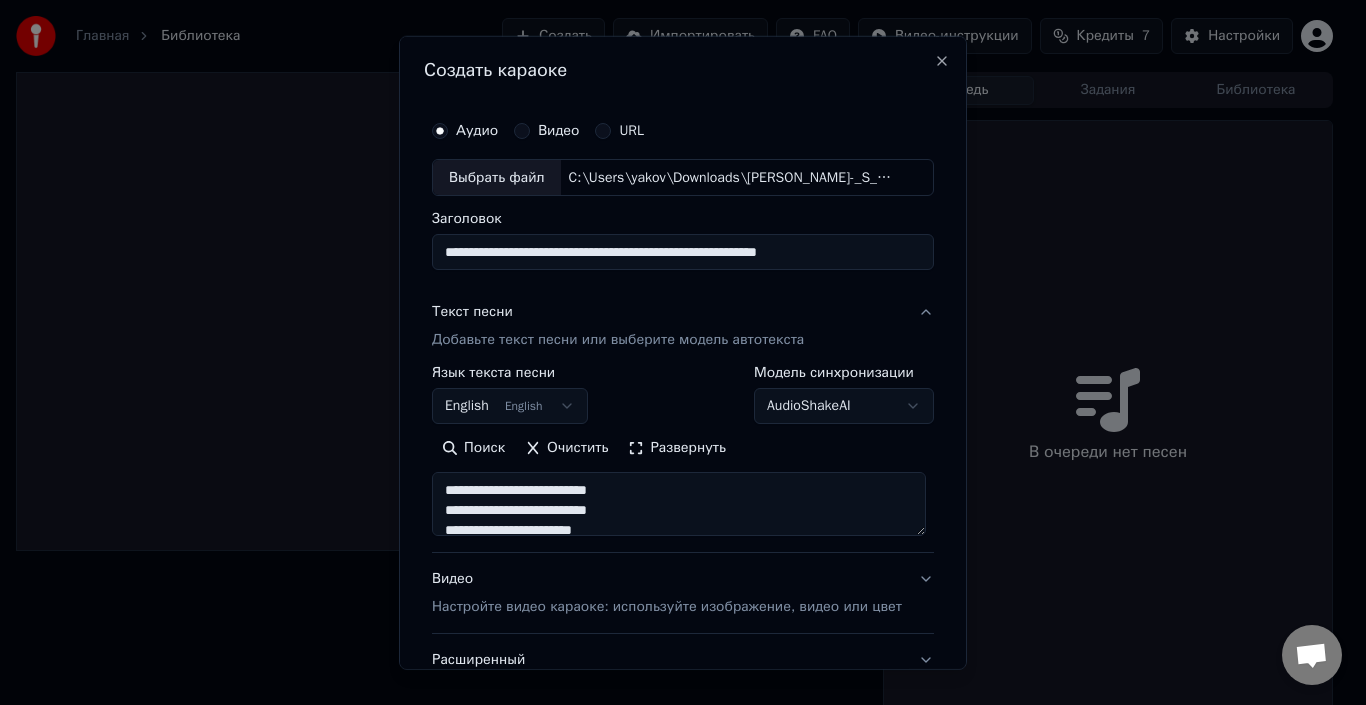 click on "Развернуть" at bounding box center (677, 448) 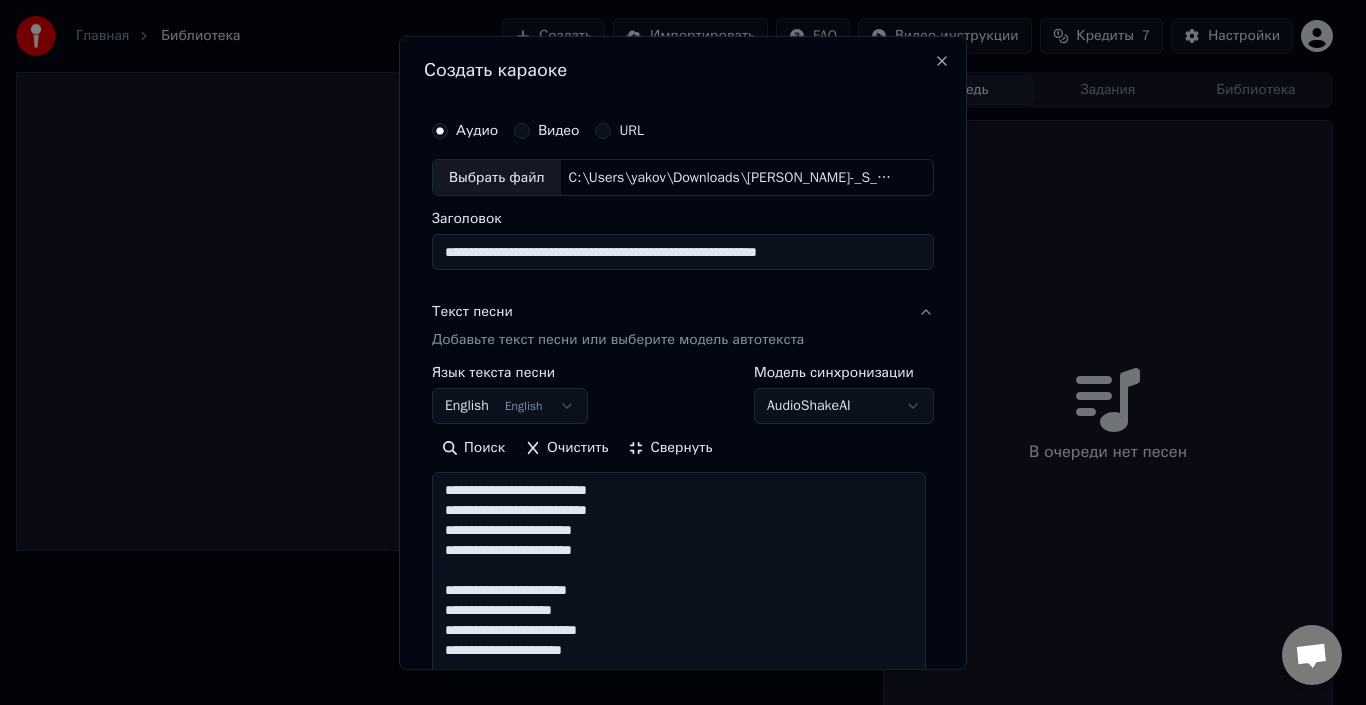 click on "**********" at bounding box center [679, 869] 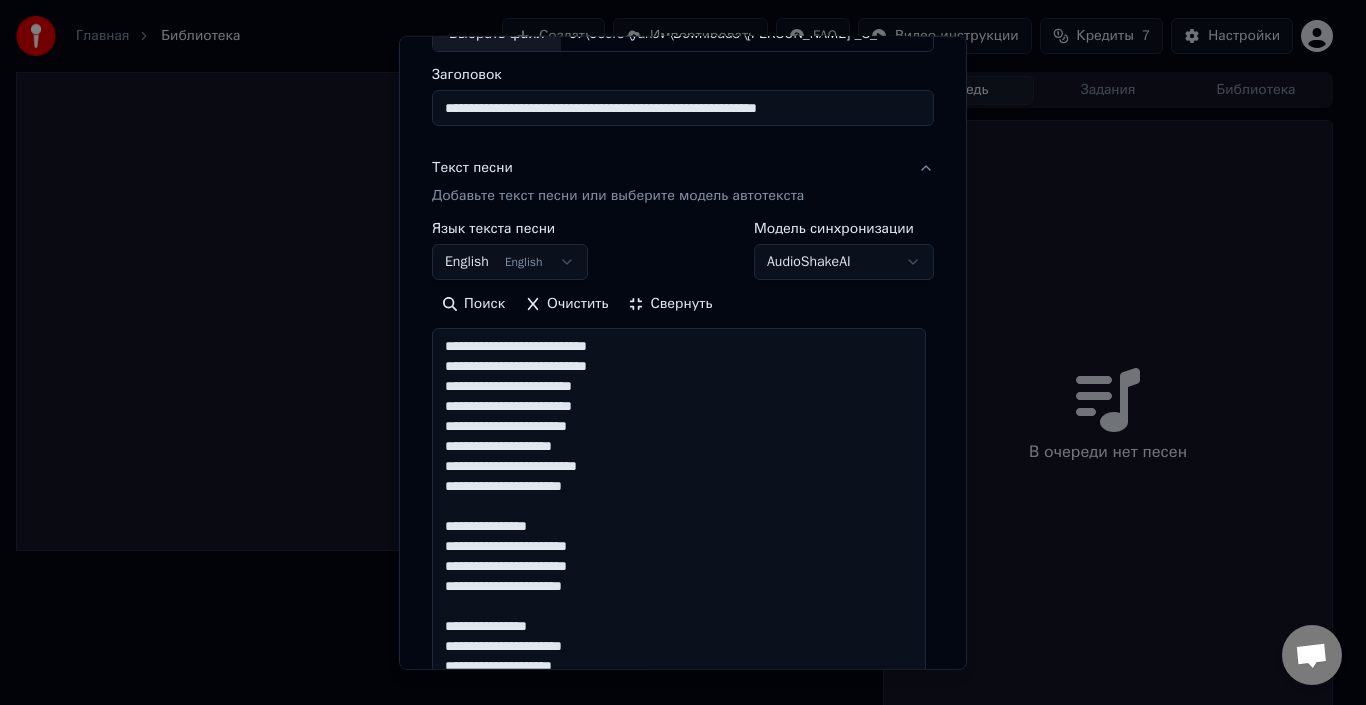 scroll, scrollTop: 200, scrollLeft: 0, axis: vertical 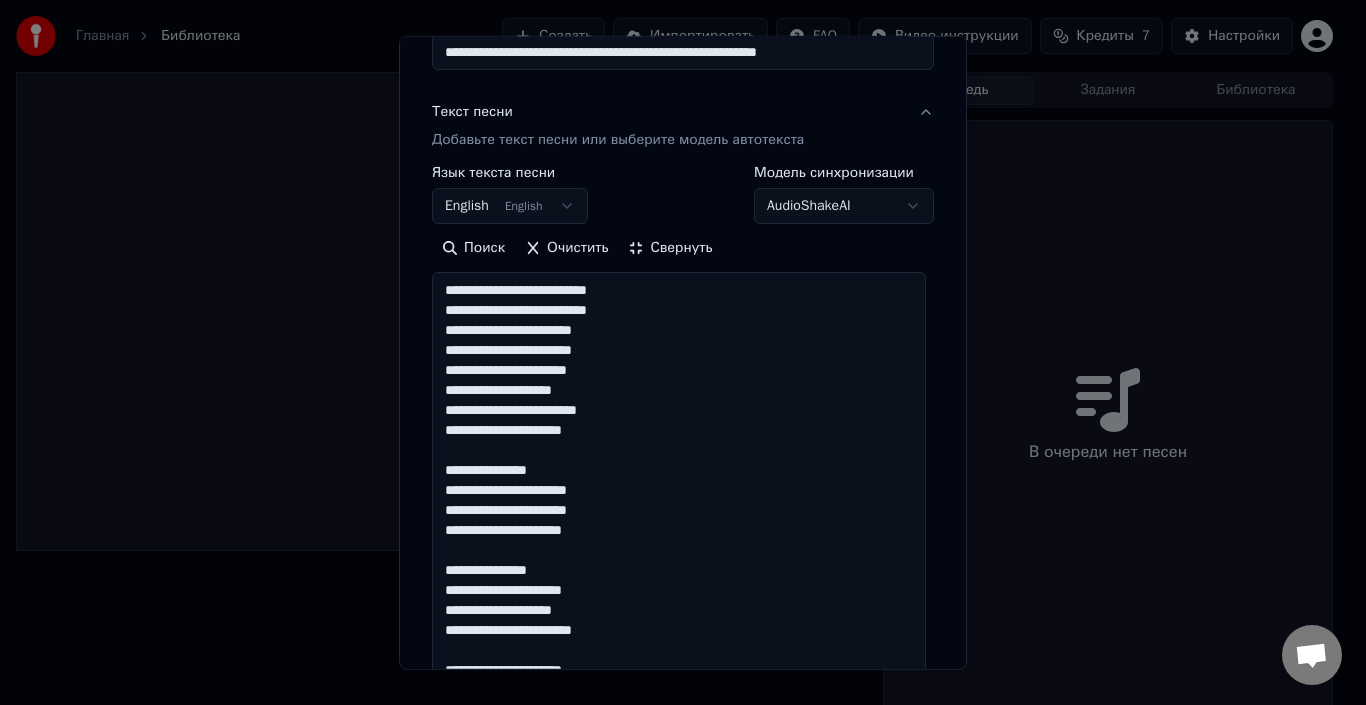 click on "**********" at bounding box center [679, 669] 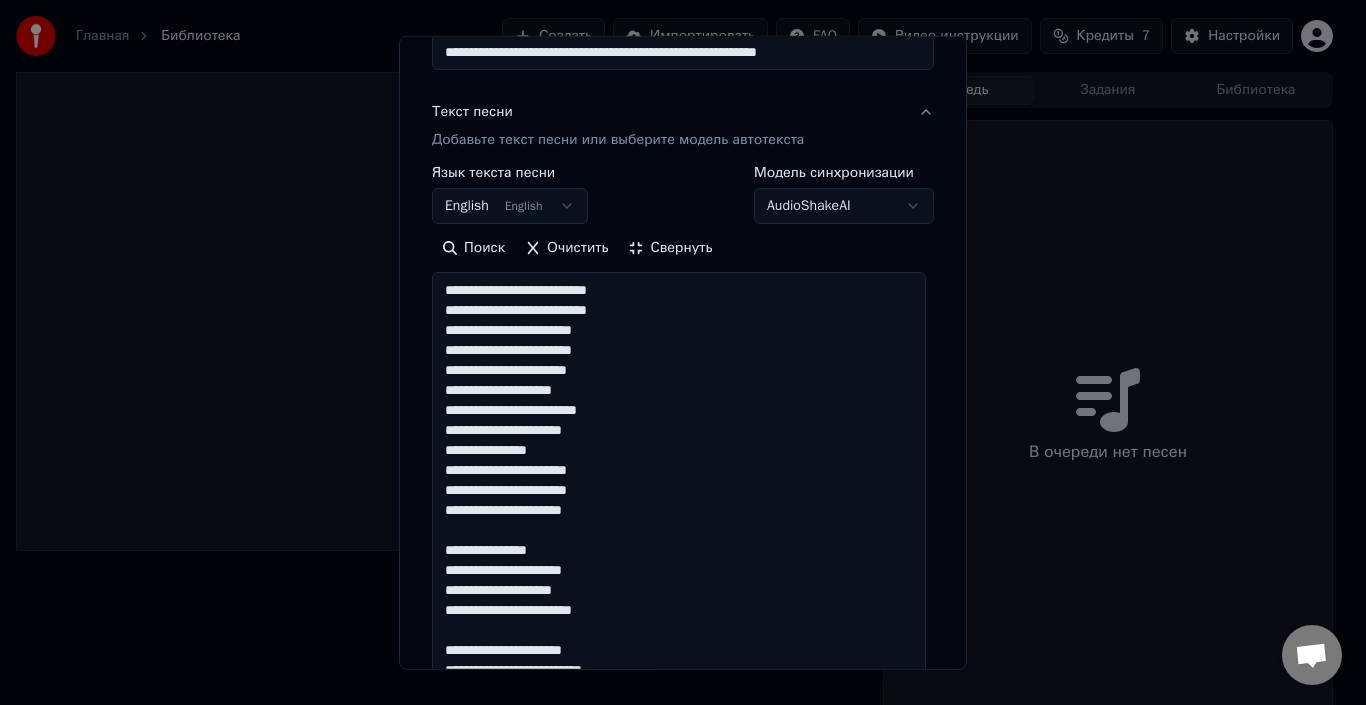 click on "**********" at bounding box center (679, 669) 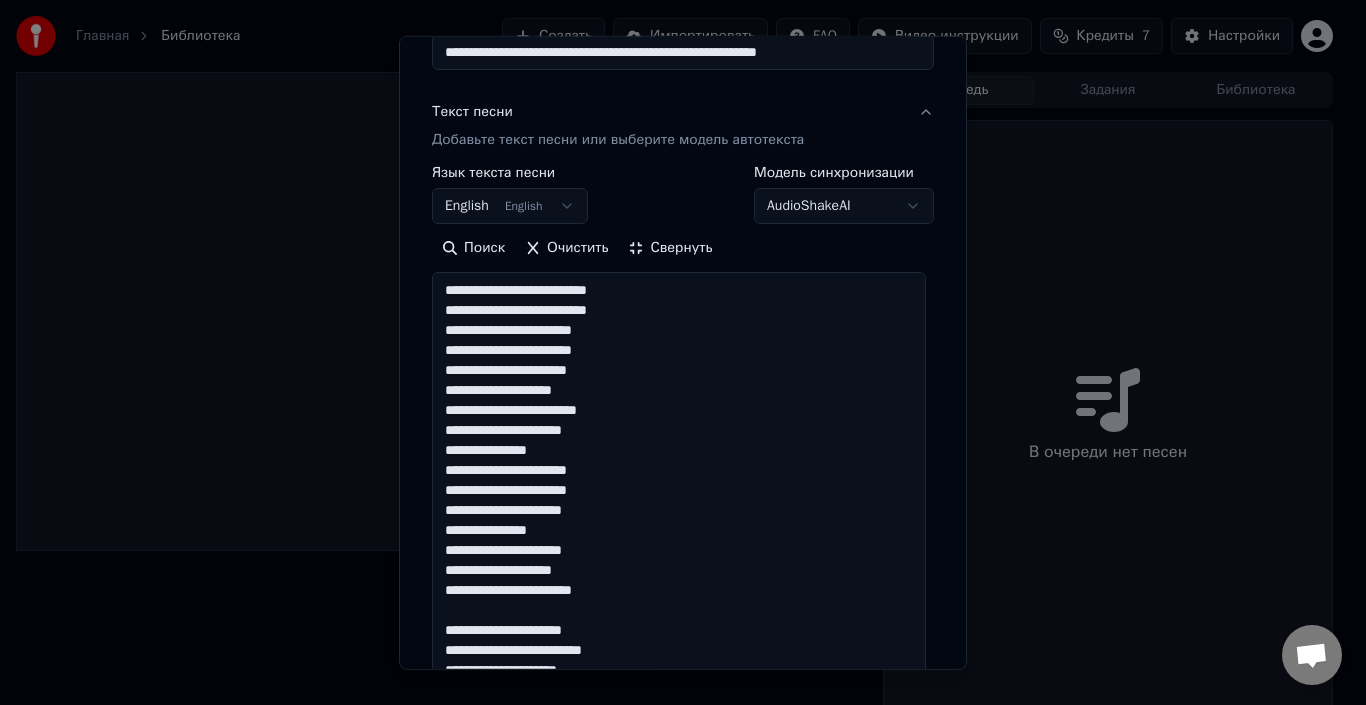 scroll, scrollTop: 300, scrollLeft: 0, axis: vertical 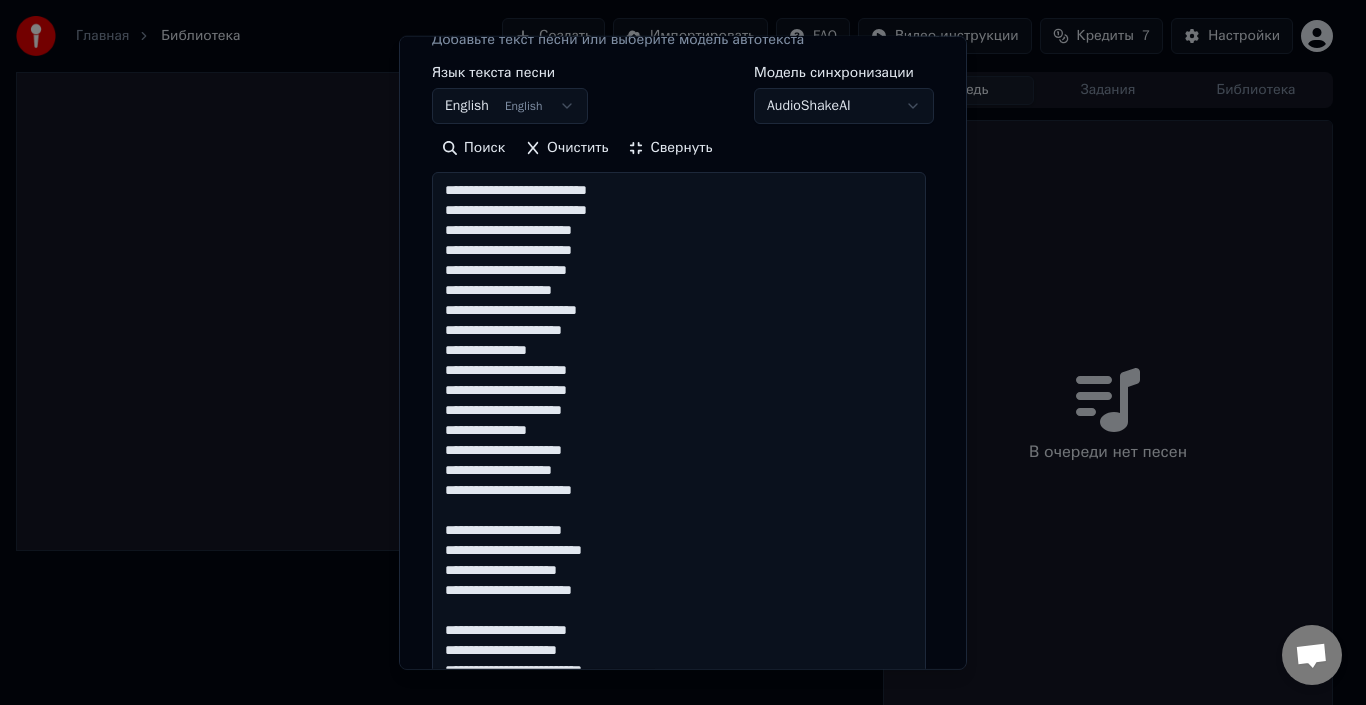 click on "**********" at bounding box center [679, 569] 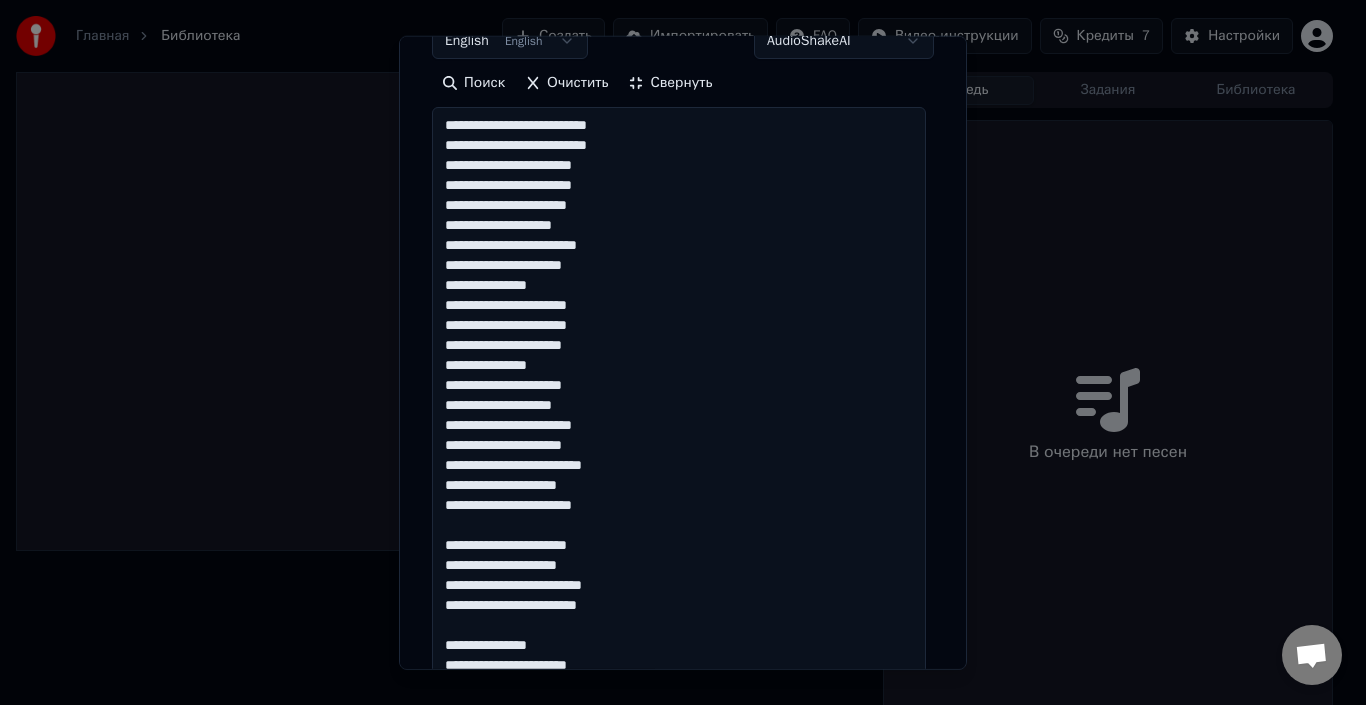 scroll, scrollTop: 400, scrollLeft: 0, axis: vertical 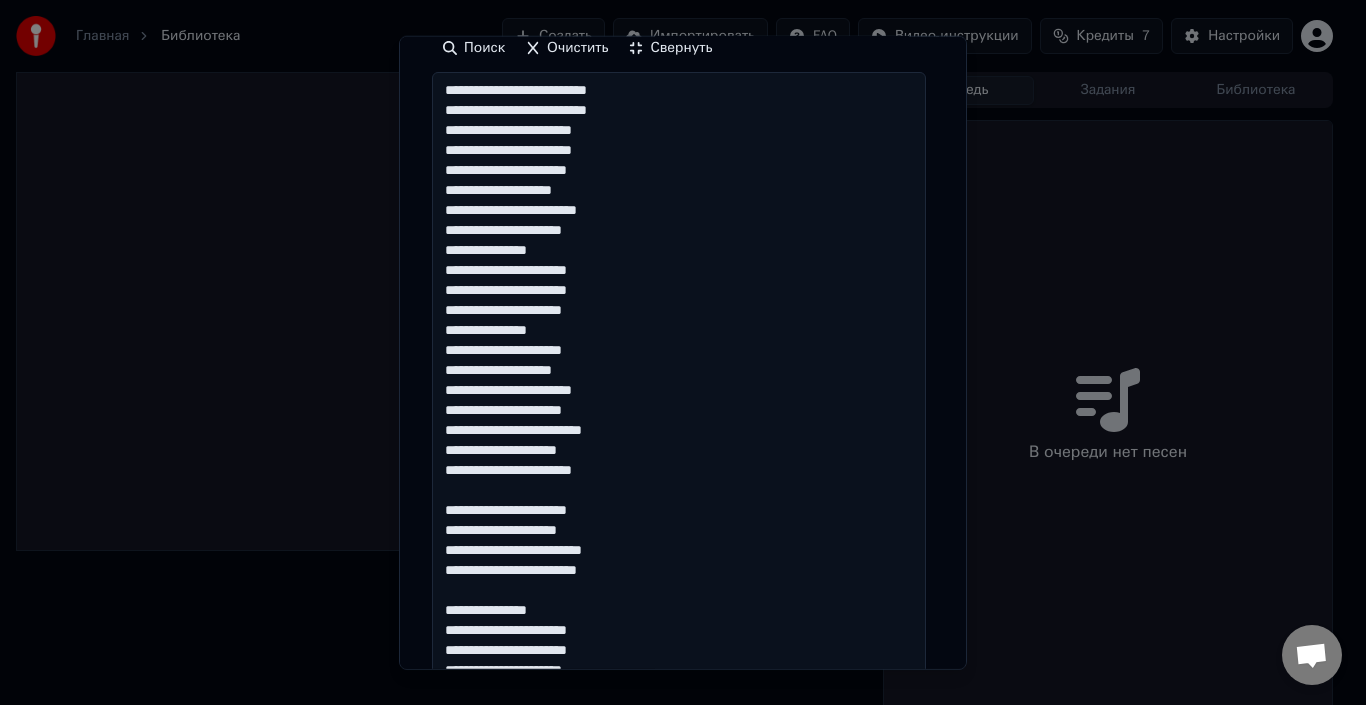 click on "**********" at bounding box center [679, 469] 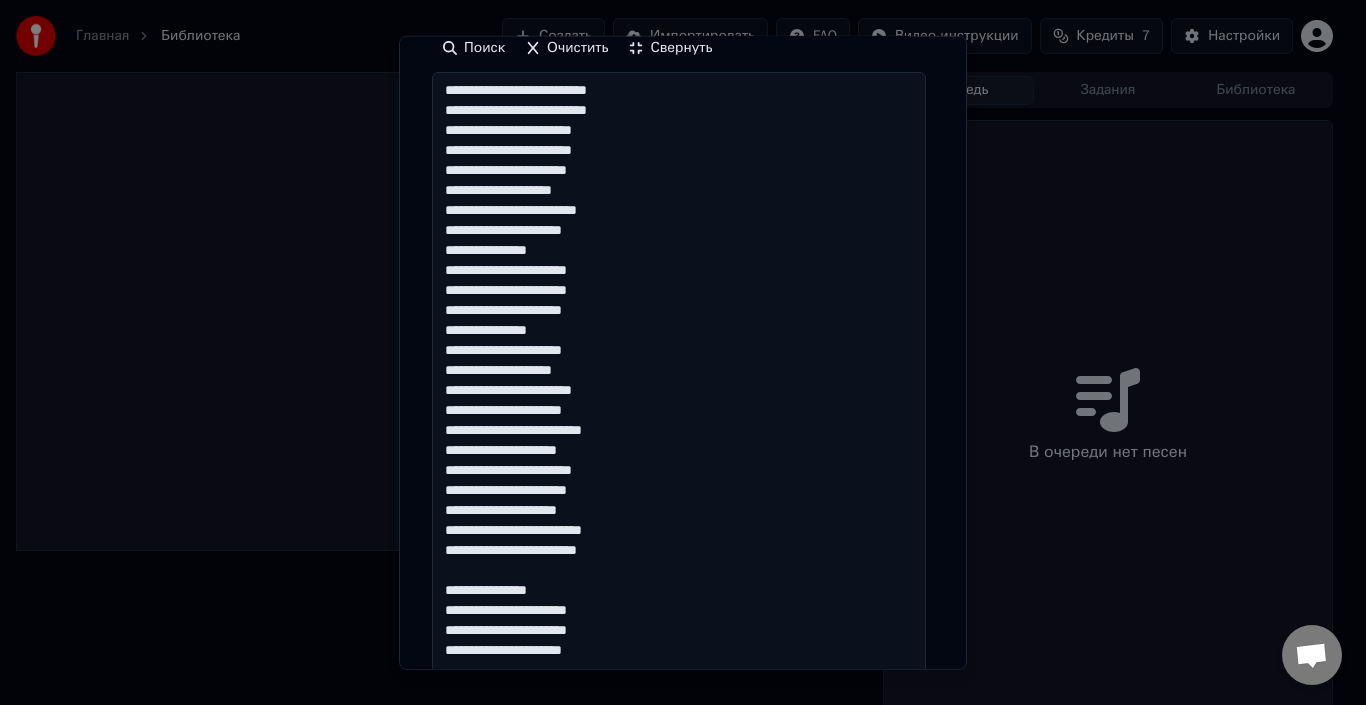 click on "**********" at bounding box center [679, 469] 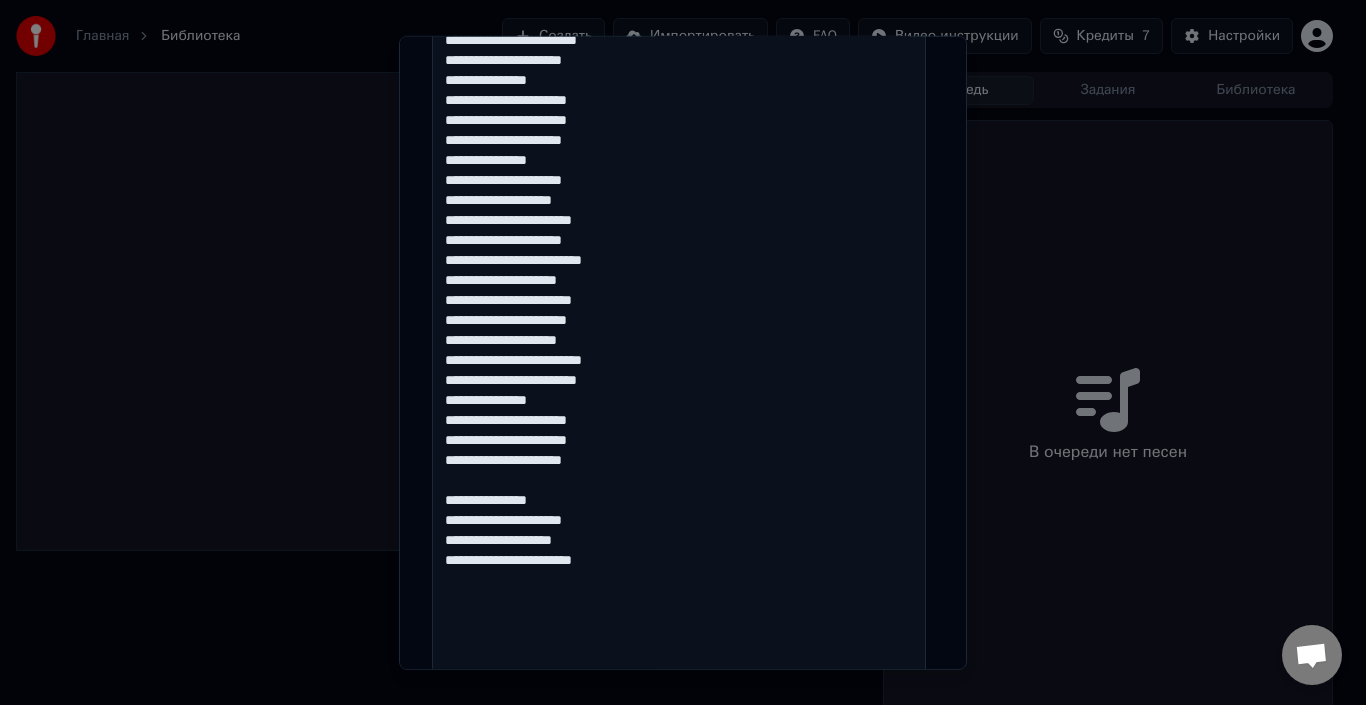 scroll, scrollTop: 600, scrollLeft: 0, axis: vertical 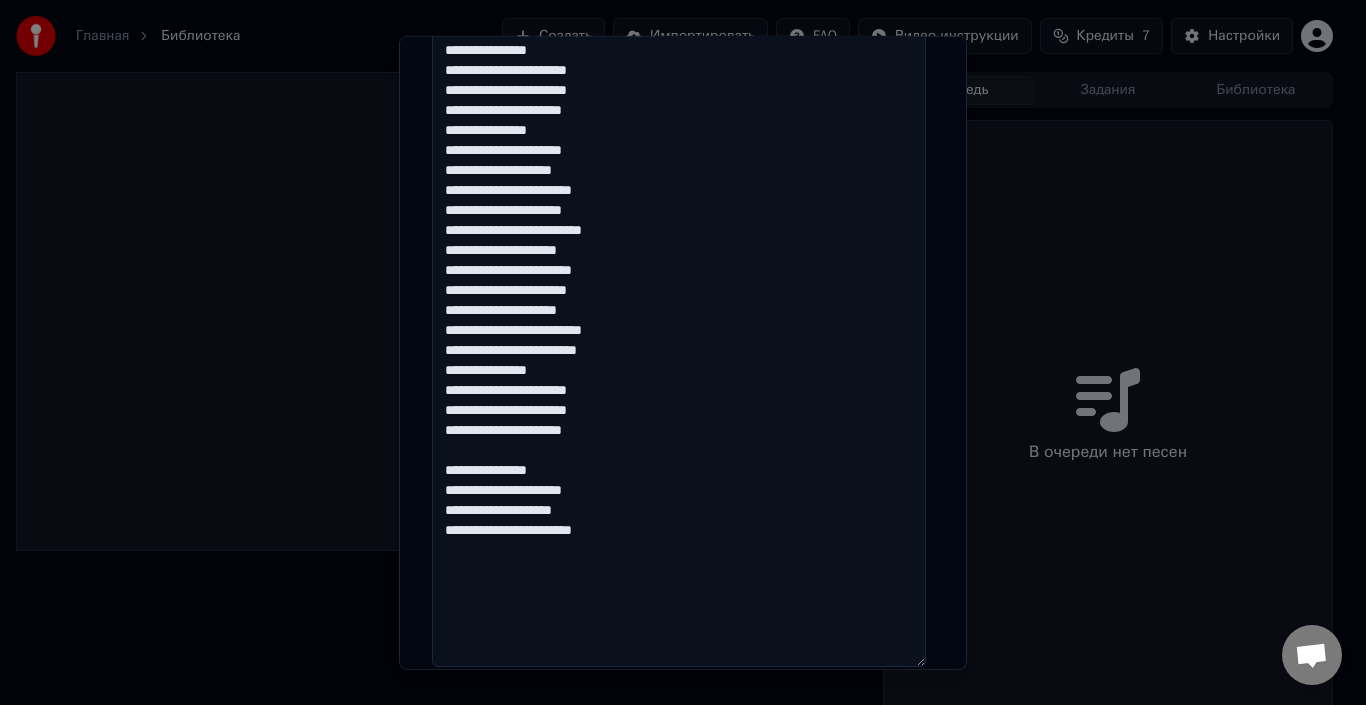 click on "**********" at bounding box center [679, 269] 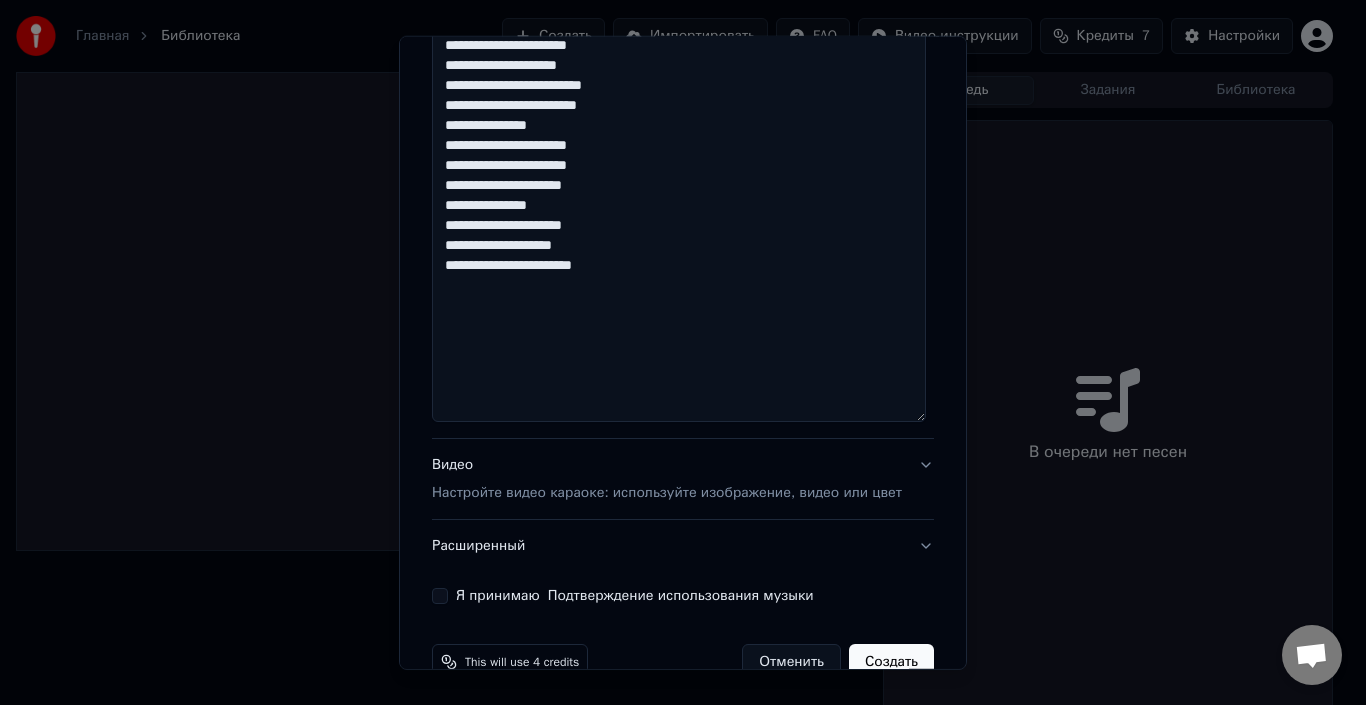 scroll, scrollTop: 888, scrollLeft: 0, axis: vertical 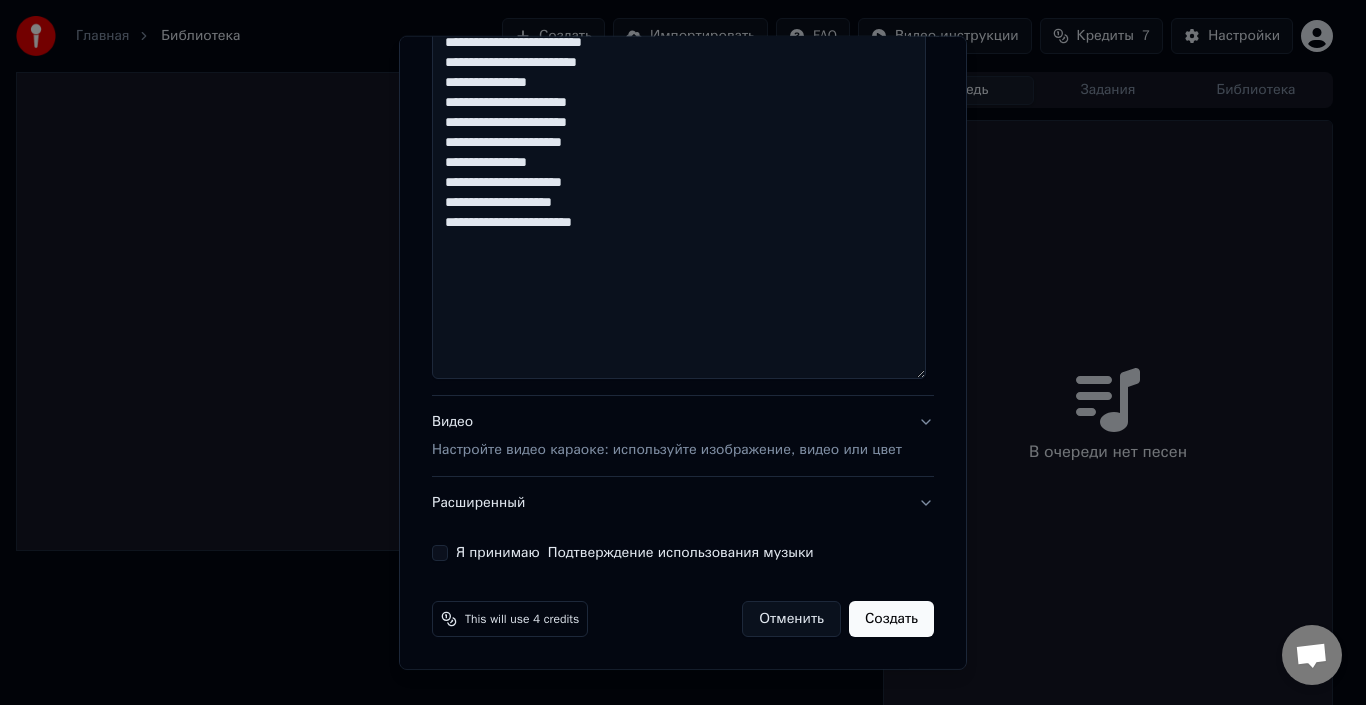 type on "**********" 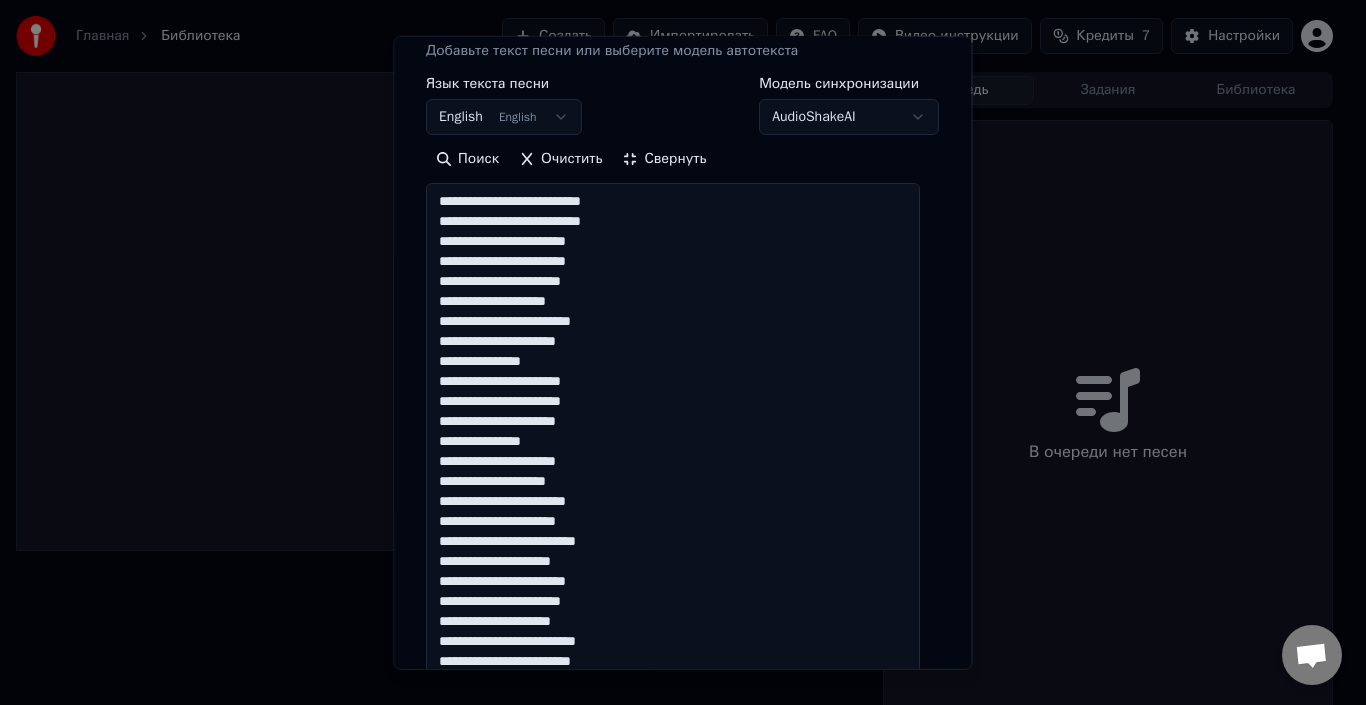 scroll, scrollTop: 103, scrollLeft: 0, axis: vertical 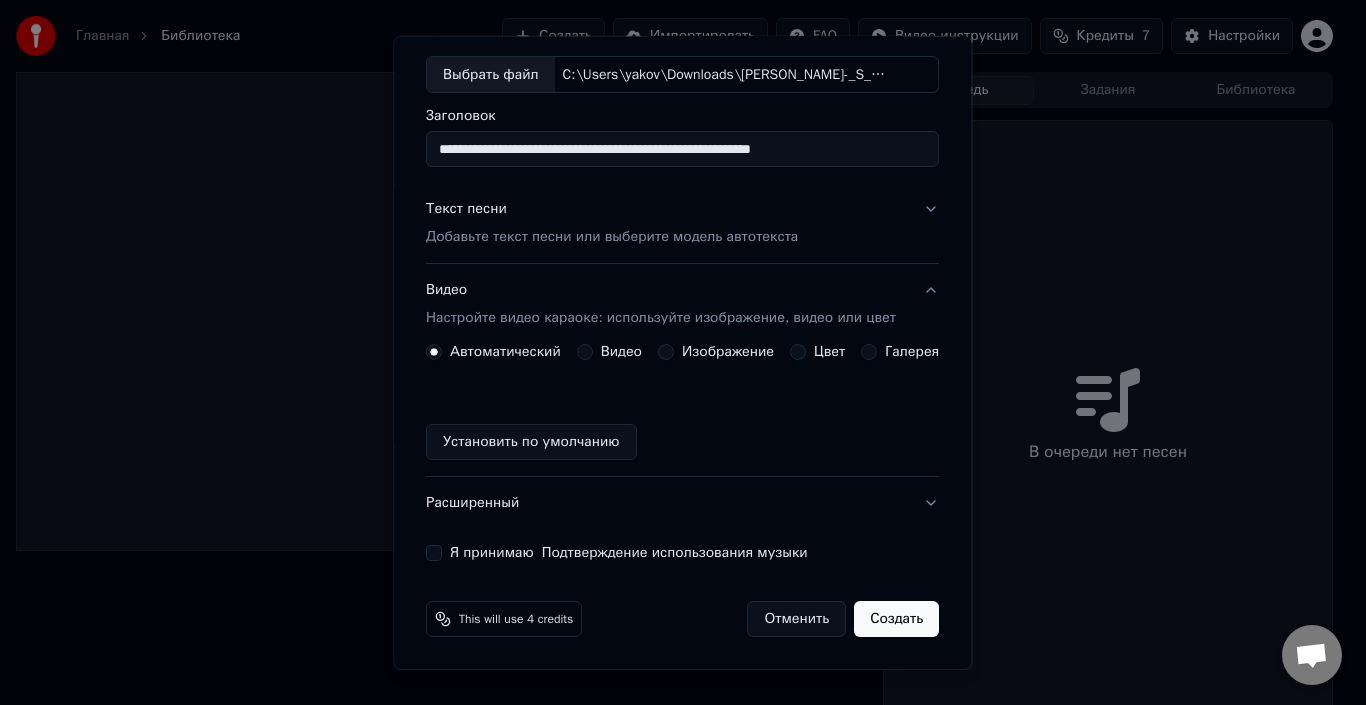 click on "Изображение" at bounding box center [666, 352] 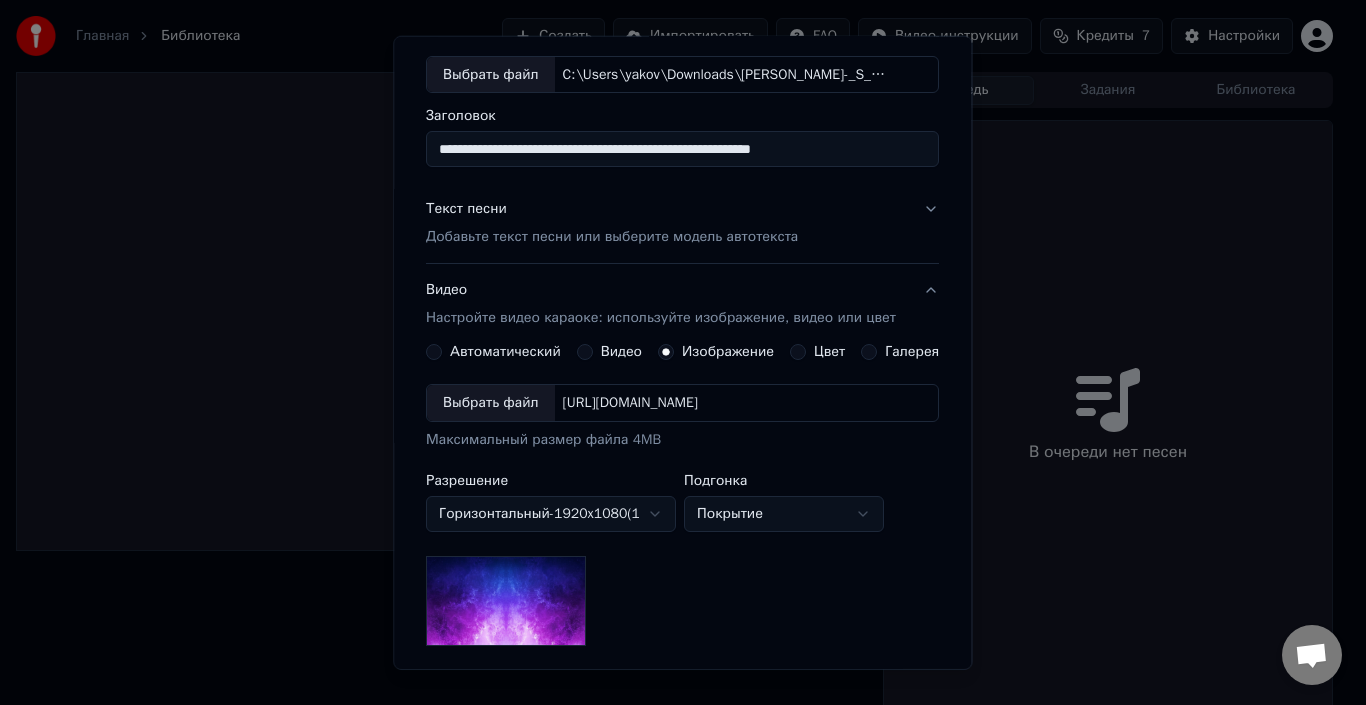 click on "Выбрать файл" at bounding box center [491, 403] 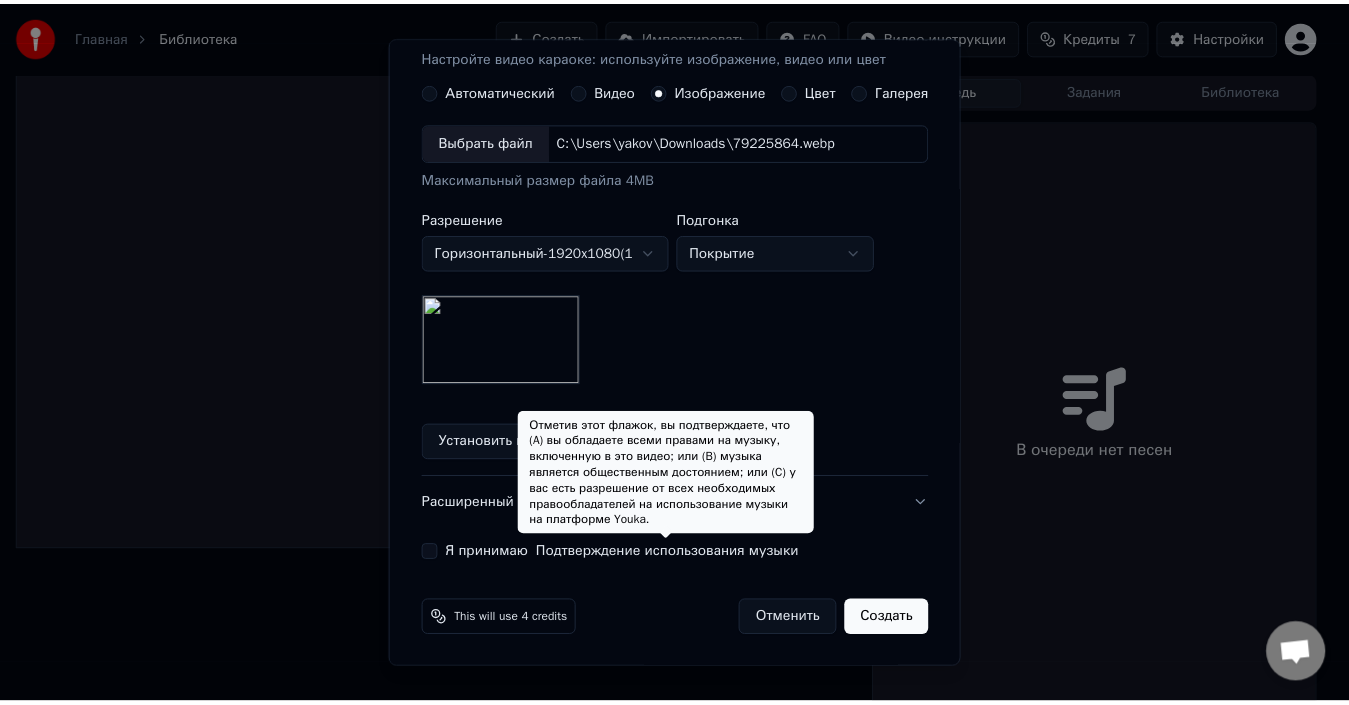 scroll, scrollTop: 365, scrollLeft: 0, axis: vertical 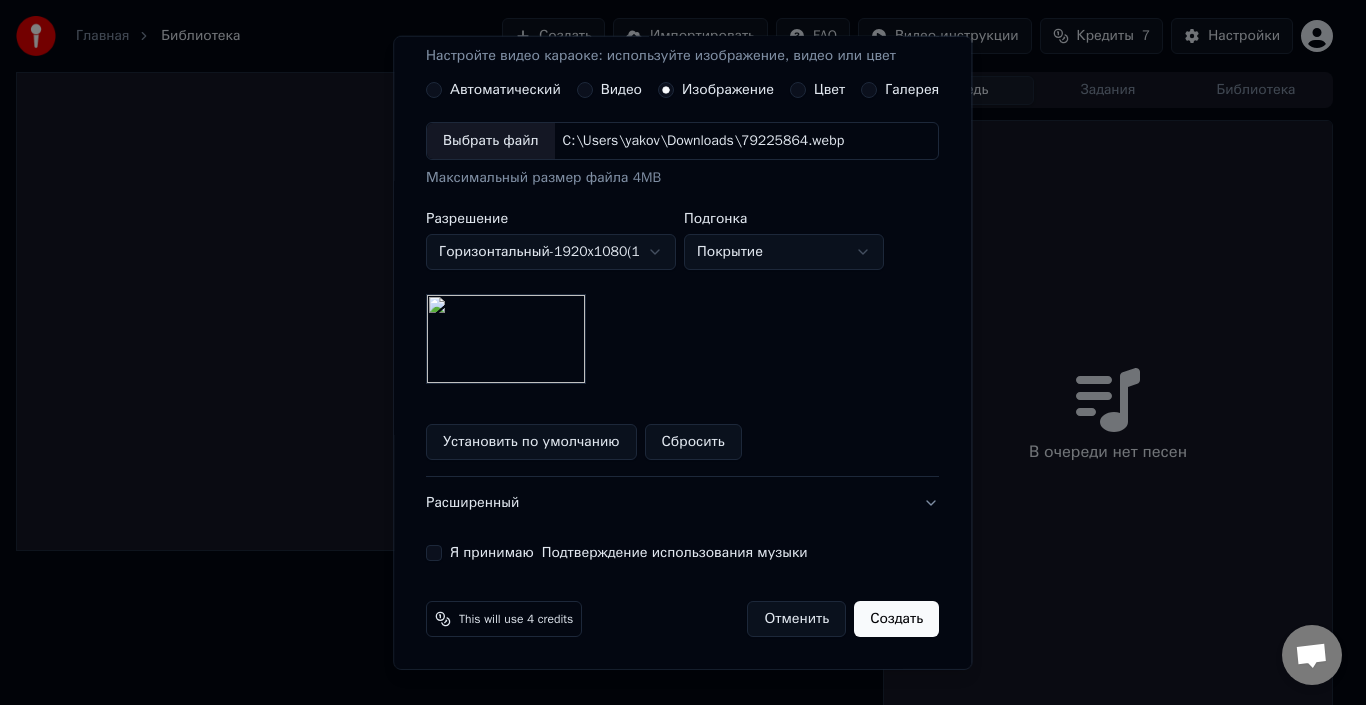 click on "Я принимаю   Подтверждение использования музыки" at bounding box center [434, 553] 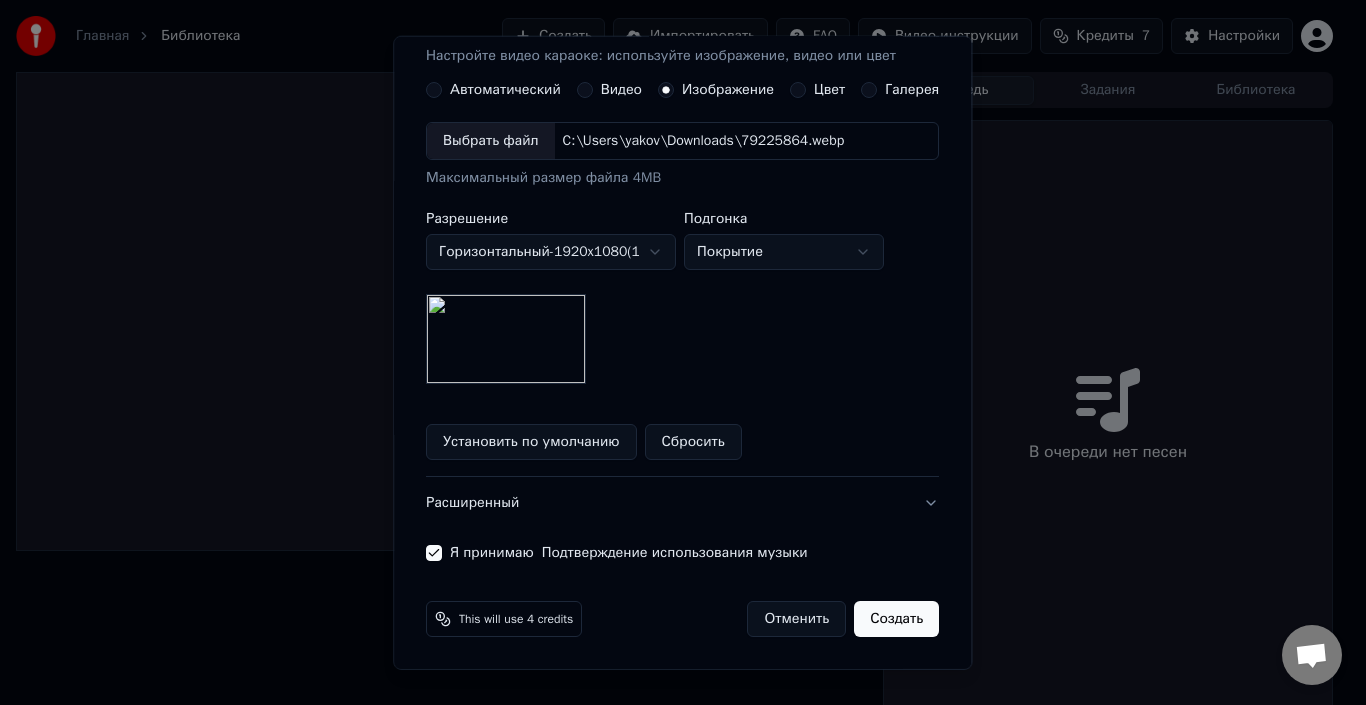 click on "Создать" at bounding box center [897, 619] 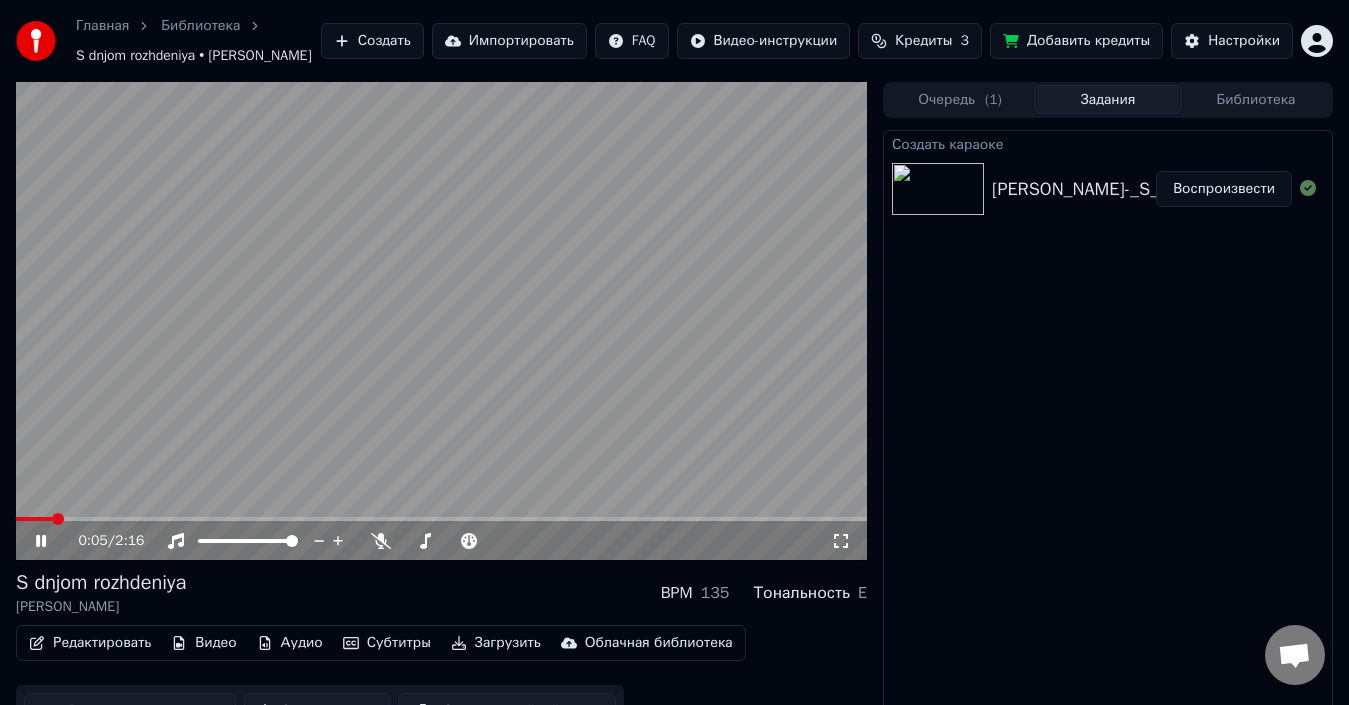 click 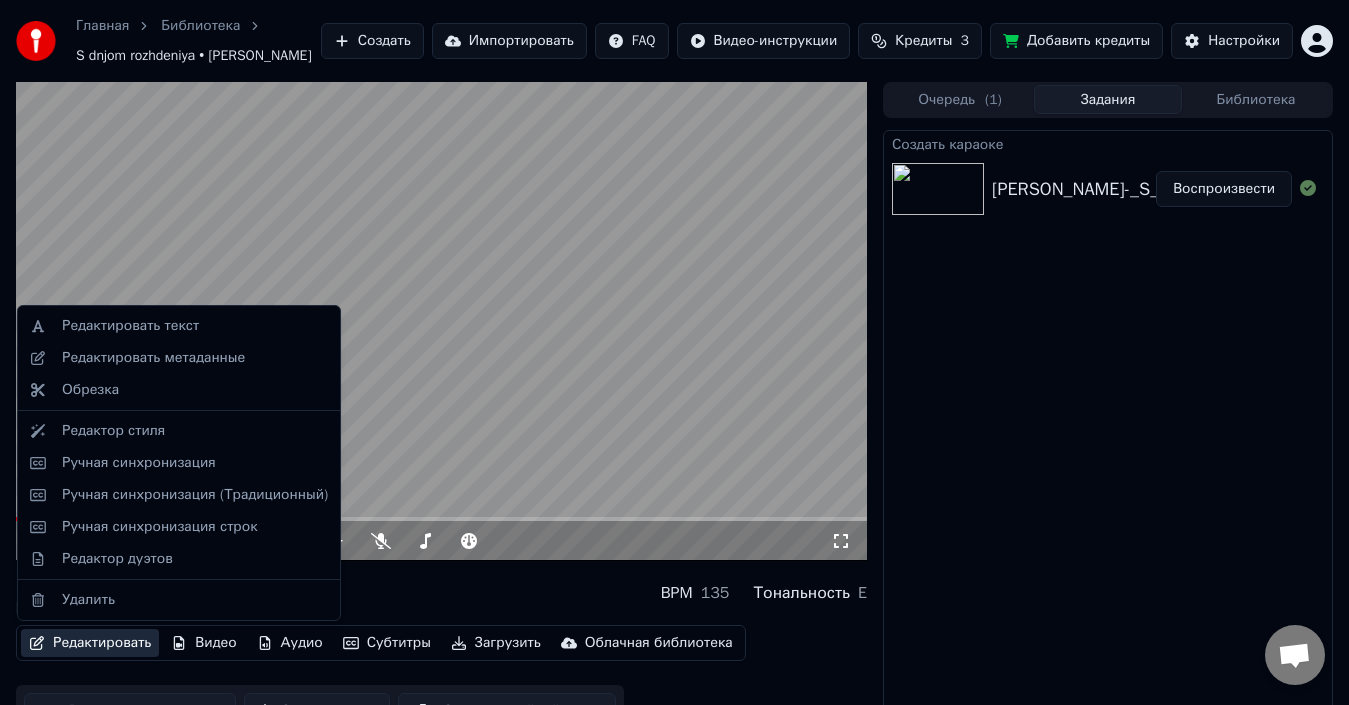click on "Редактировать" at bounding box center [90, 643] 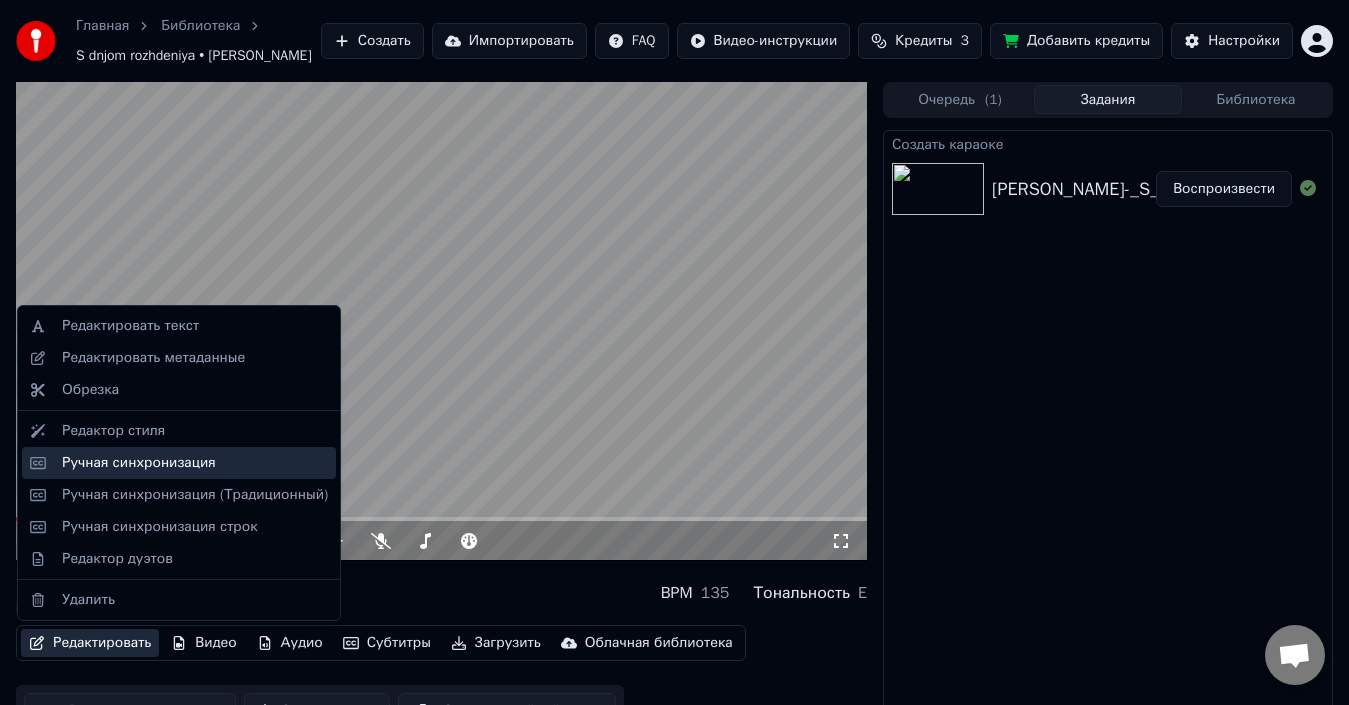 click on "Ручная синхронизация" at bounding box center [139, 463] 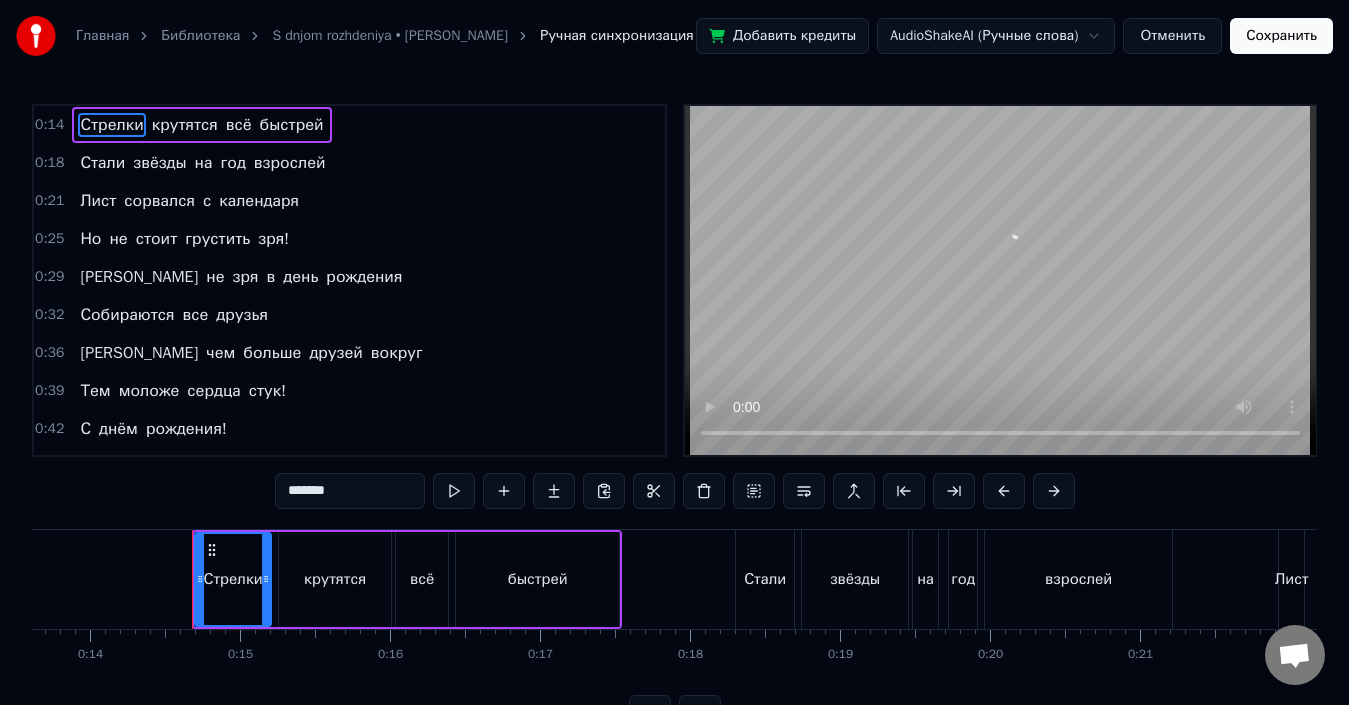 scroll, scrollTop: 0, scrollLeft: 2102, axis: horizontal 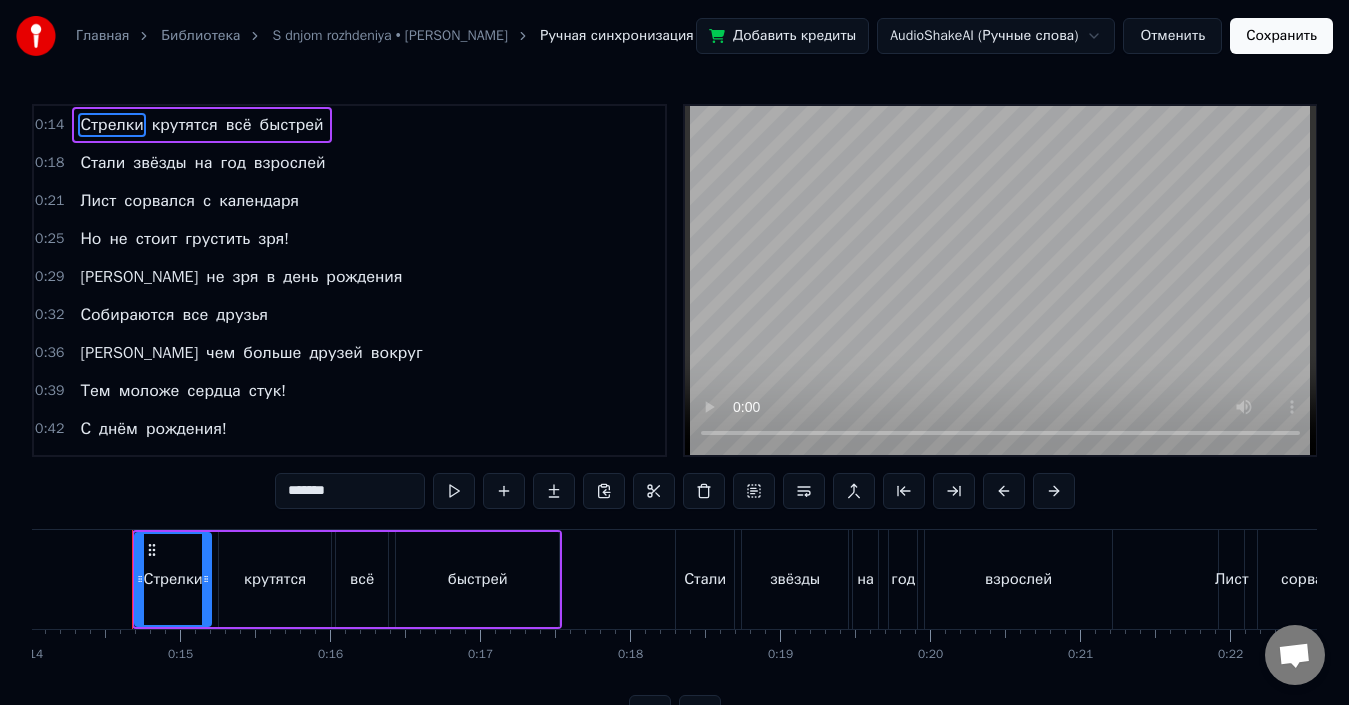 click on "звёзды" at bounding box center (159, 163) 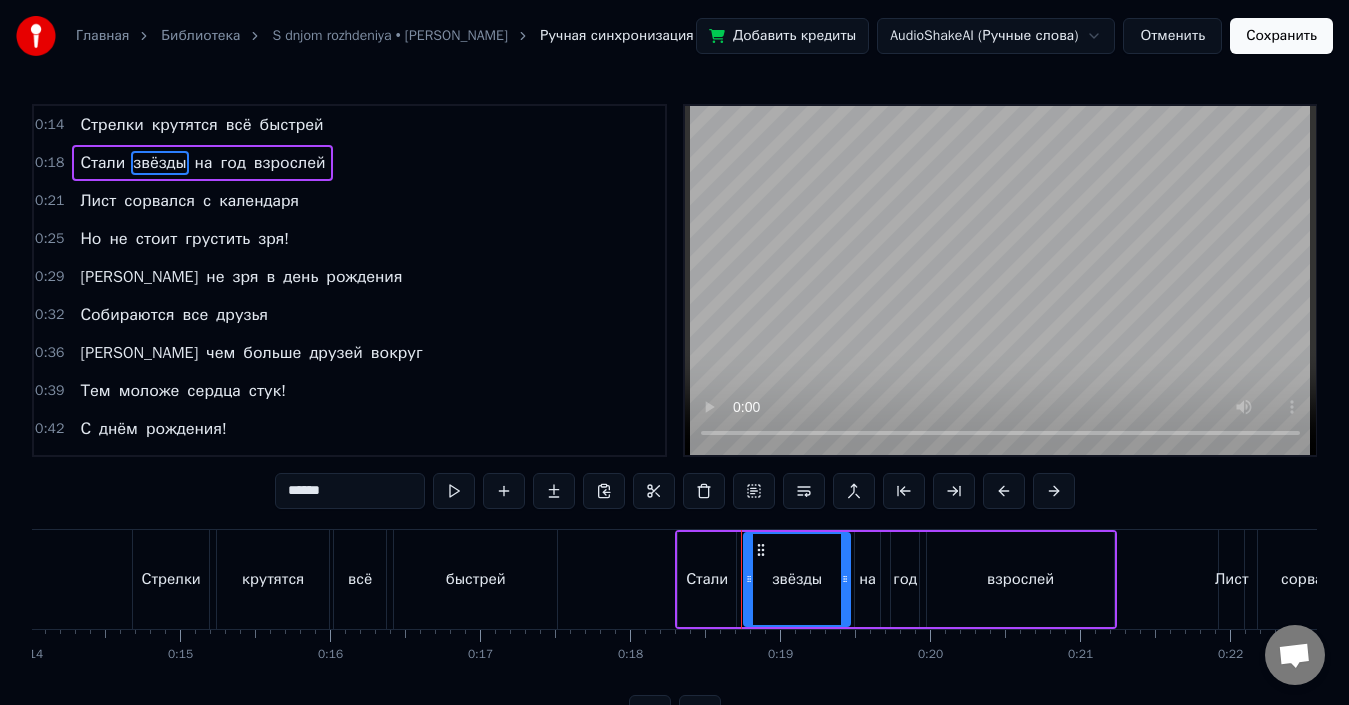 drag, startPoint x: 336, startPoint y: 492, endPoint x: 253, endPoint y: 486, distance: 83.21658 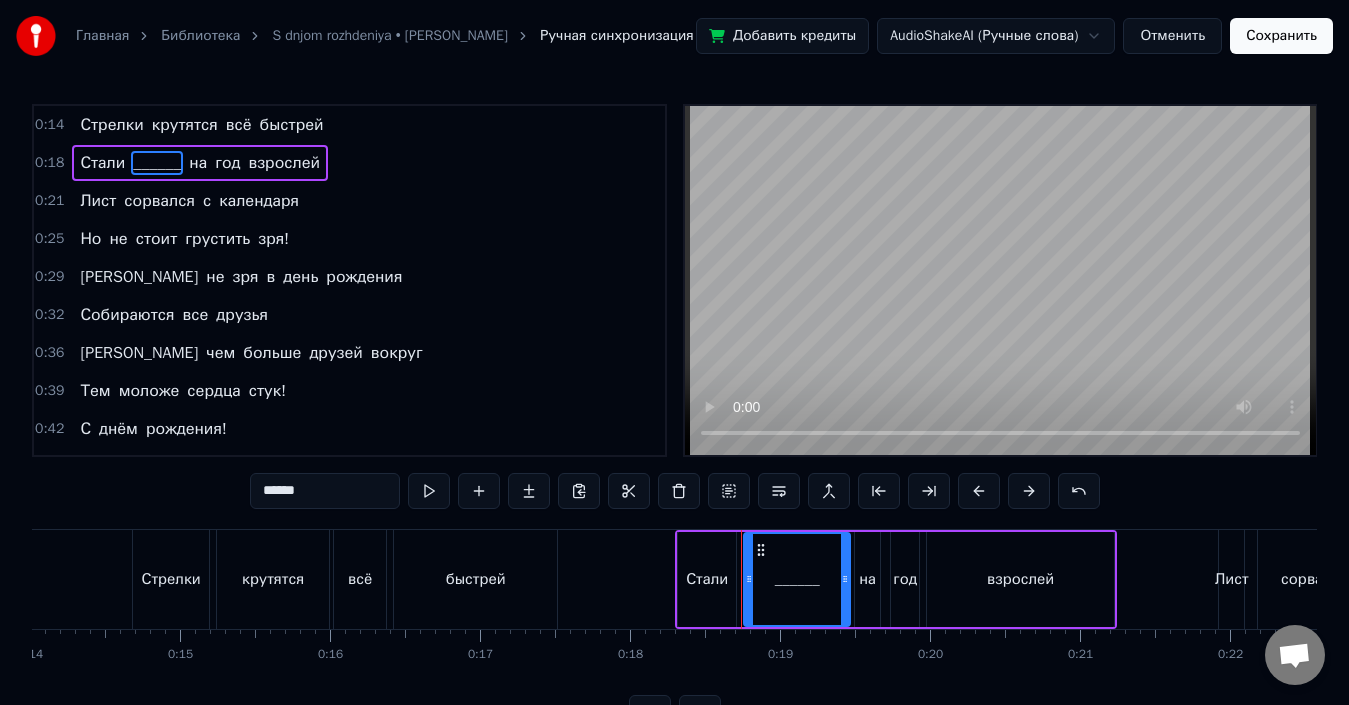 click on "Лист" at bounding box center (98, 201) 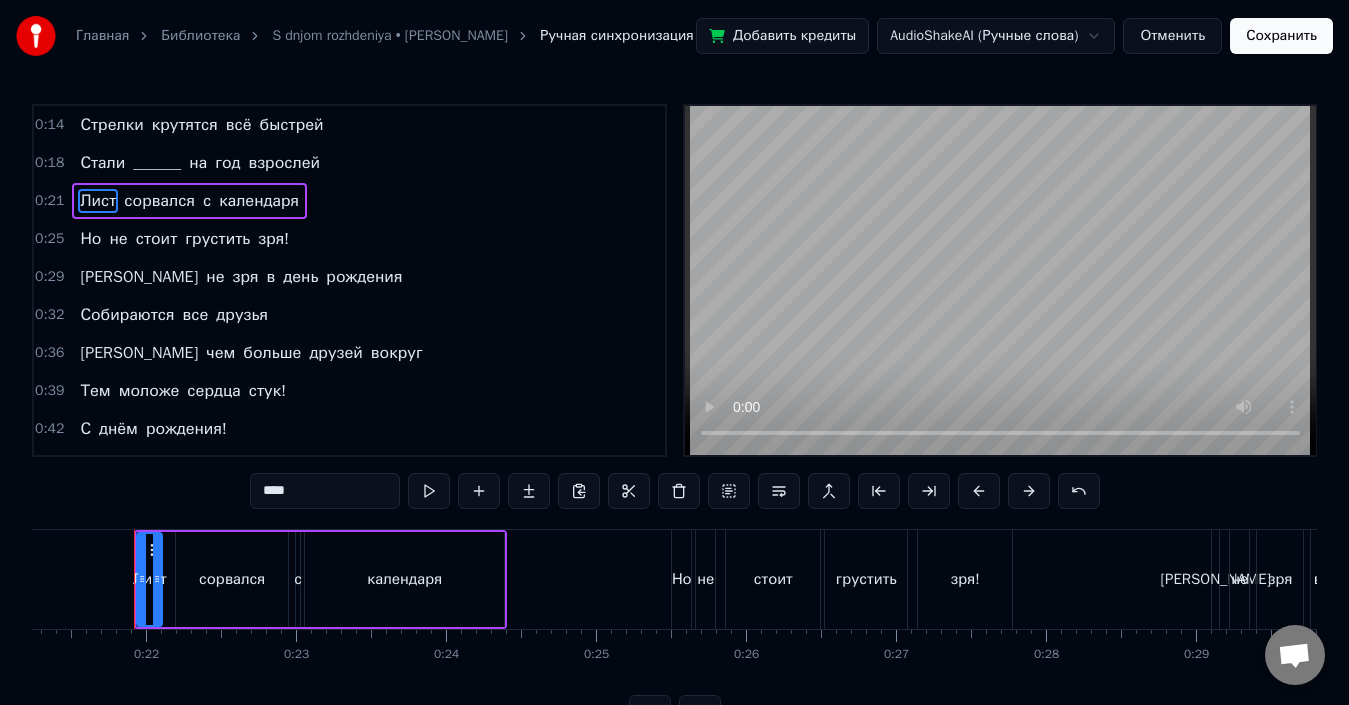 scroll, scrollTop: 0, scrollLeft: 3188, axis: horizontal 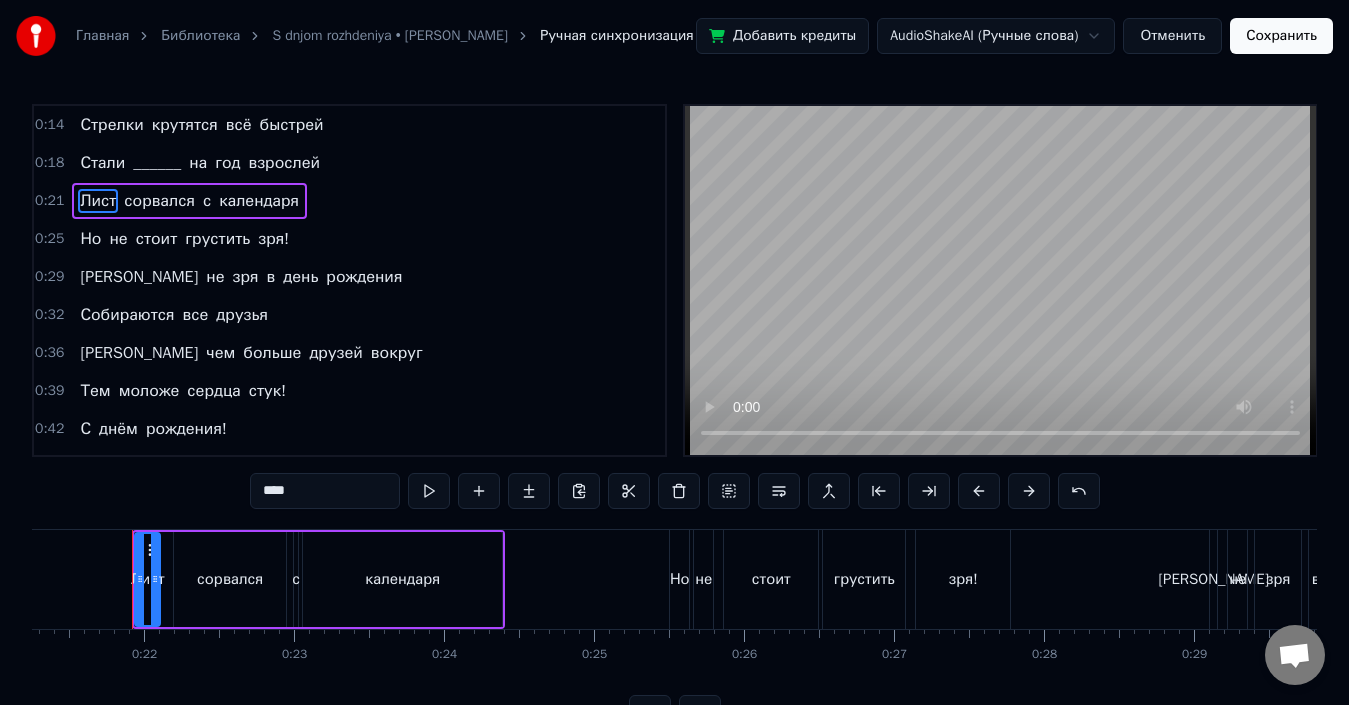 drag, startPoint x: 314, startPoint y: 490, endPoint x: 221, endPoint y: 492, distance: 93.0215 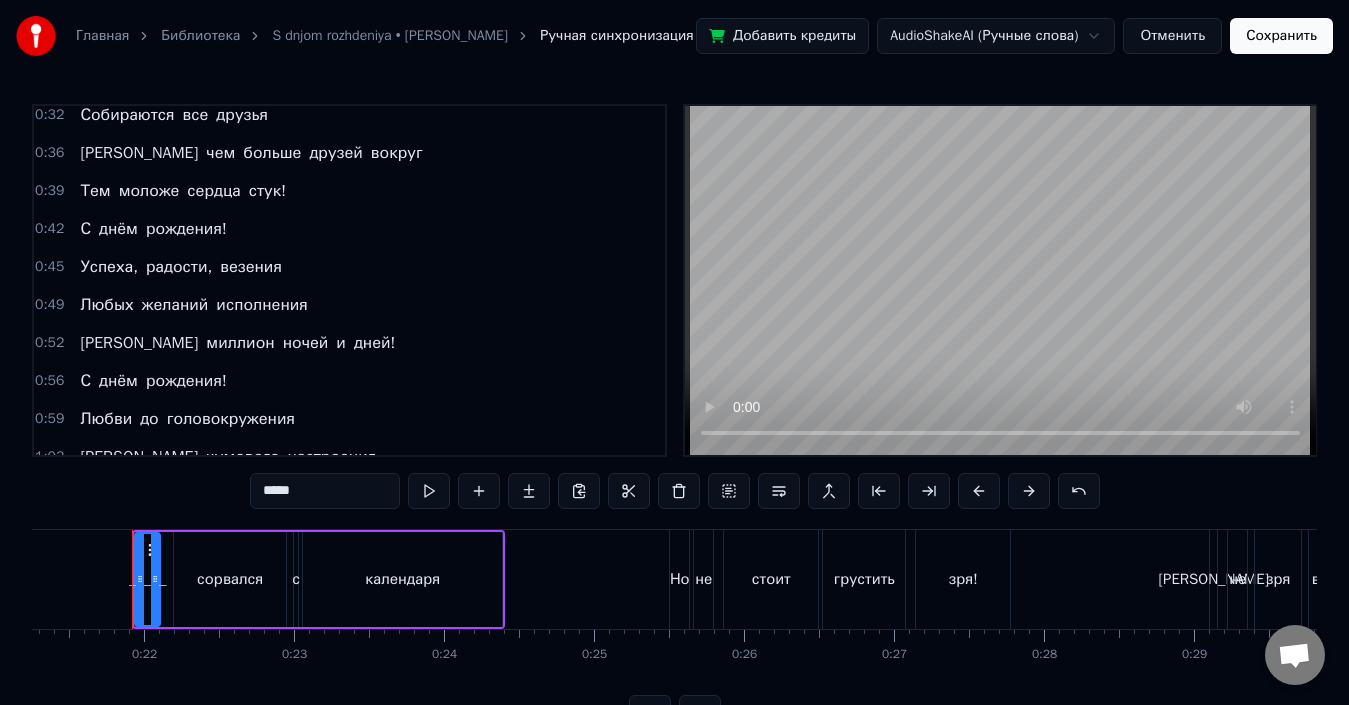 scroll, scrollTop: 100, scrollLeft: 0, axis: vertical 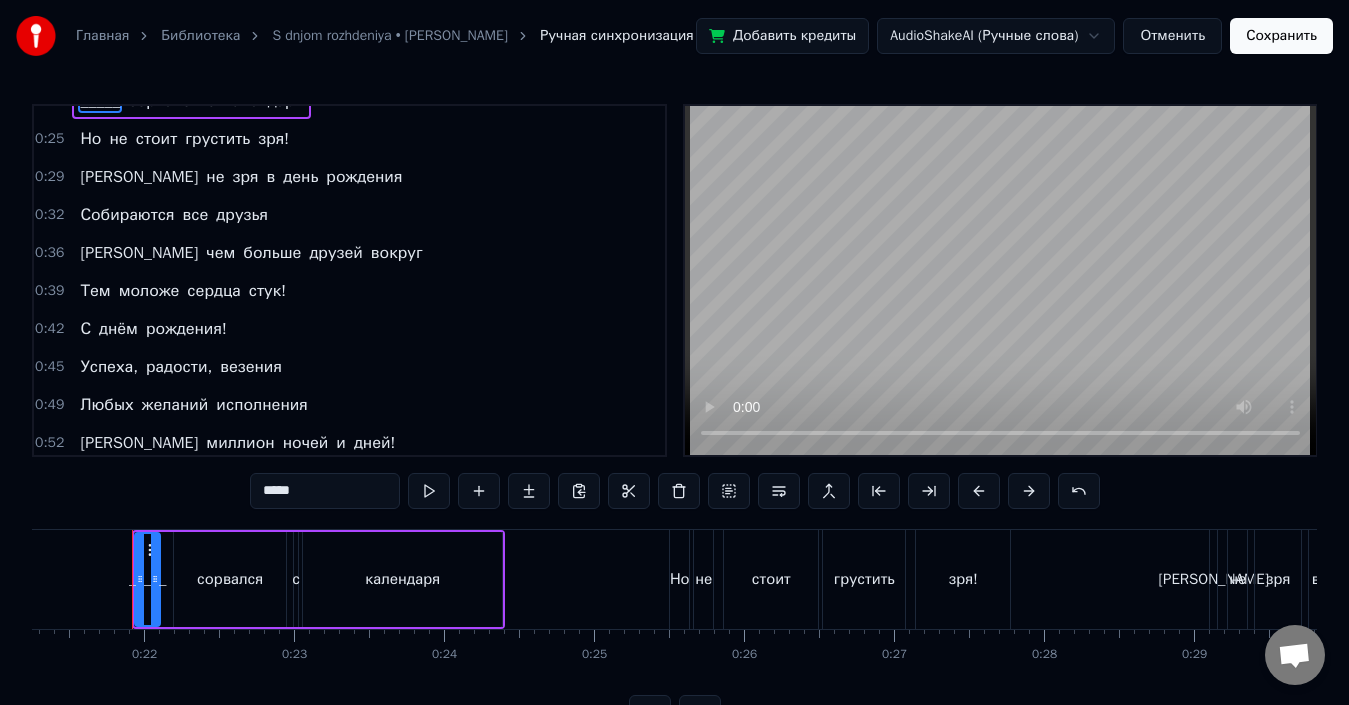 drag, startPoint x: 162, startPoint y: 298, endPoint x: 166, endPoint y: 326, distance: 28.284271 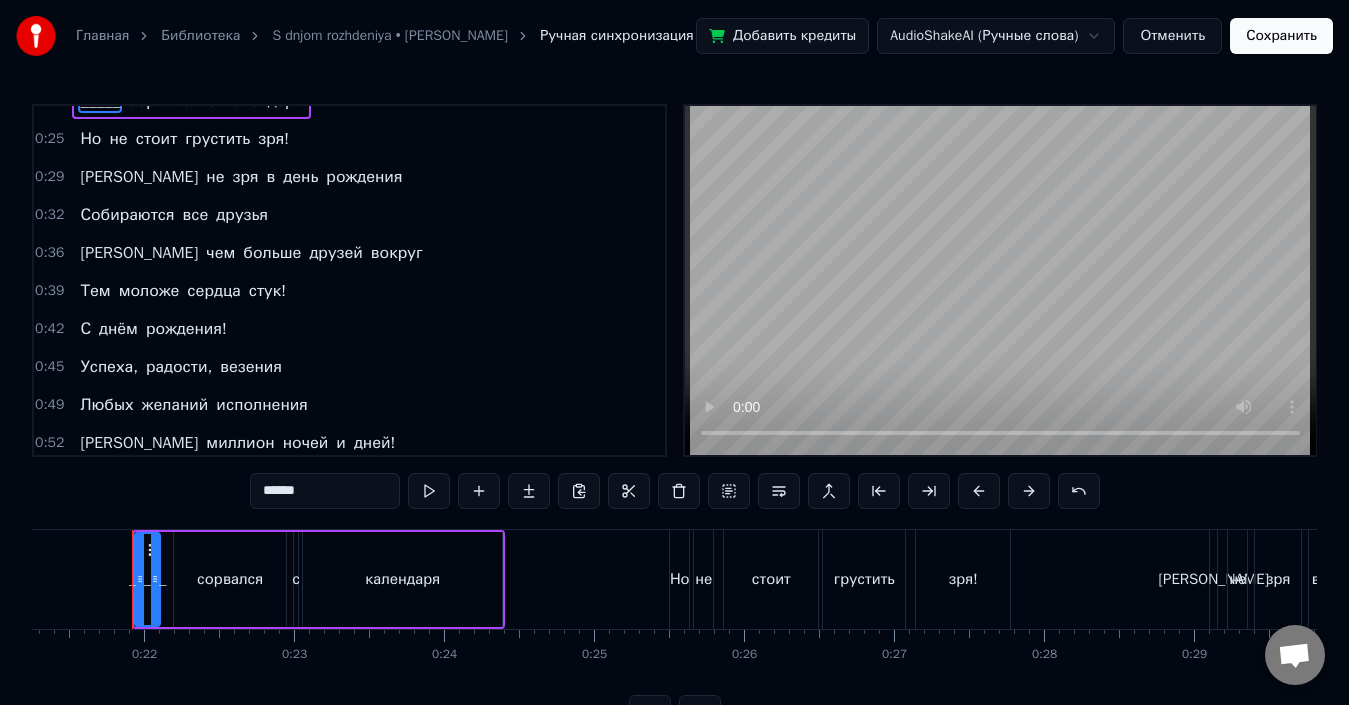scroll, scrollTop: 110, scrollLeft: 0, axis: vertical 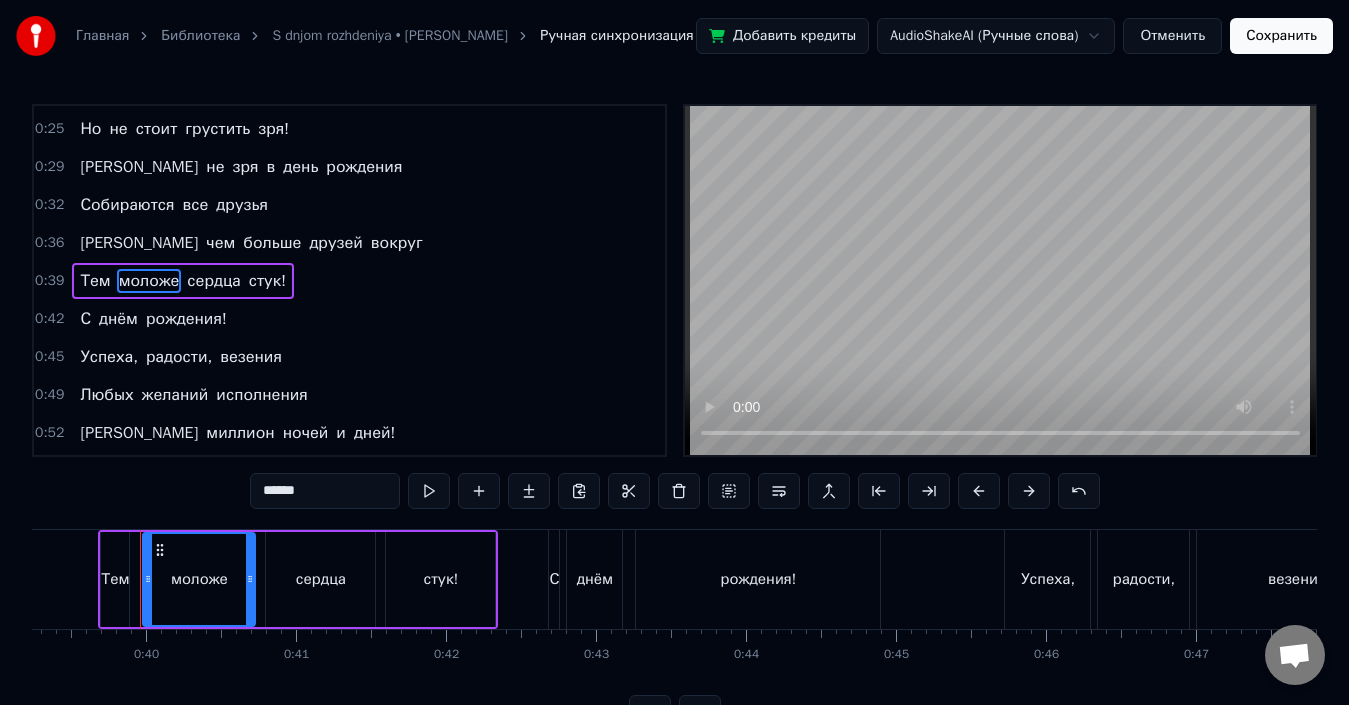 drag, startPoint x: 326, startPoint y: 499, endPoint x: 226, endPoint y: 472, distance: 103.58089 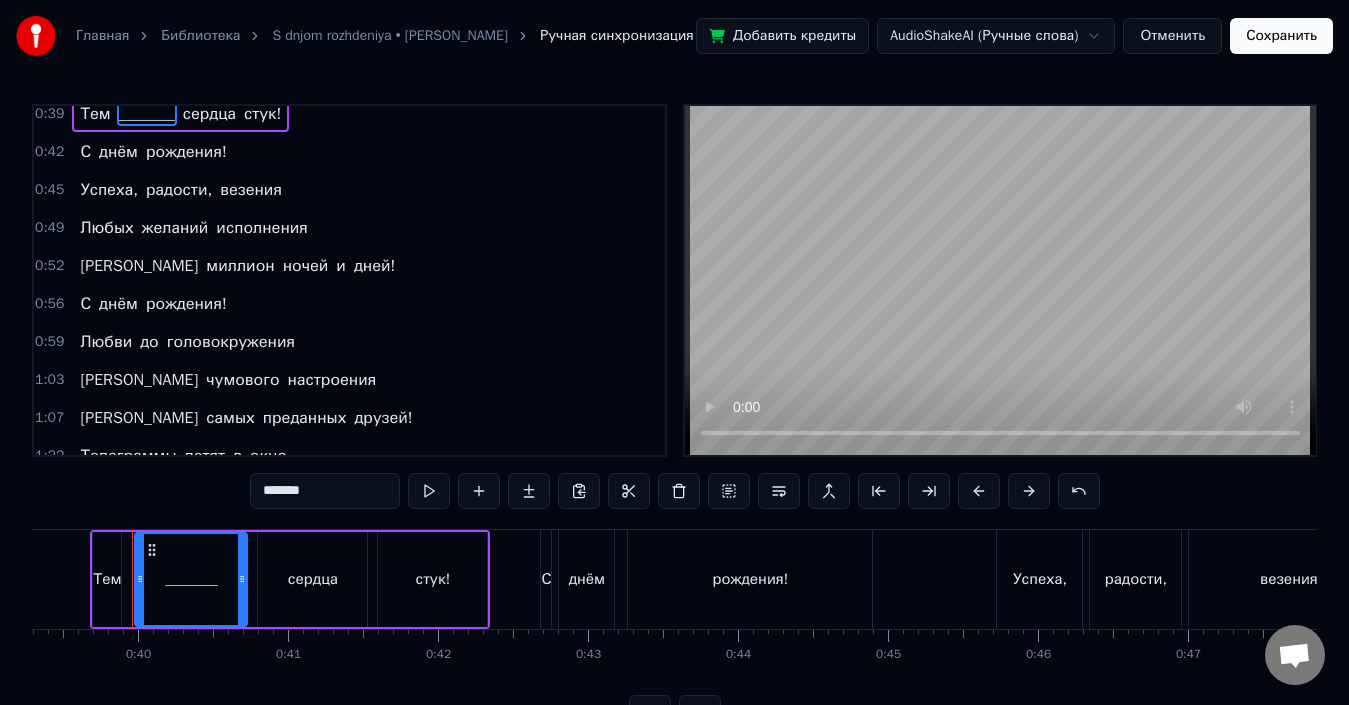 scroll, scrollTop: 310, scrollLeft: 0, axis: vertical 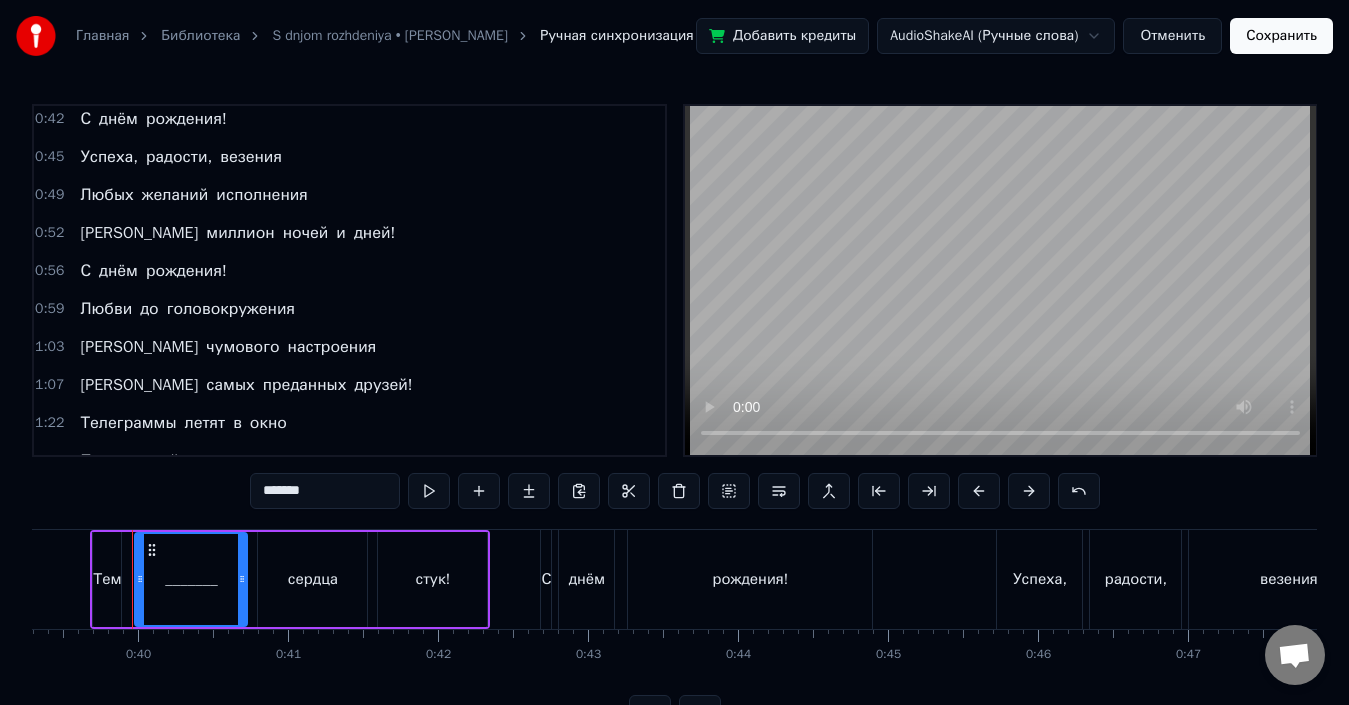 click on "головокружения" at bounding box center [231, 309] 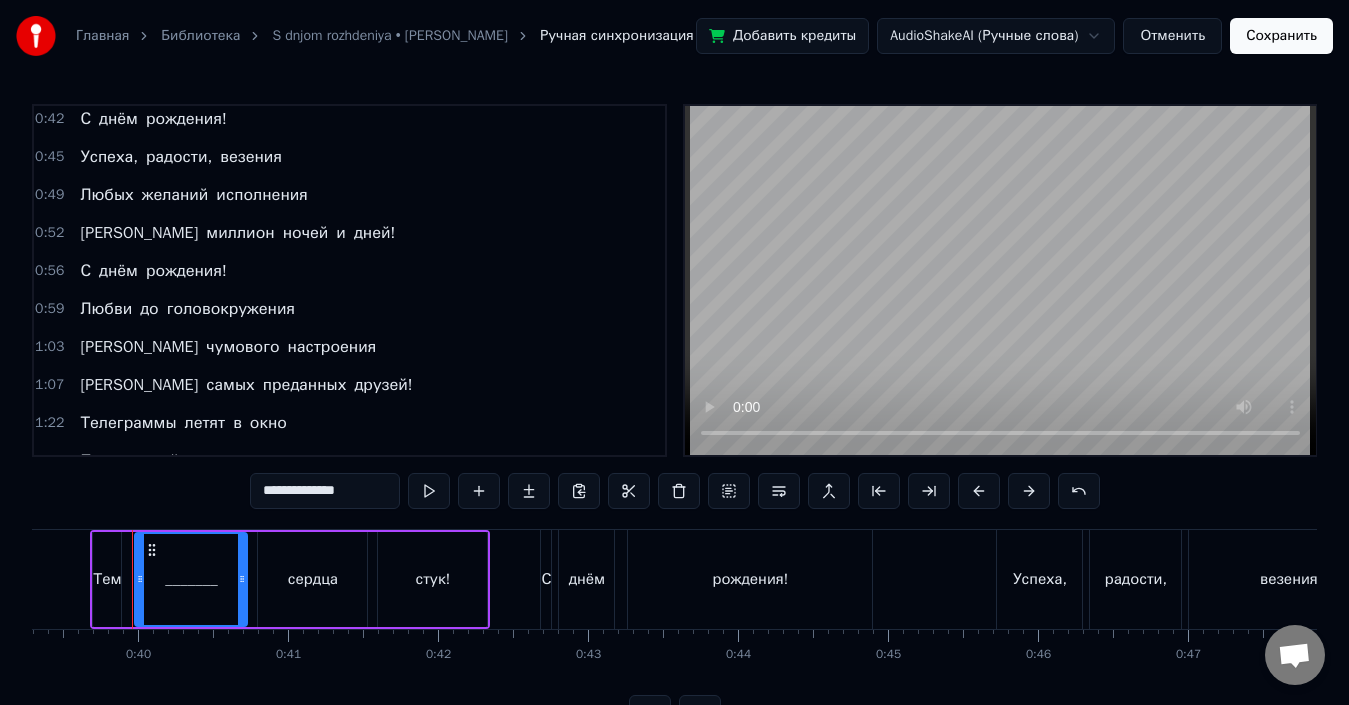 scroll, scrollTop: 338, scrollLeft: 0, axis: vertical 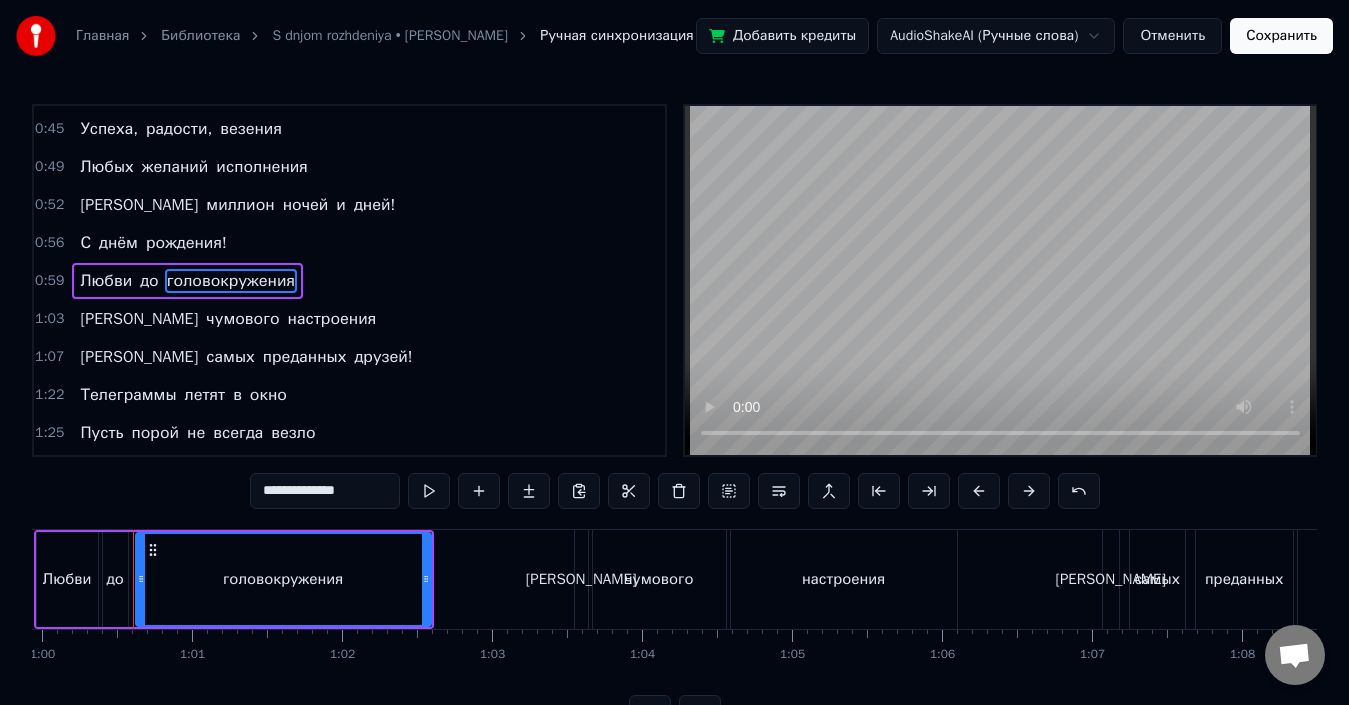 drag, startPoint x: 377, startPoint y: 482, endPoint x: 248, endPoint y: 486, distance: 129.062 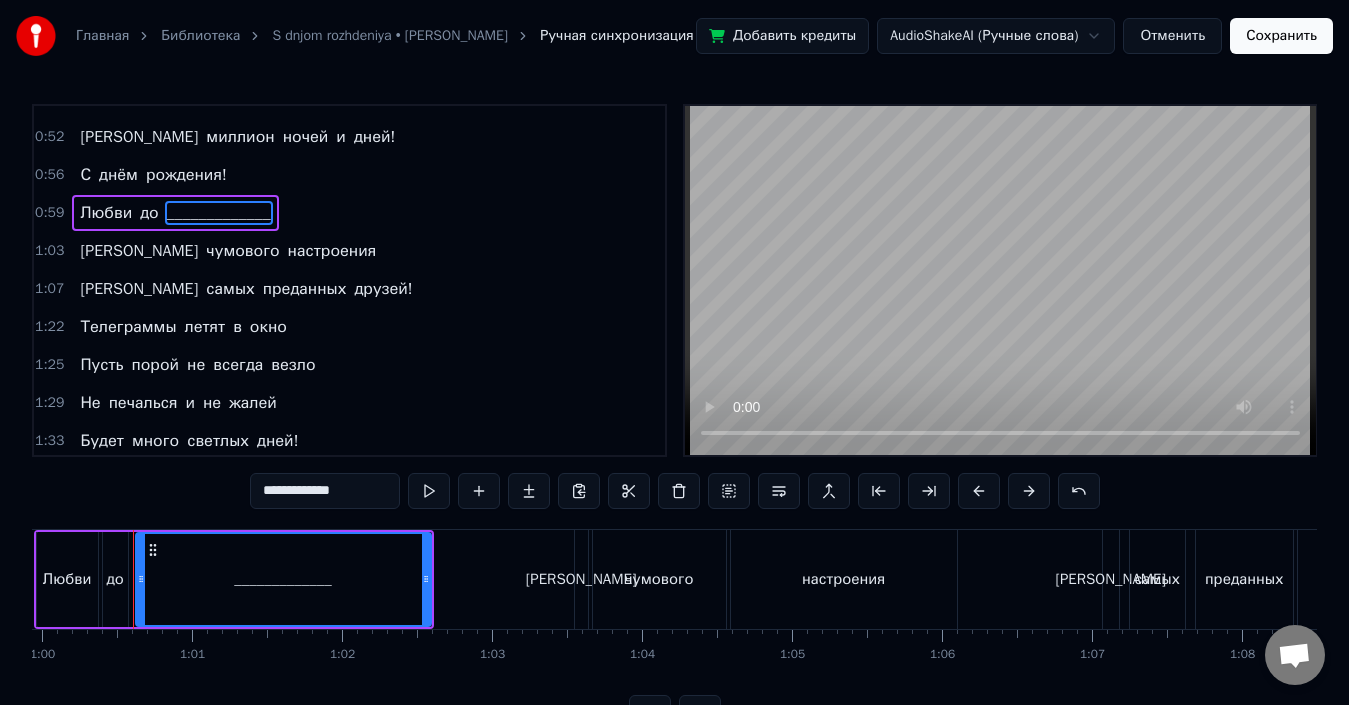 scroll, scrollTop: 438, scrollLeft: 0, axis: vertical 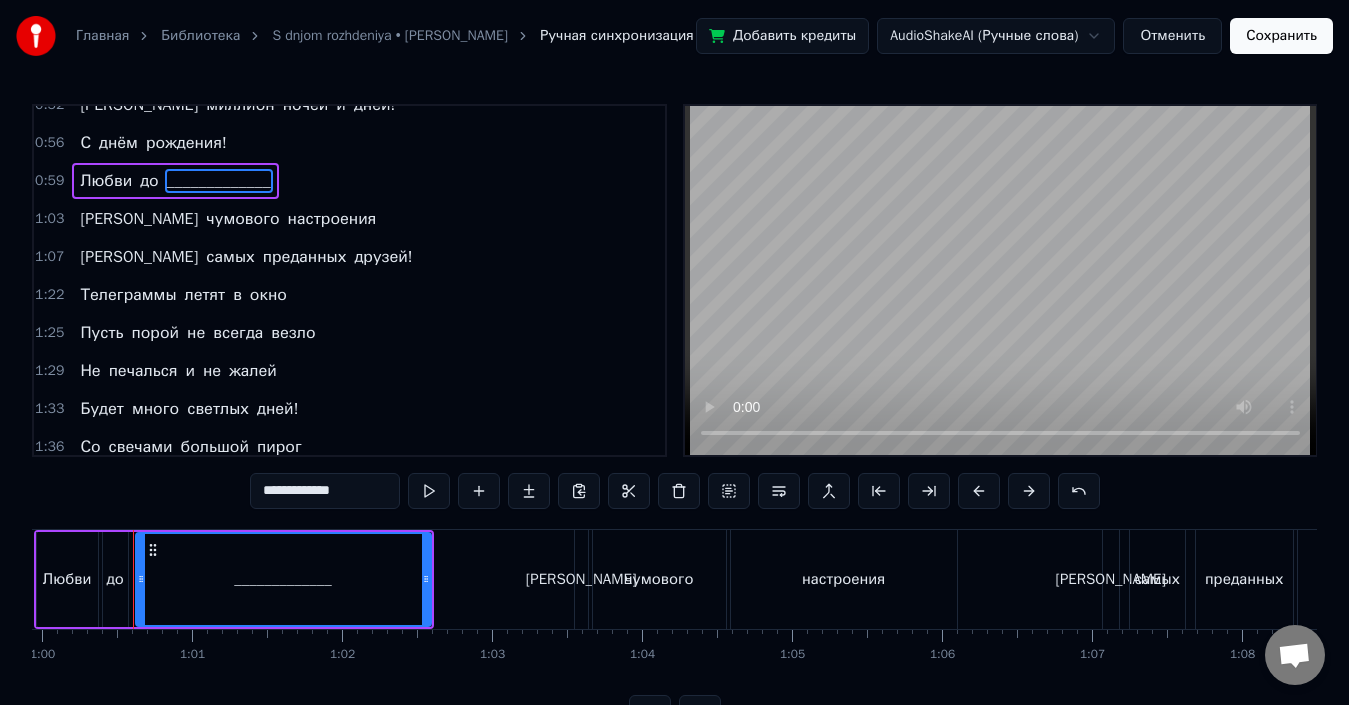 click on "чумового" at bounding box center [242, 219] 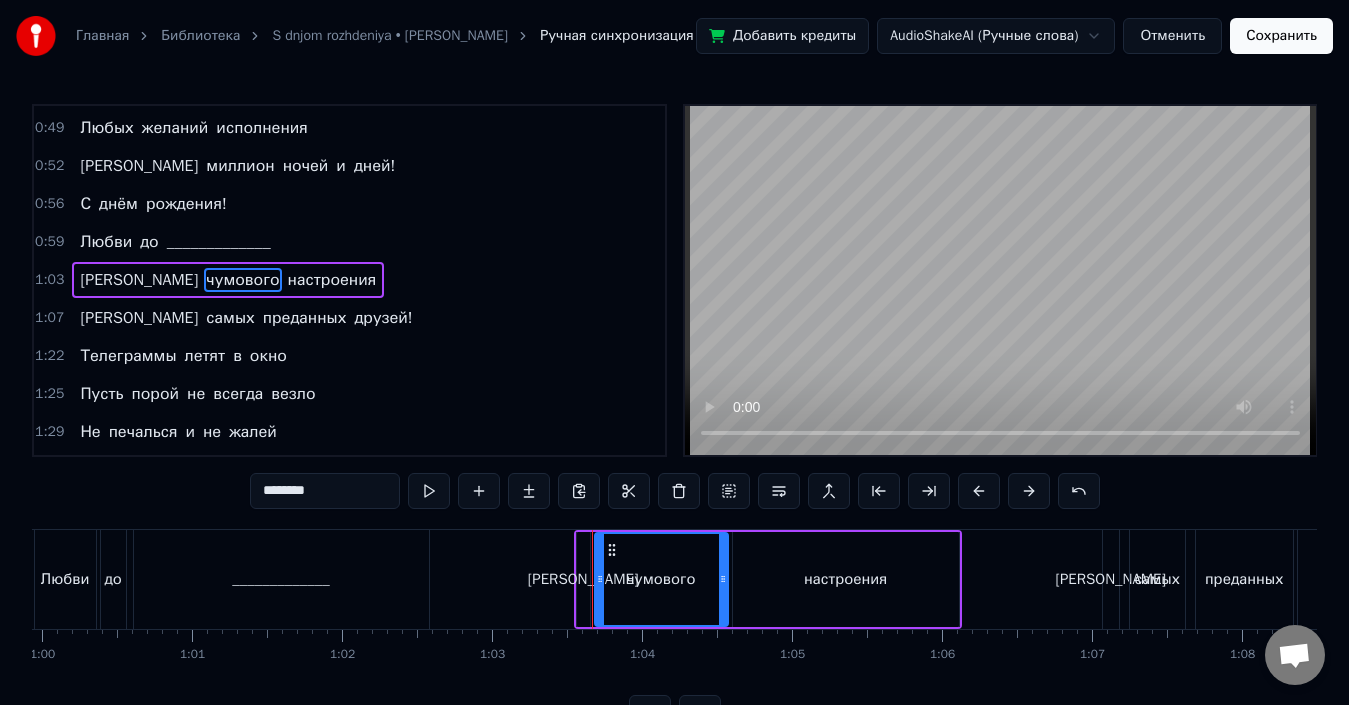 scroll, scrollTop: 376, scrollLeft: 0, axis: vertical 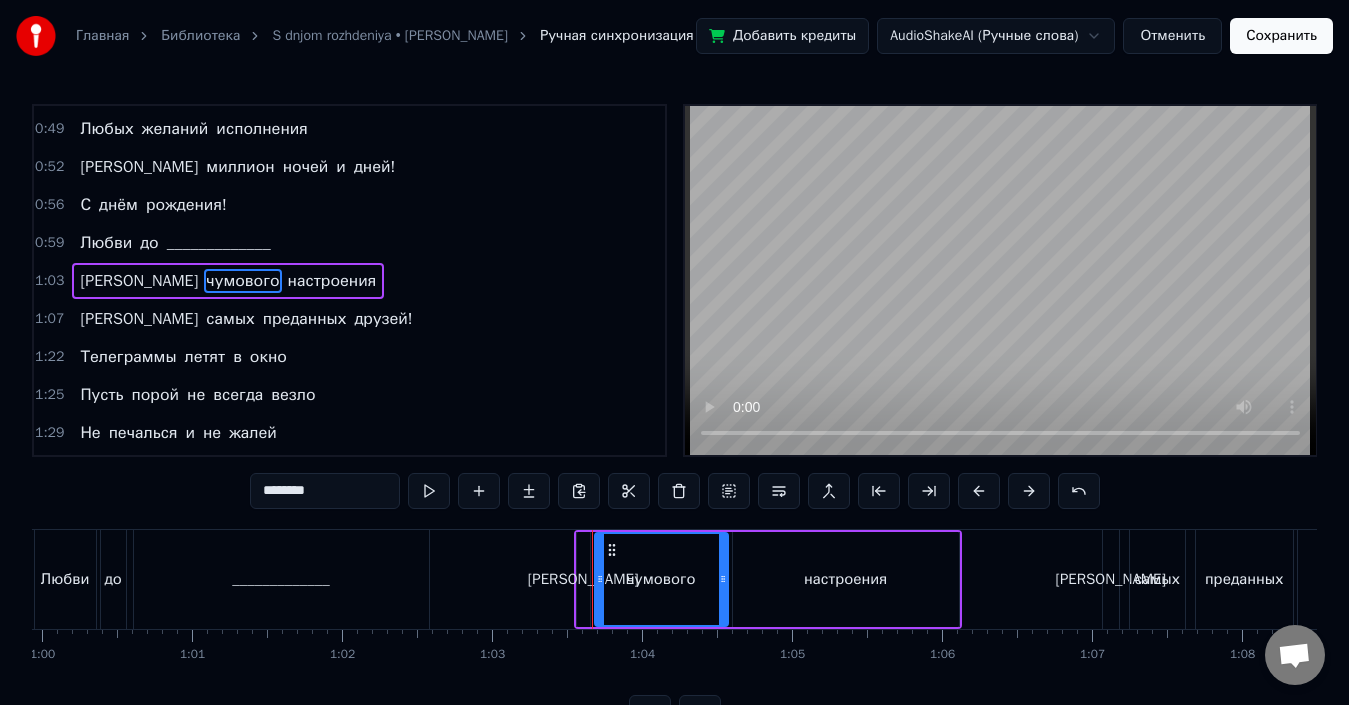 drag, startPoint x: 338, startPoint y: 495, endPoint x: 219, endPoint y: 489, distance: 119.15116 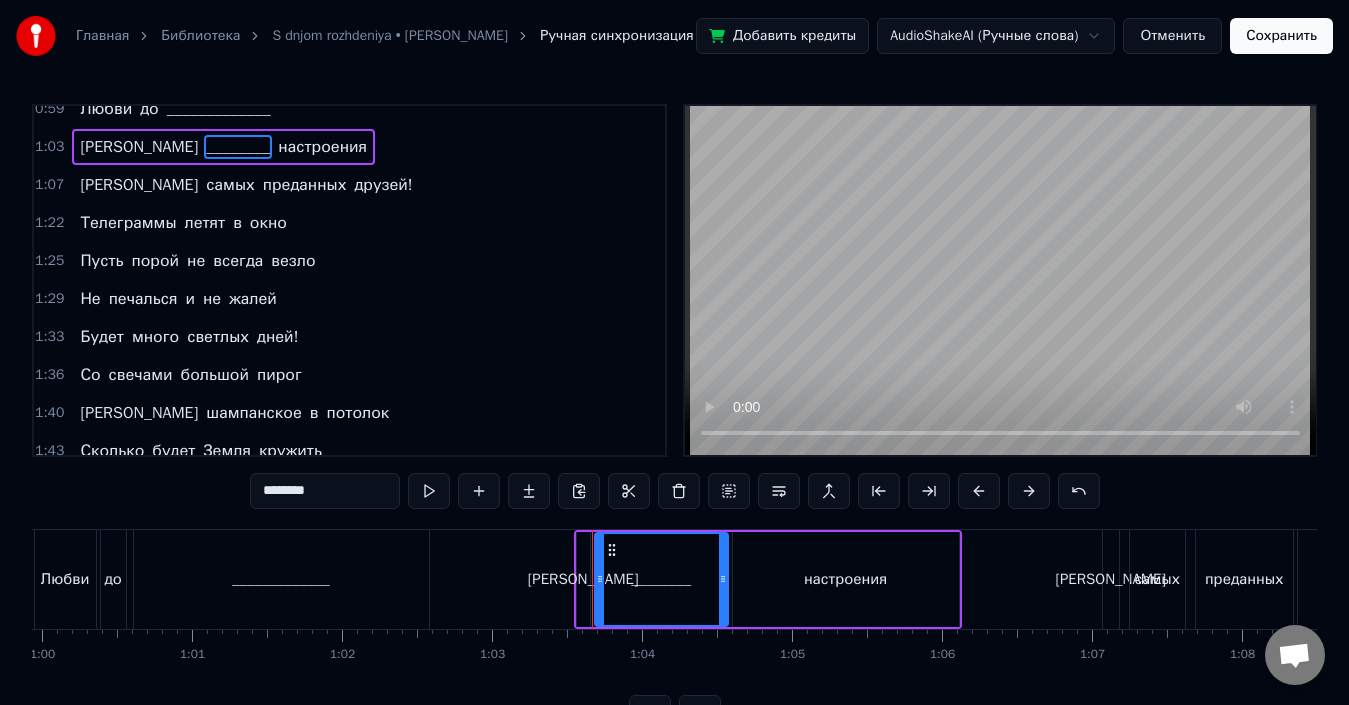 scroll, scrollTop: 476, scrollLeft: 0, axis: vertical 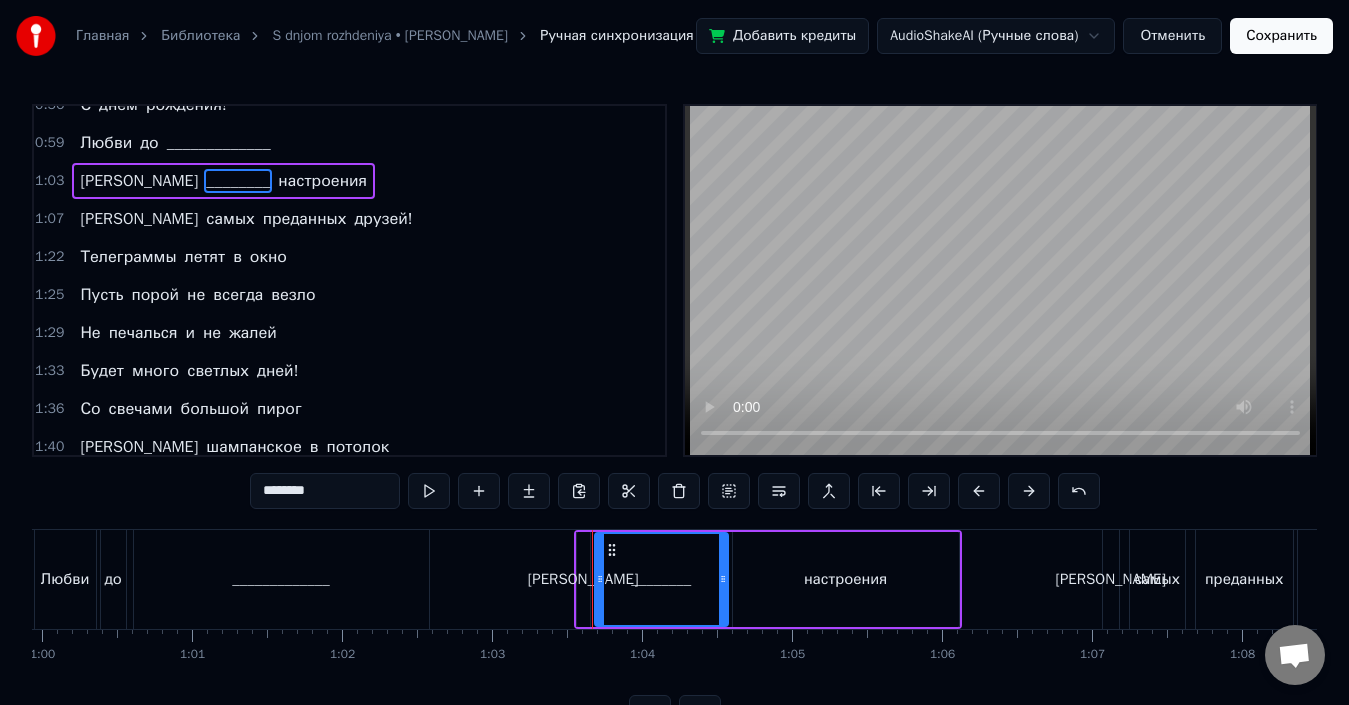 click on "окно" at bounding box center [268, 257] 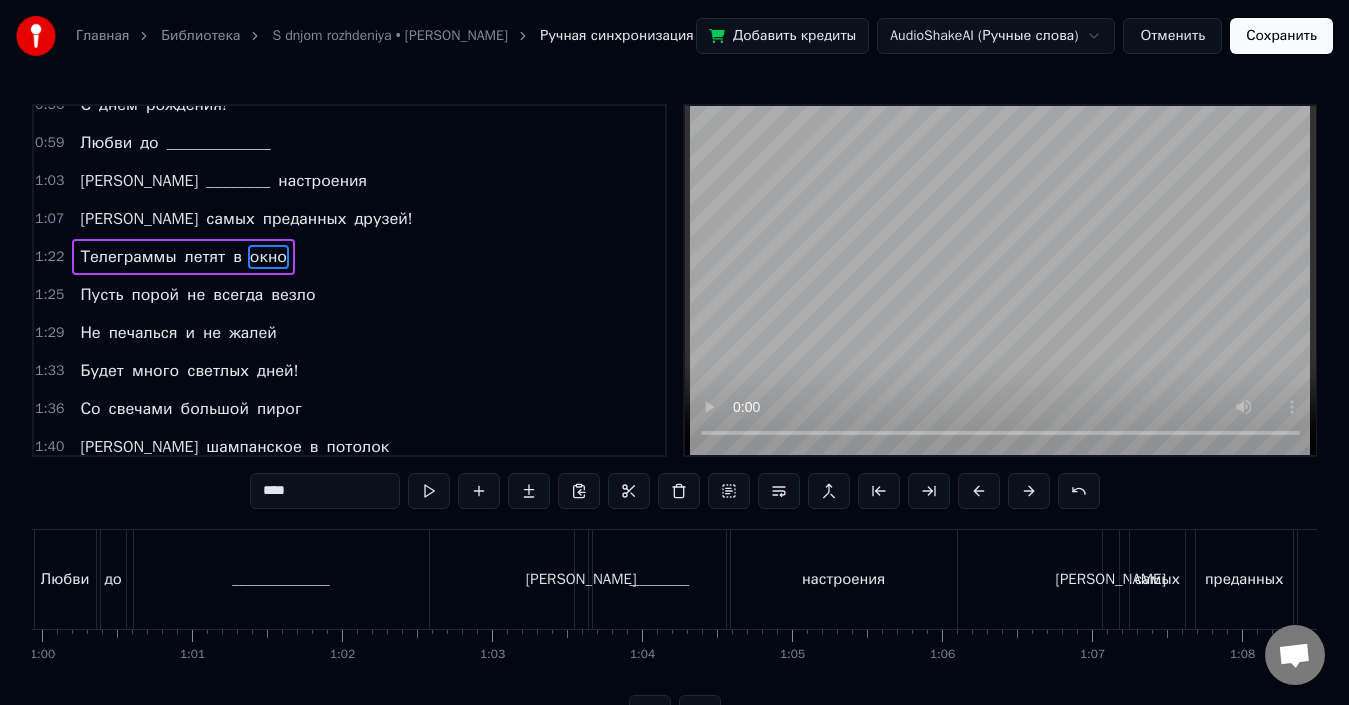 scroll, scrollTop: 452, scrollLeft: 0, axis: vertical 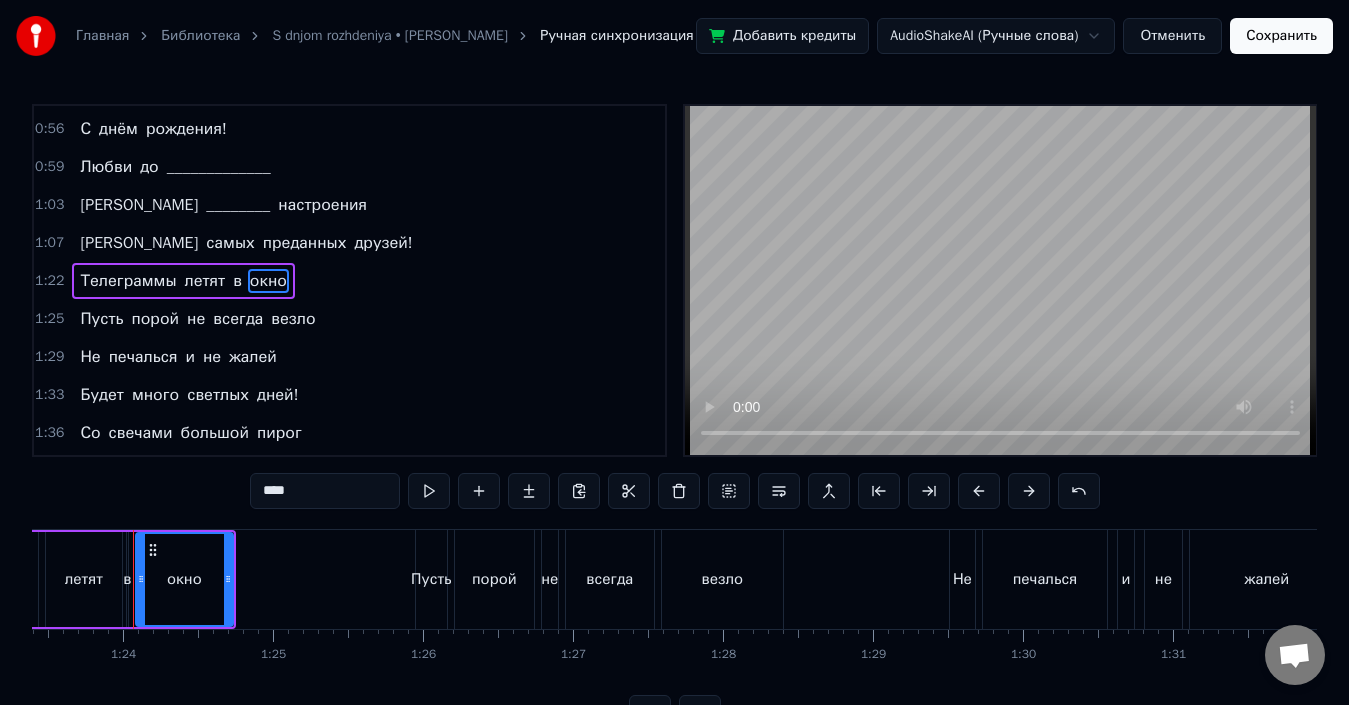 drag, startPoint x: 308, startPoint y: 494, endPoint x: 226, endPoint y: 492, distance: 82.02438 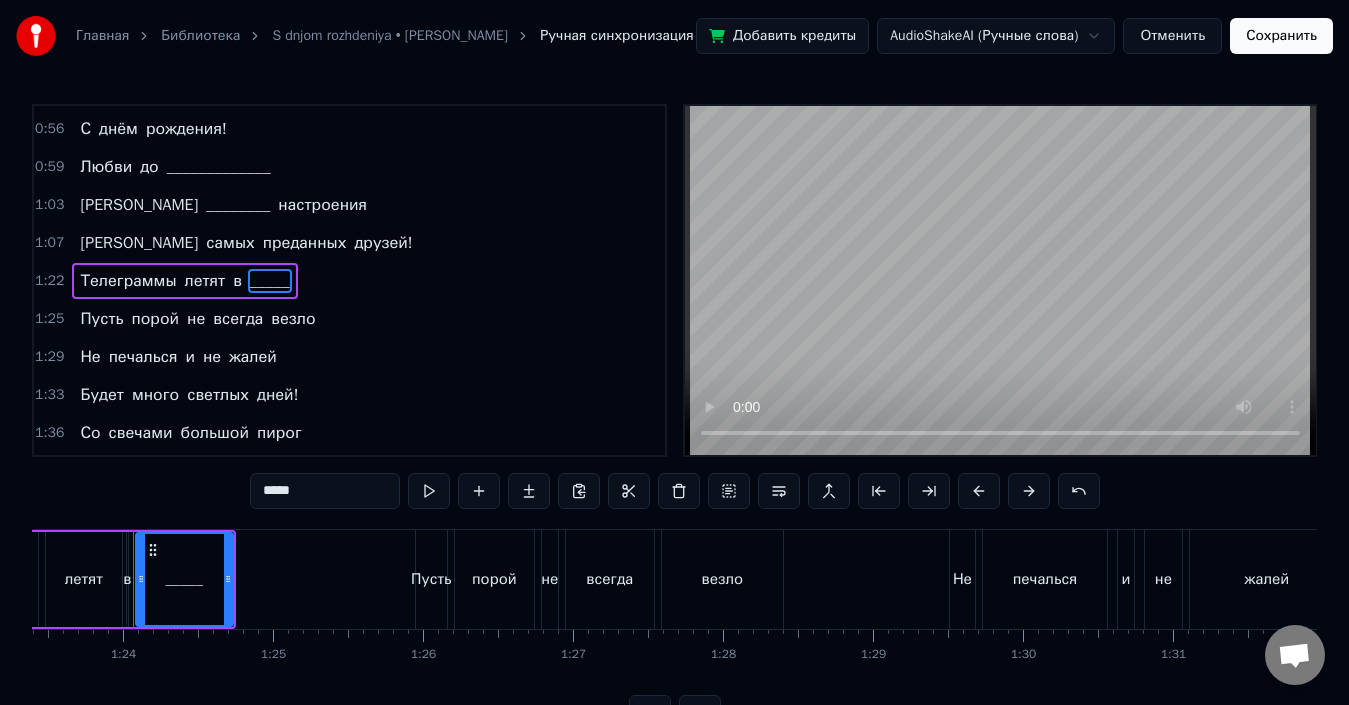 click on "печалься" at bounding box center [143, 357] 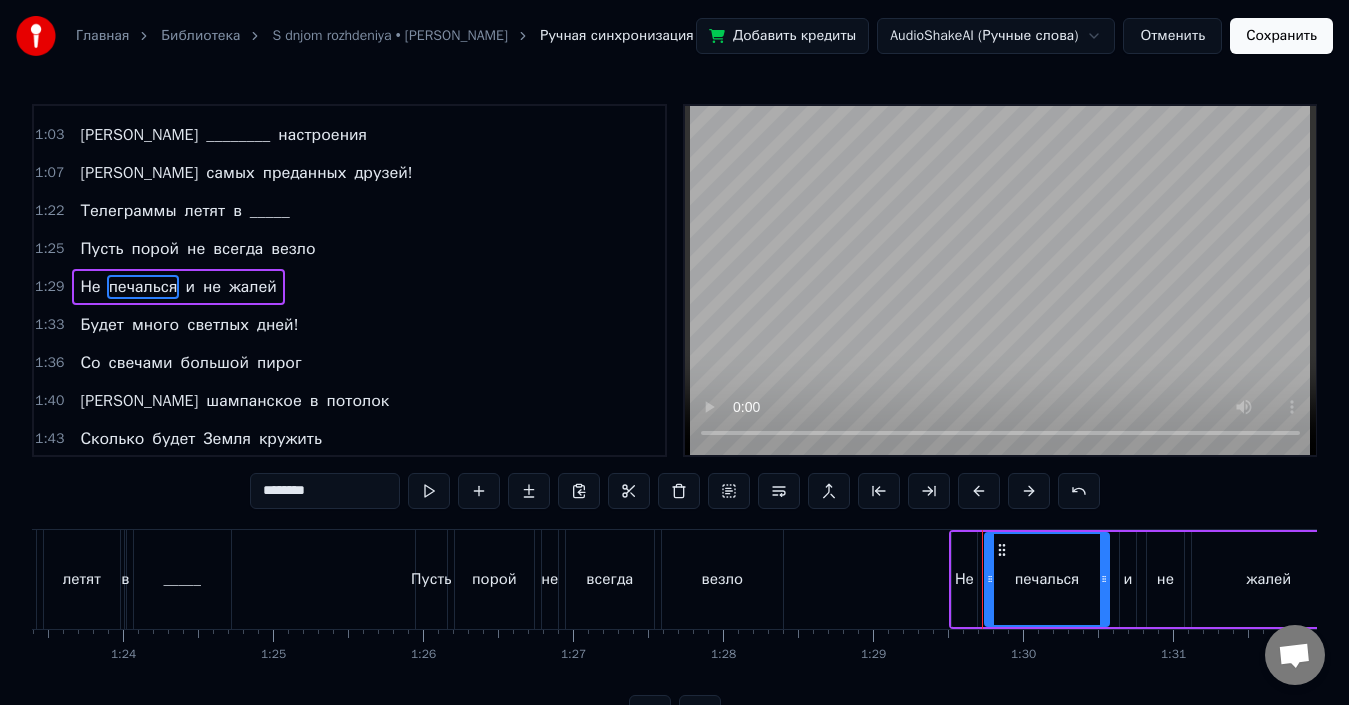 scroll, scrollTop: 528, scrollLeft: 0, axis: vertical 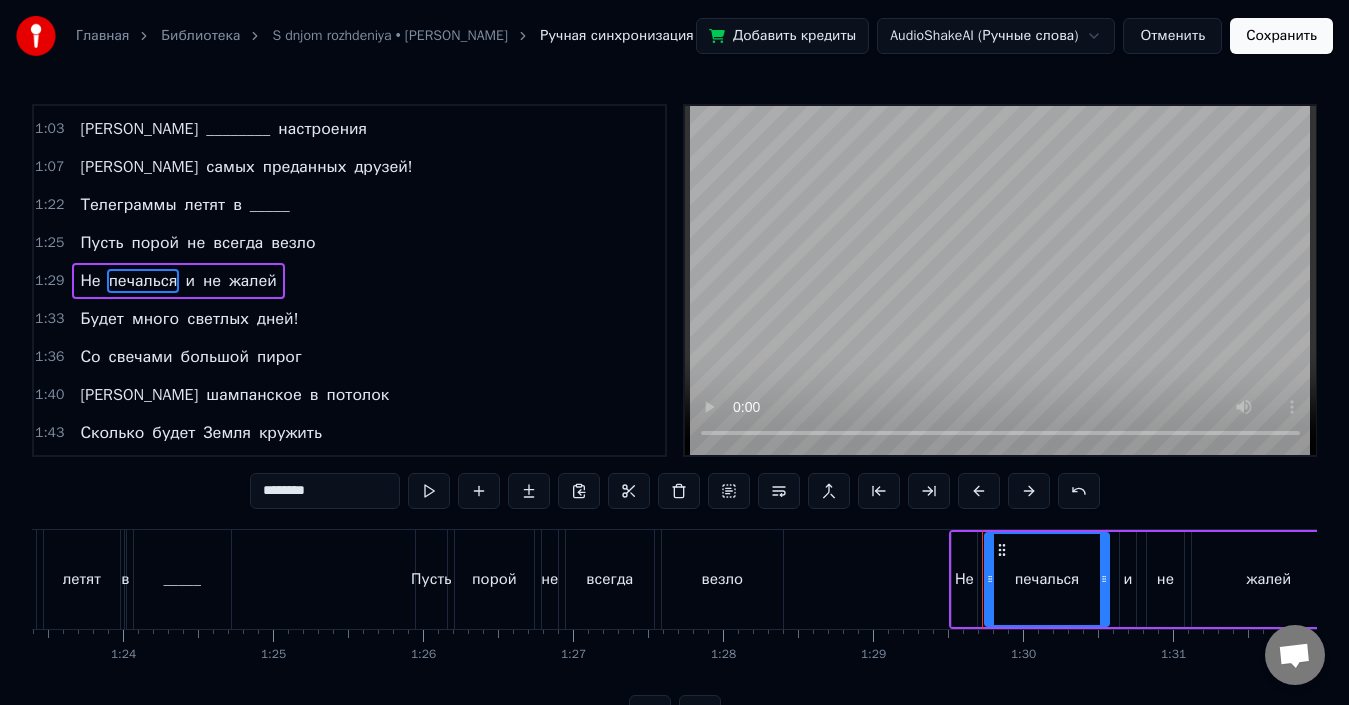 drag, startPoint x: 321, startPoint y: 489, endPoint x: 195, endPoint y: 490, distance: 126.00397 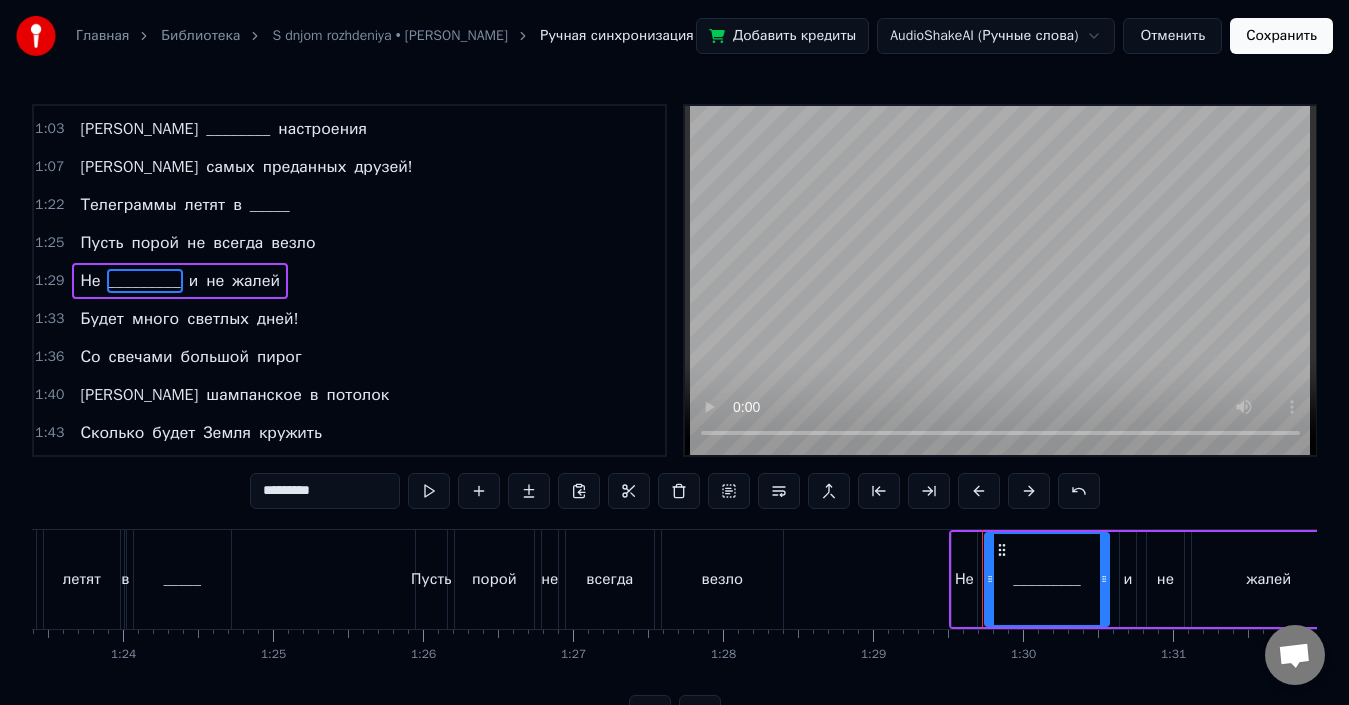 scroll, scrollTop: 628, scrollLeft: 0, axis: vertical 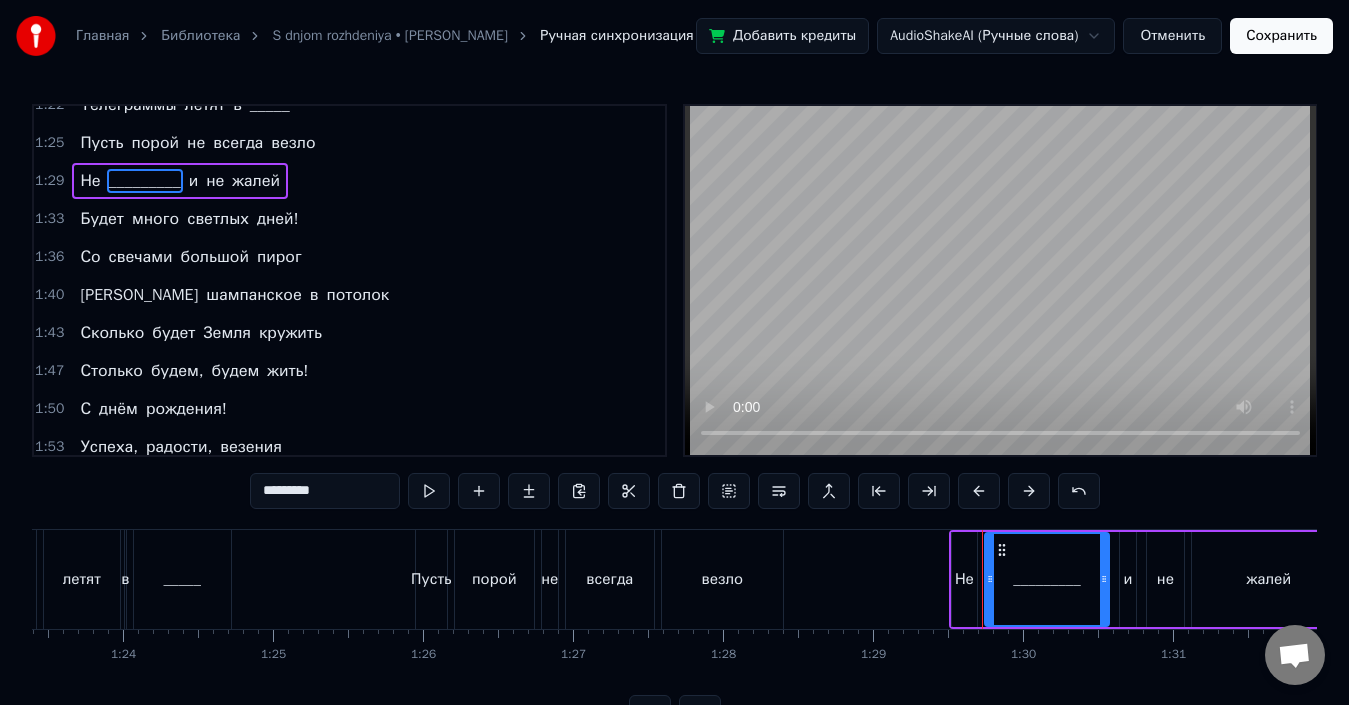 click on "большой" at bounding box center [215, 257] 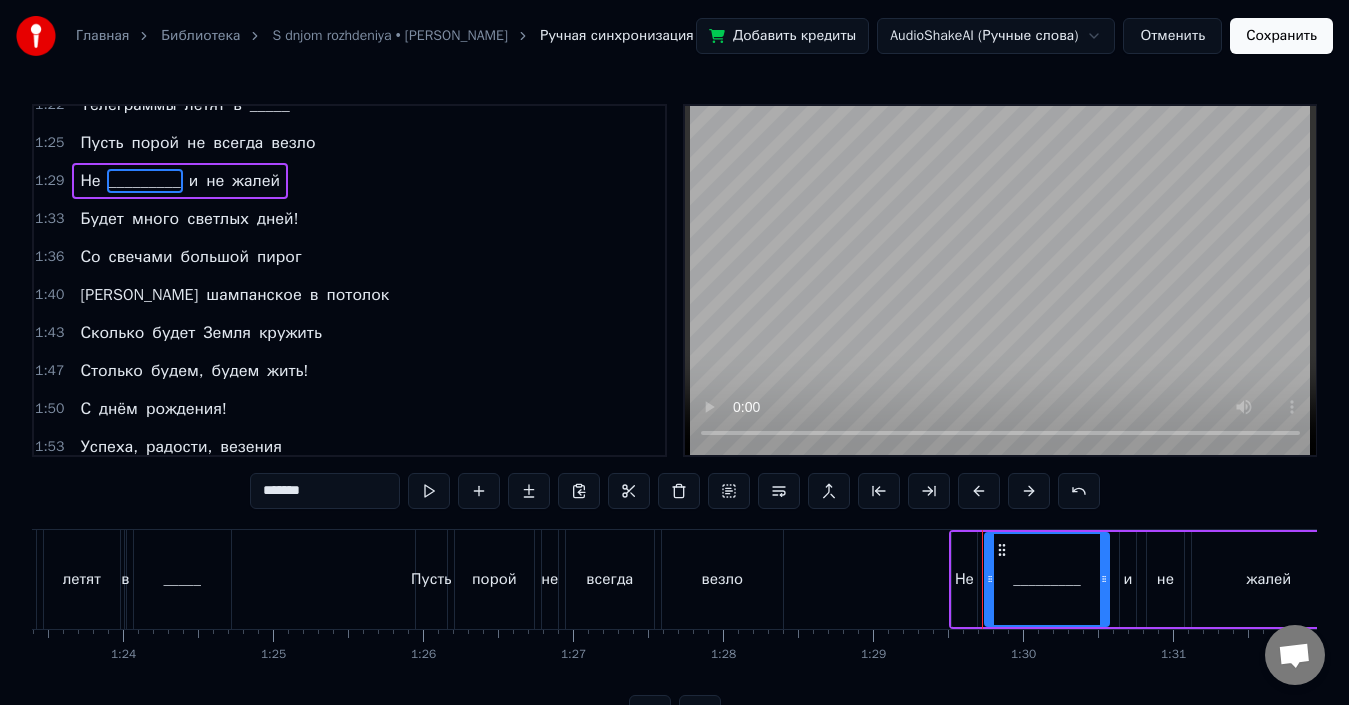 scroll, scrollTop: 604, scrollLeft: 0, axis: vertical 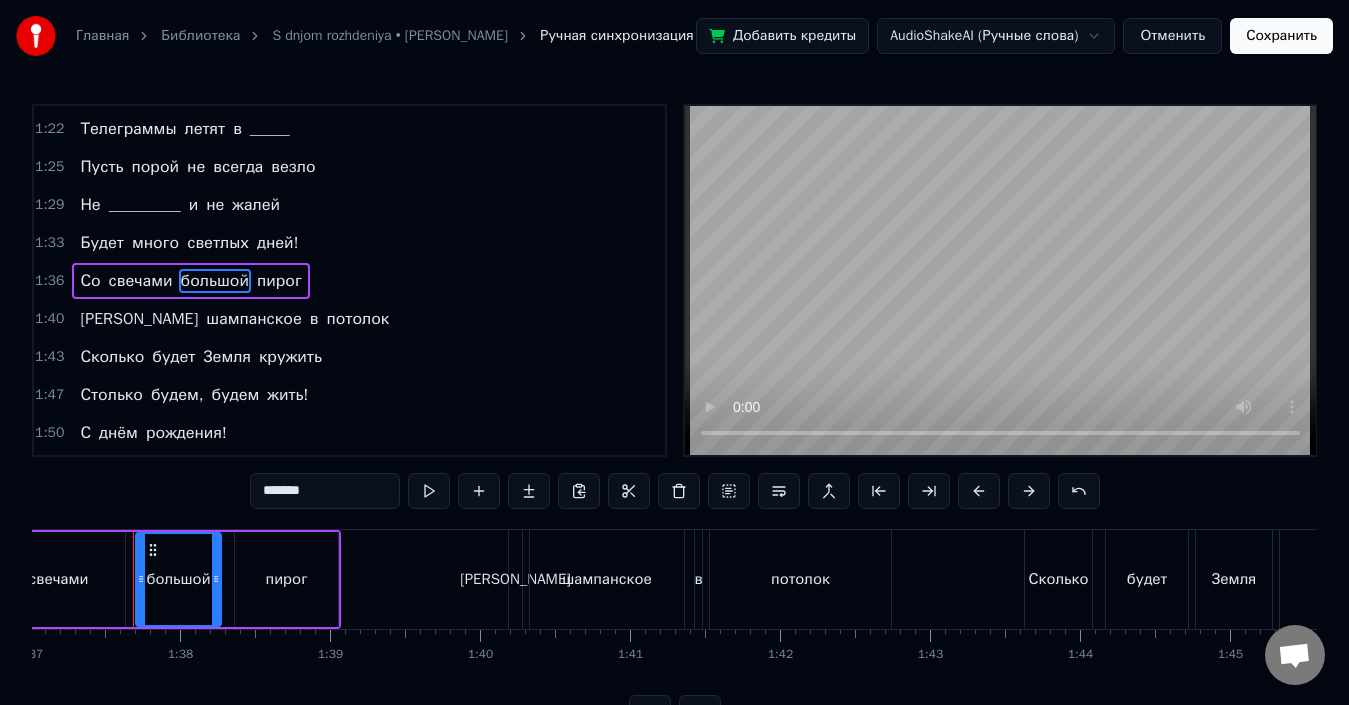 drag, startPoint x: 344, startPoint y: 499, endPoint x: 247, endPoint y: 478, distance: 99.24717 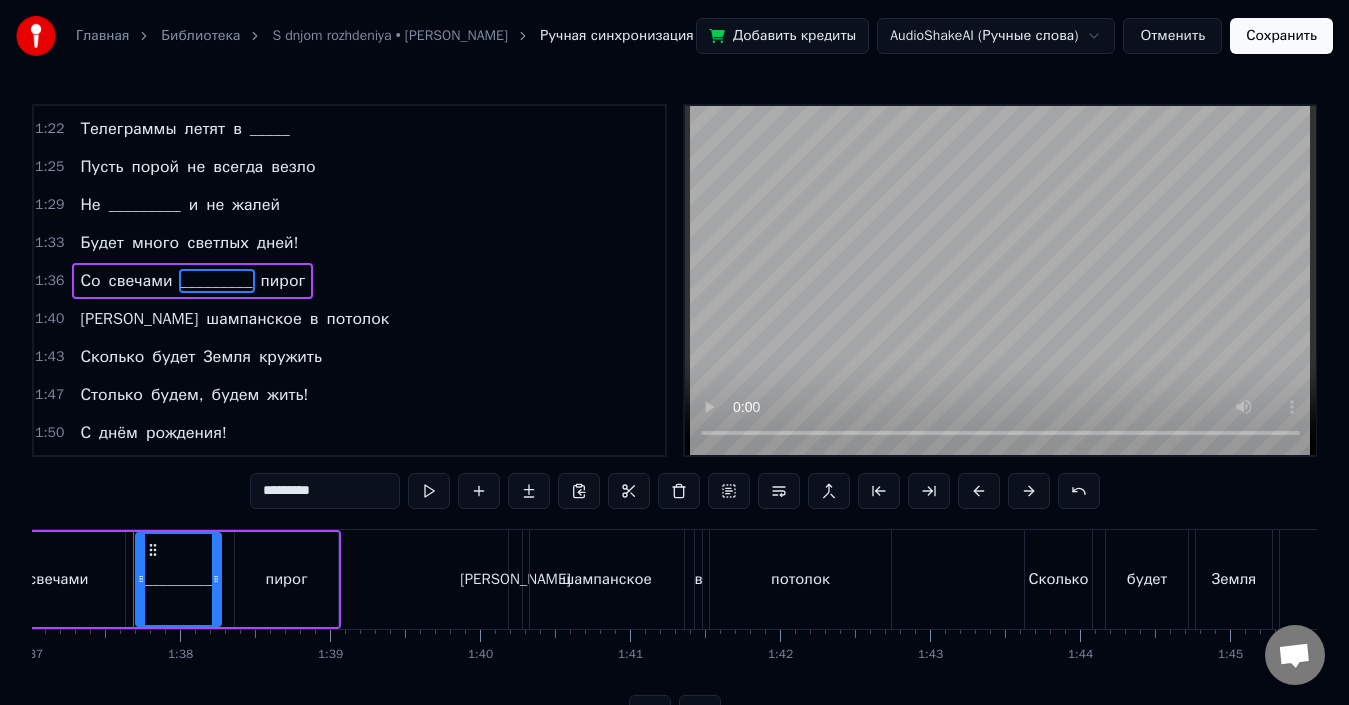 scroll, scrollTop: 704, scrollLeft: 0, axis: vertical 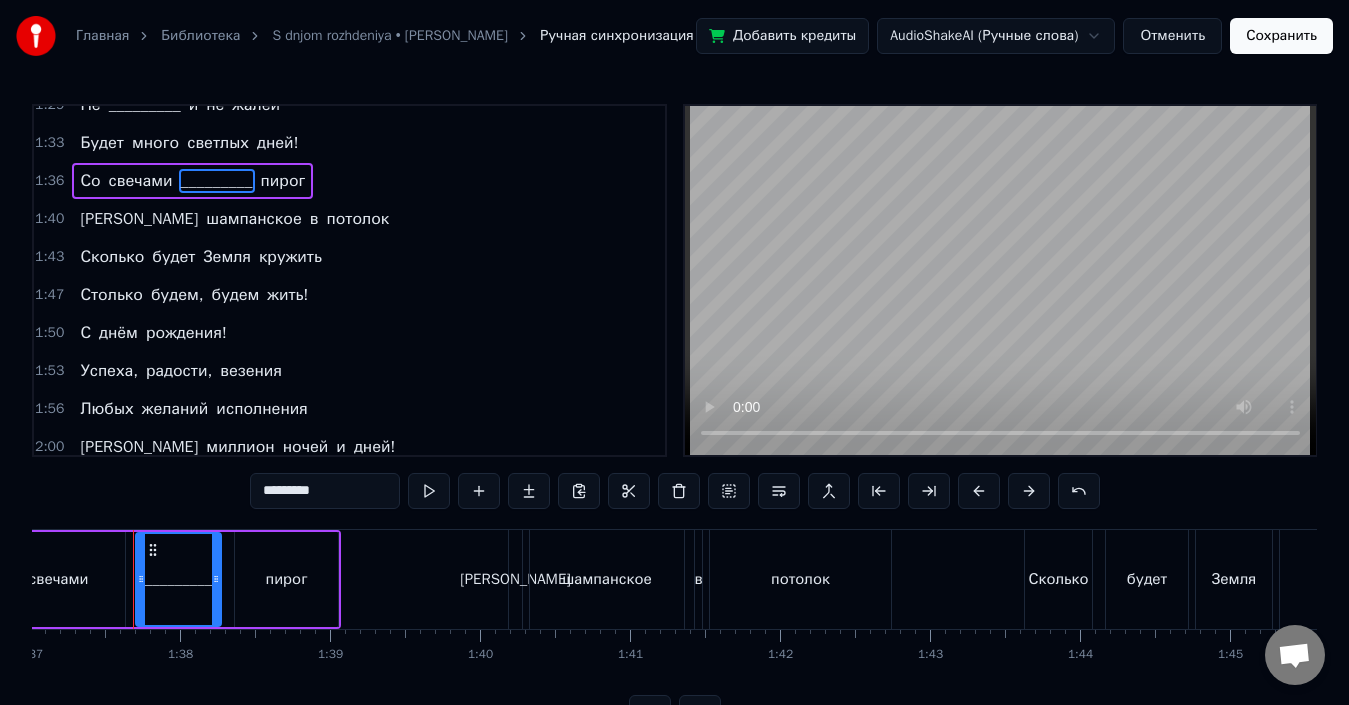 click on "потолок" at bounding box center [357, 219] 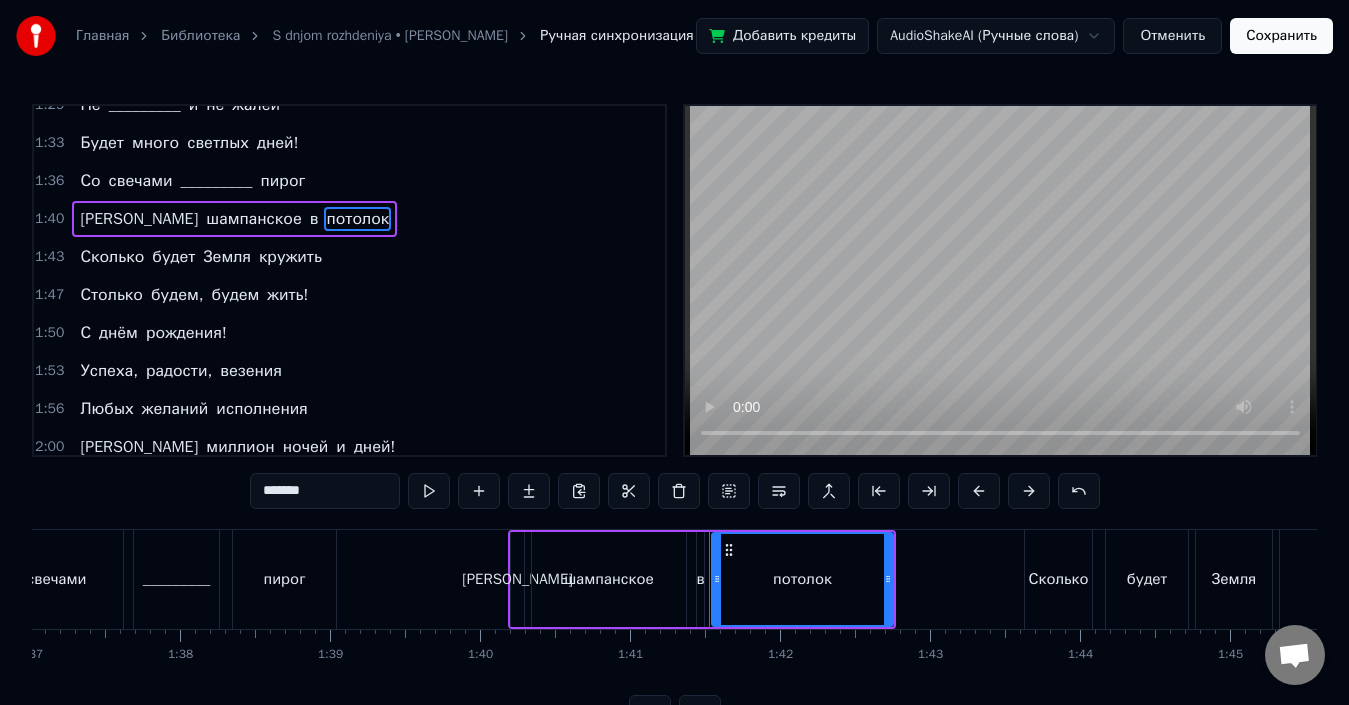 scroll, scrollTop: 642, scrollLeft: 0, axis: vertical 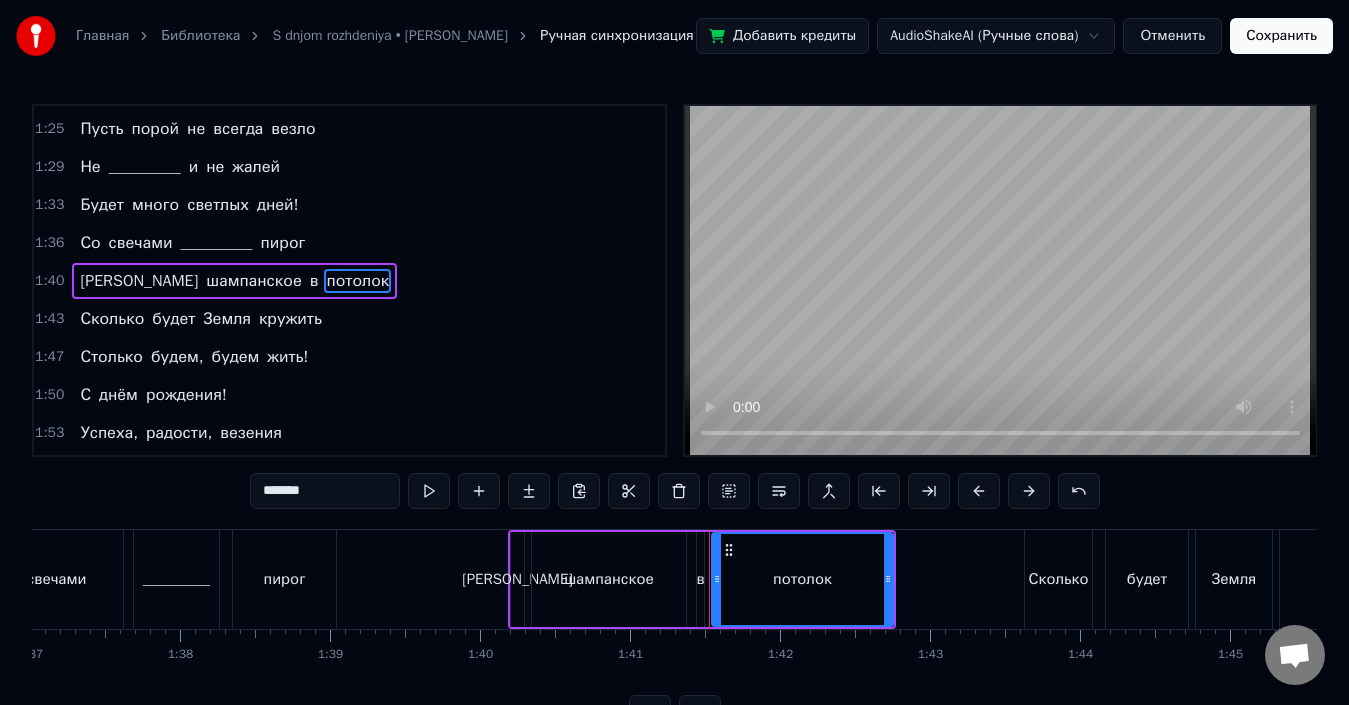 drag, startPoint x: 321, startPoint y: 492, endPoint x: 231, endPoint y: 475, distance: 91.591484 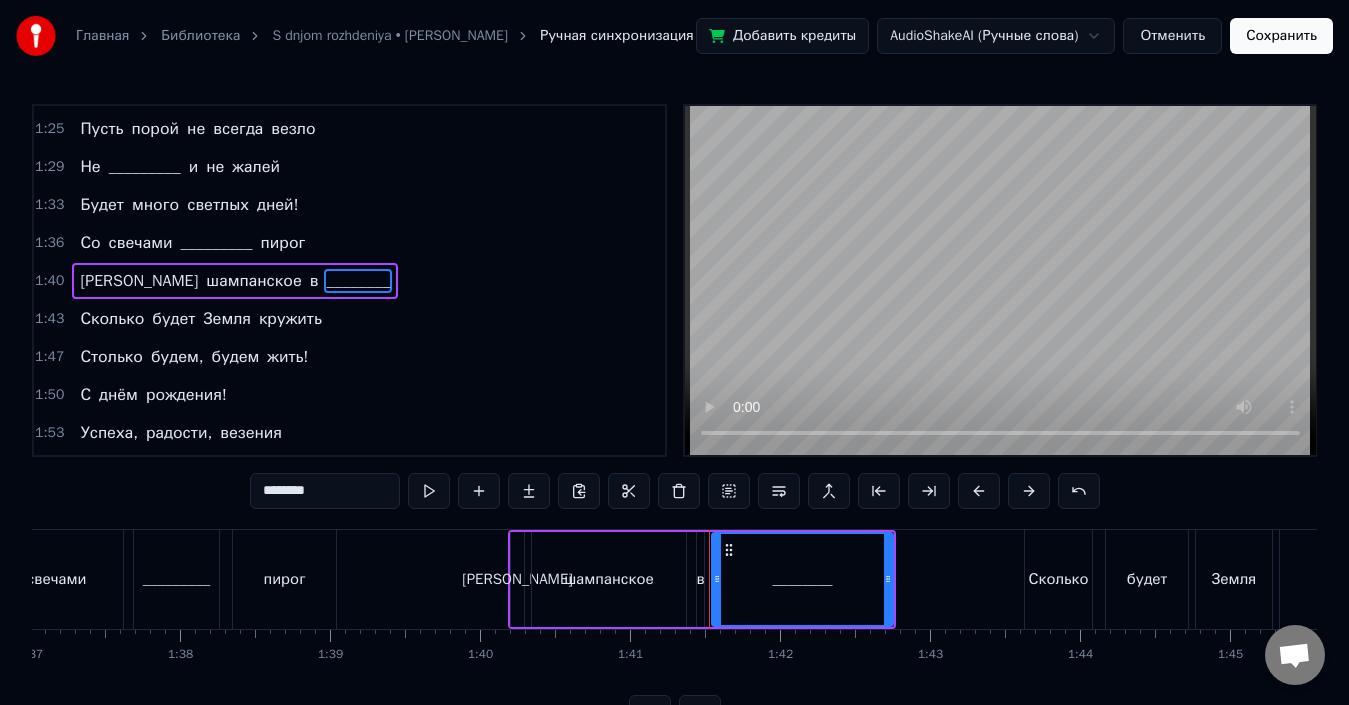 click on "жить!" at bounding box center (287, 357) 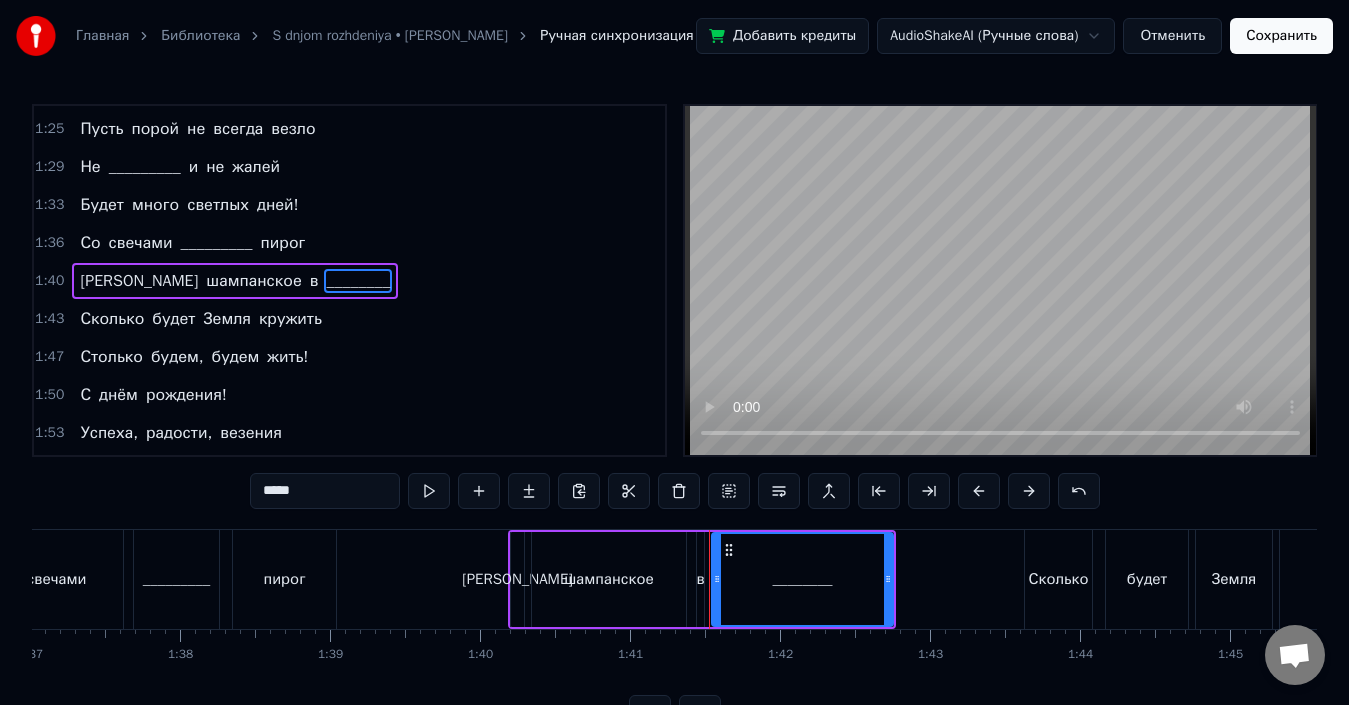 scroll, scrollTop: 712, scrollLeft: 0, axis: vertical 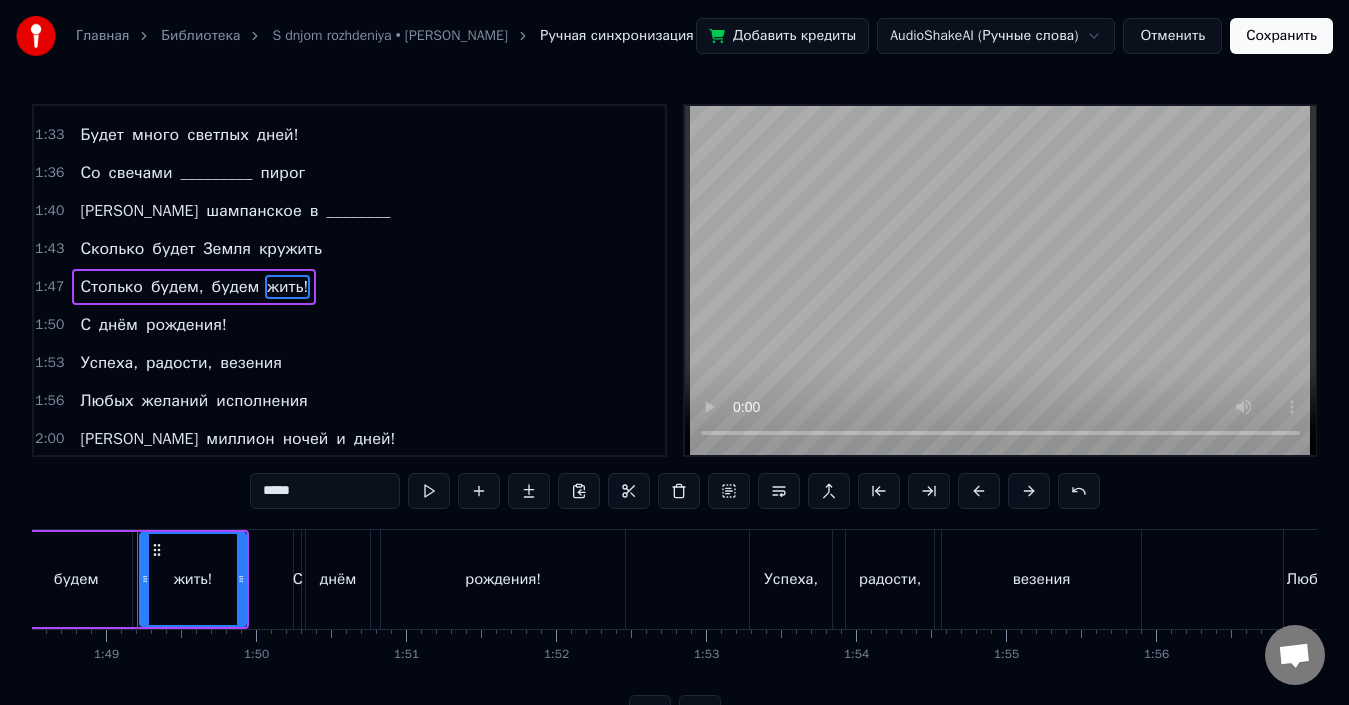 click on "*****" at bounding box center [325, 491] 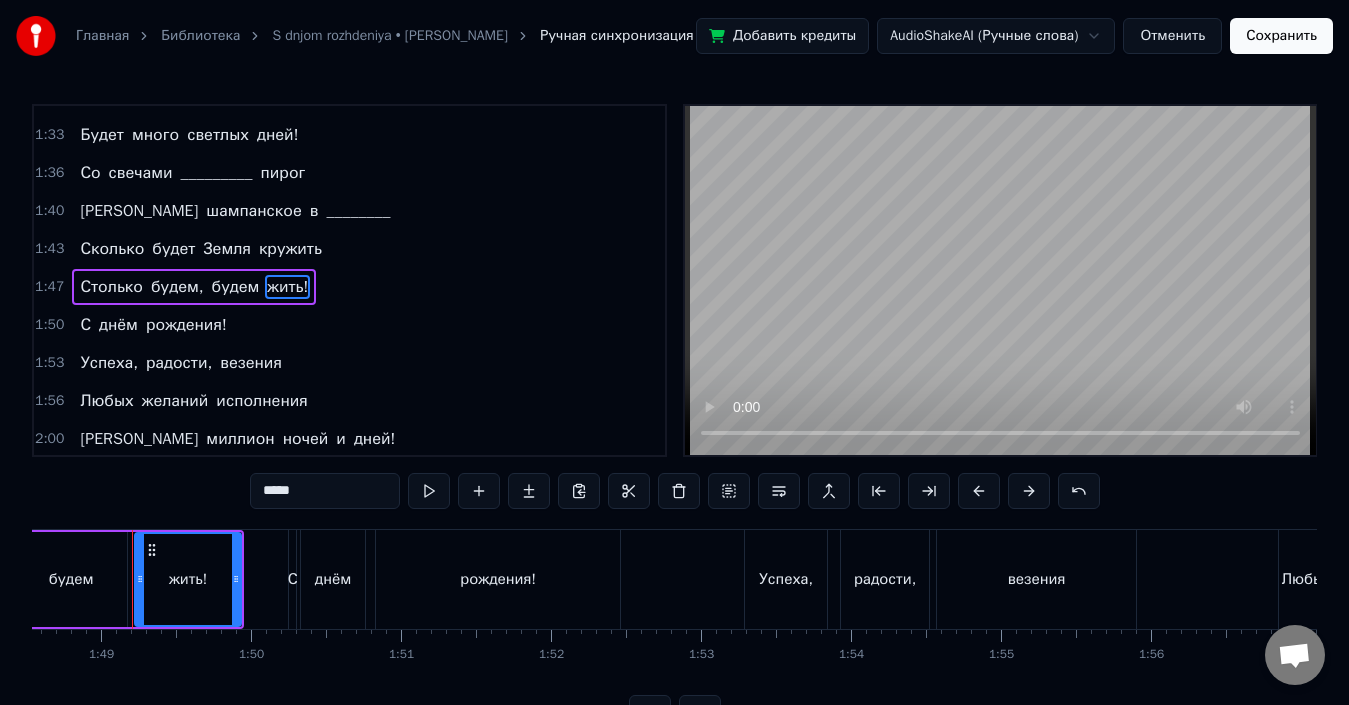 click on "*****" at bounding box center [325, 491] 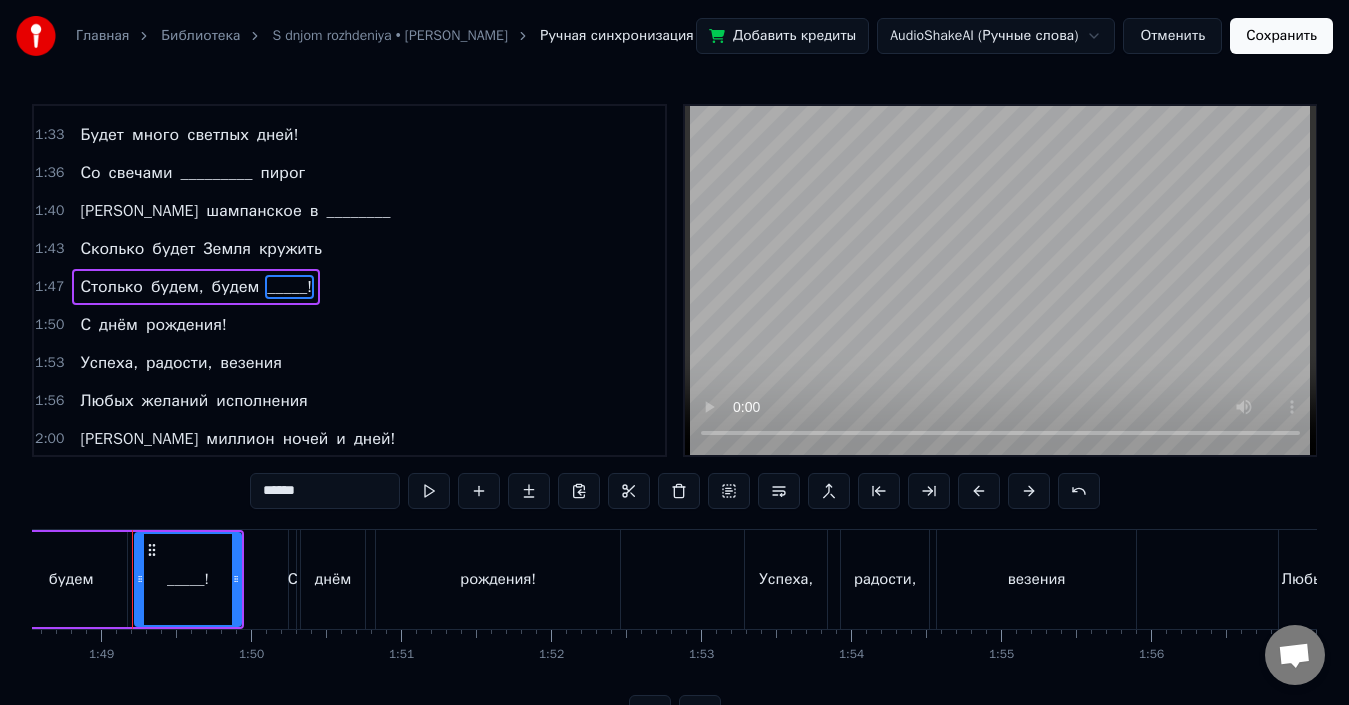 type on "******" 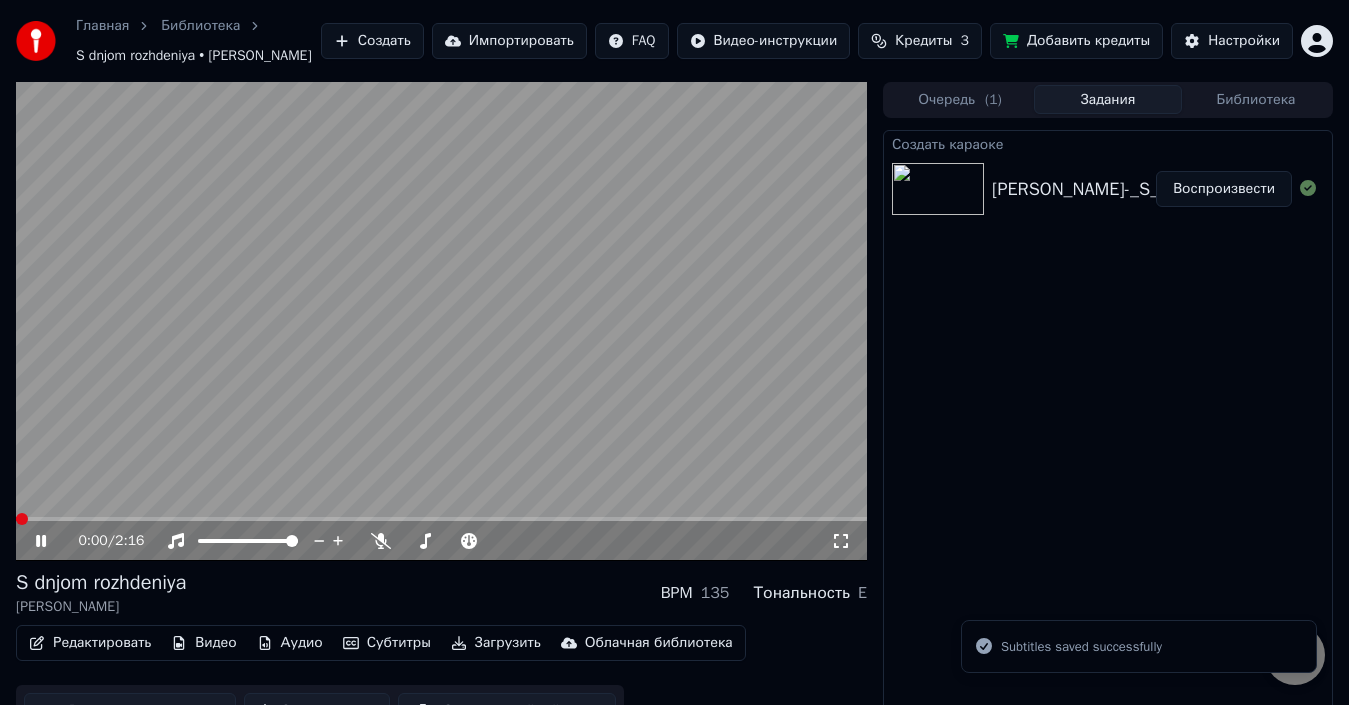 click on "Библиотека" at bounding box center (1256, 99) 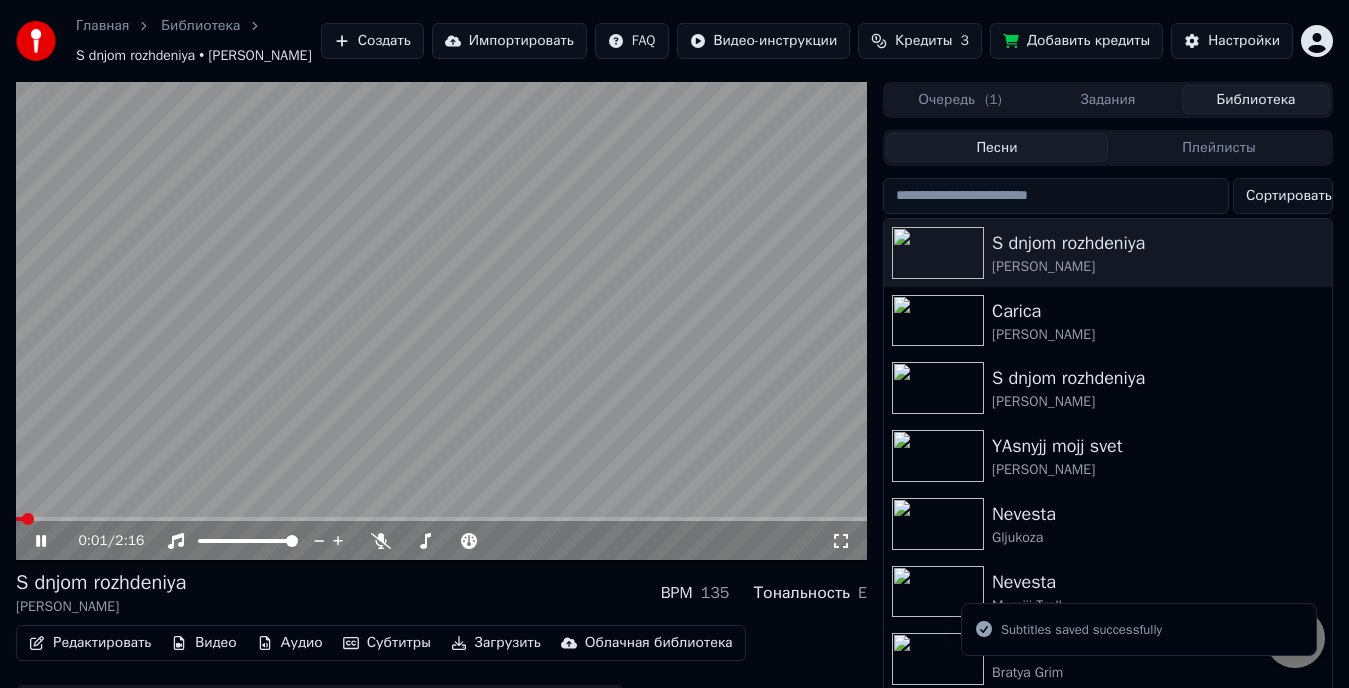 click at bounding box center (441, 321) 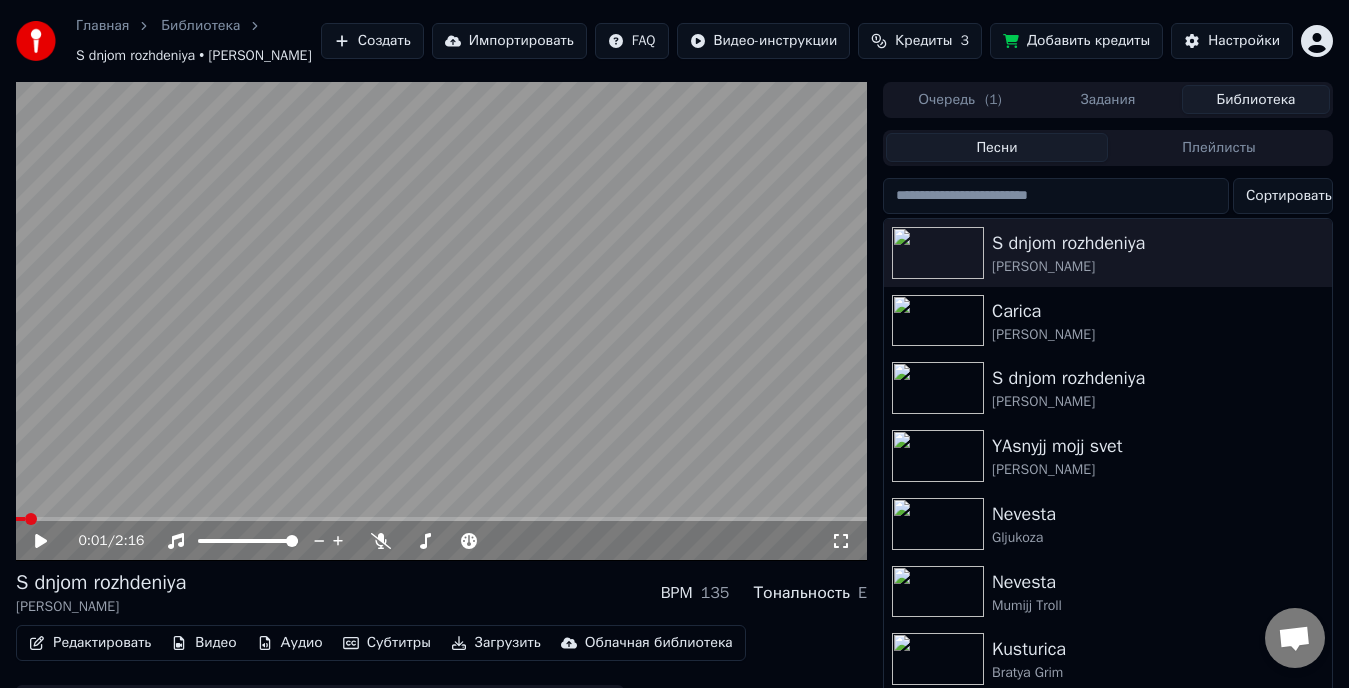 click on "Загрузить" at bounding box center (496, 643) 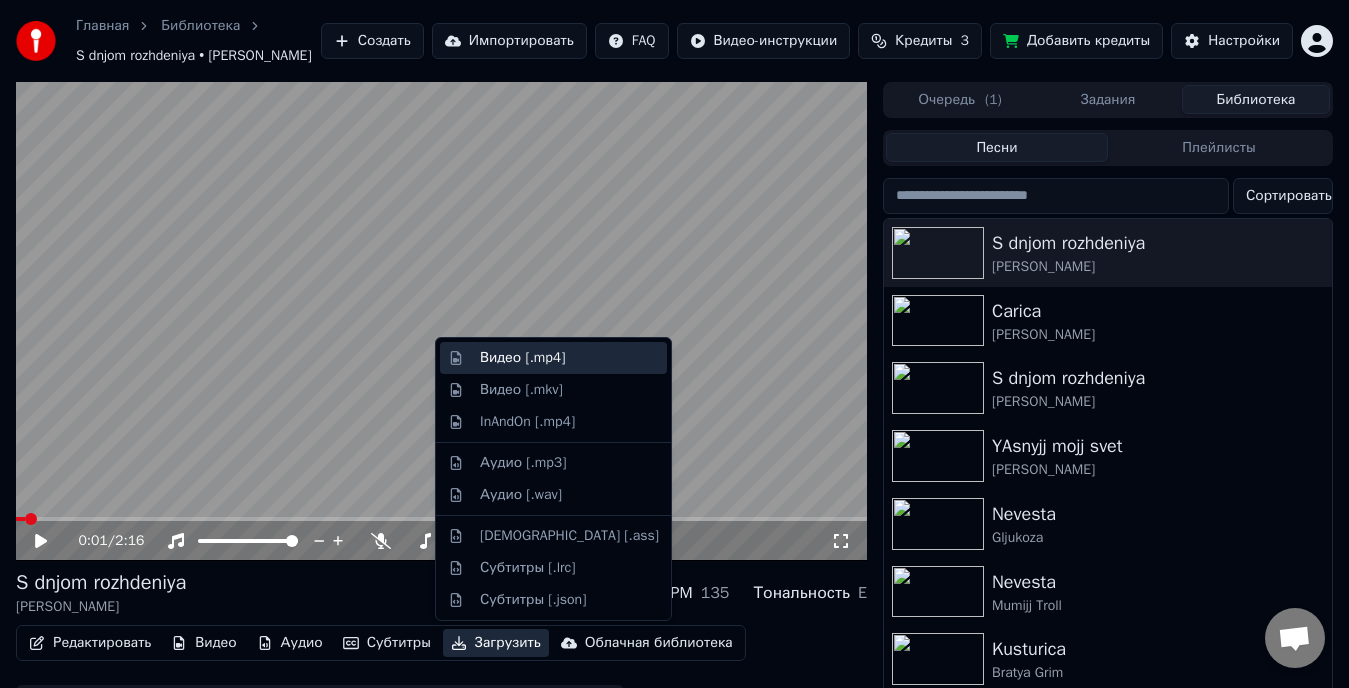 click on "Видео [.mp4]" at bounding box center [522, 358] 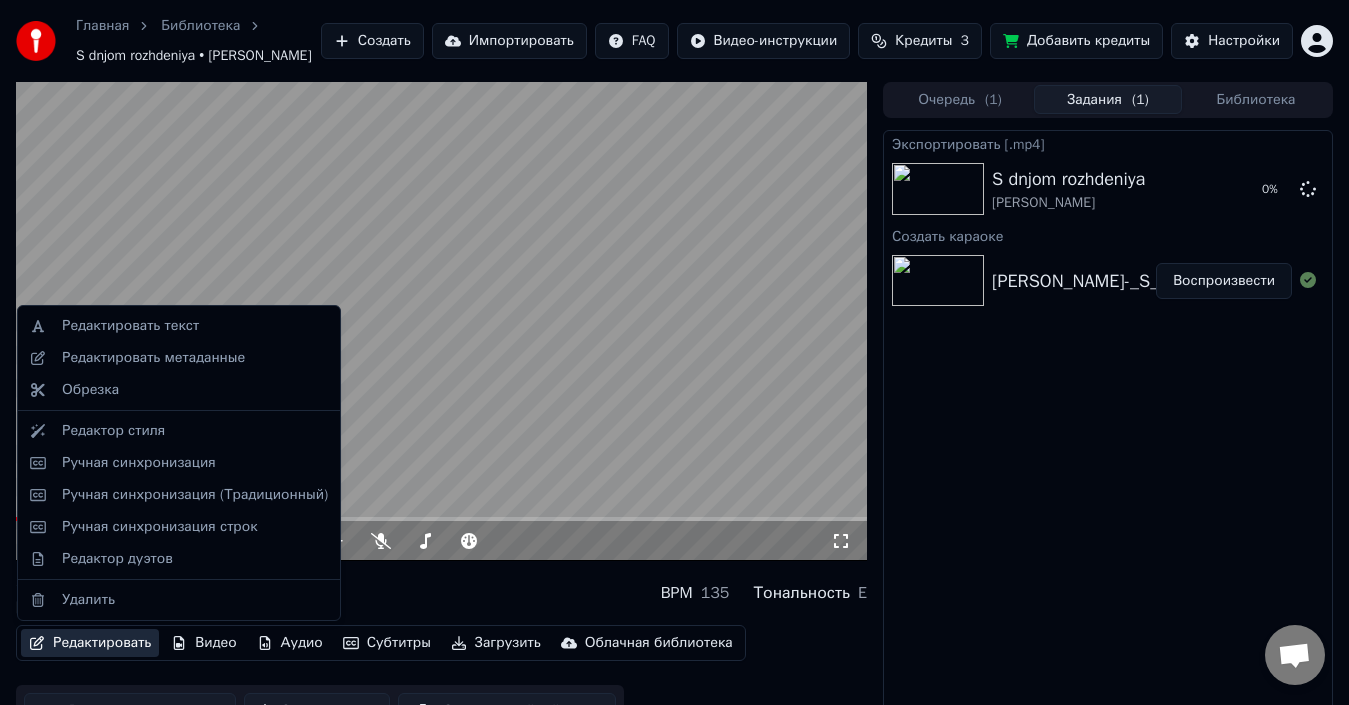 click on "Редактировать" at bounding box center (90, 643) 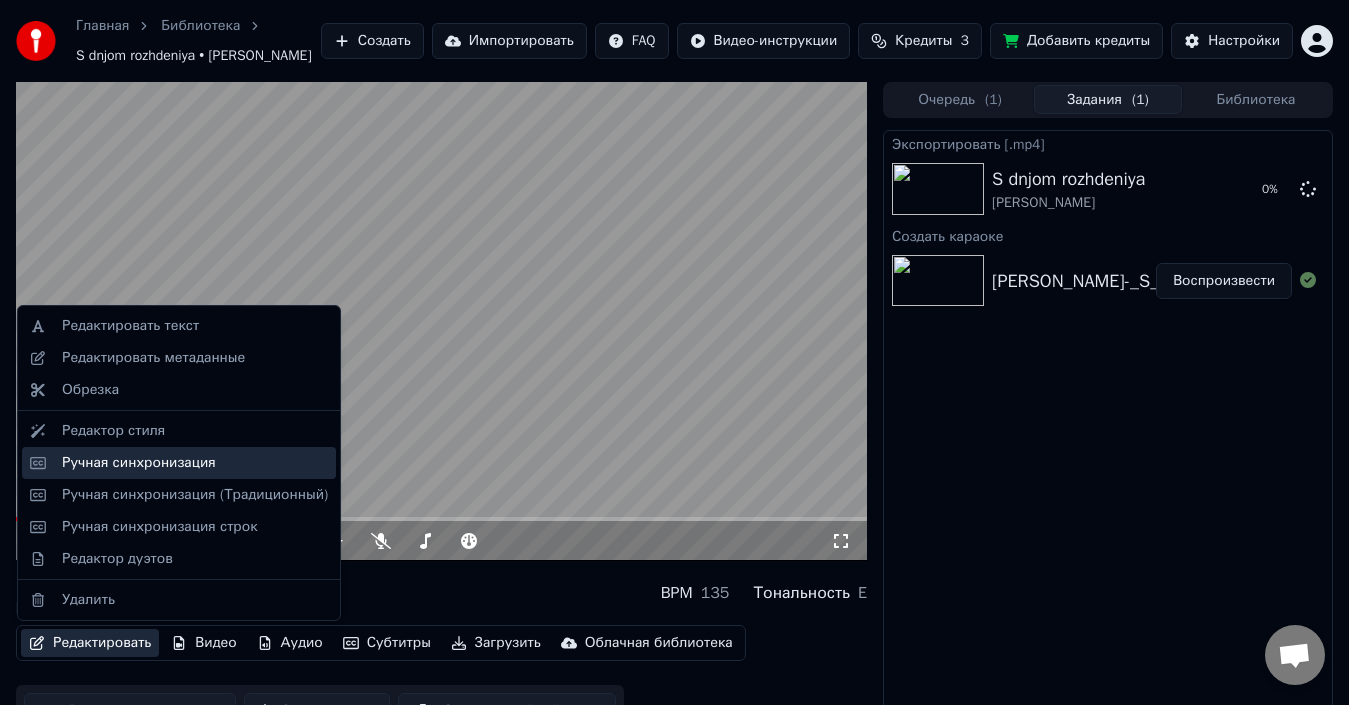 click on "Ручная синхронизация" at bounding box center [139, 463] 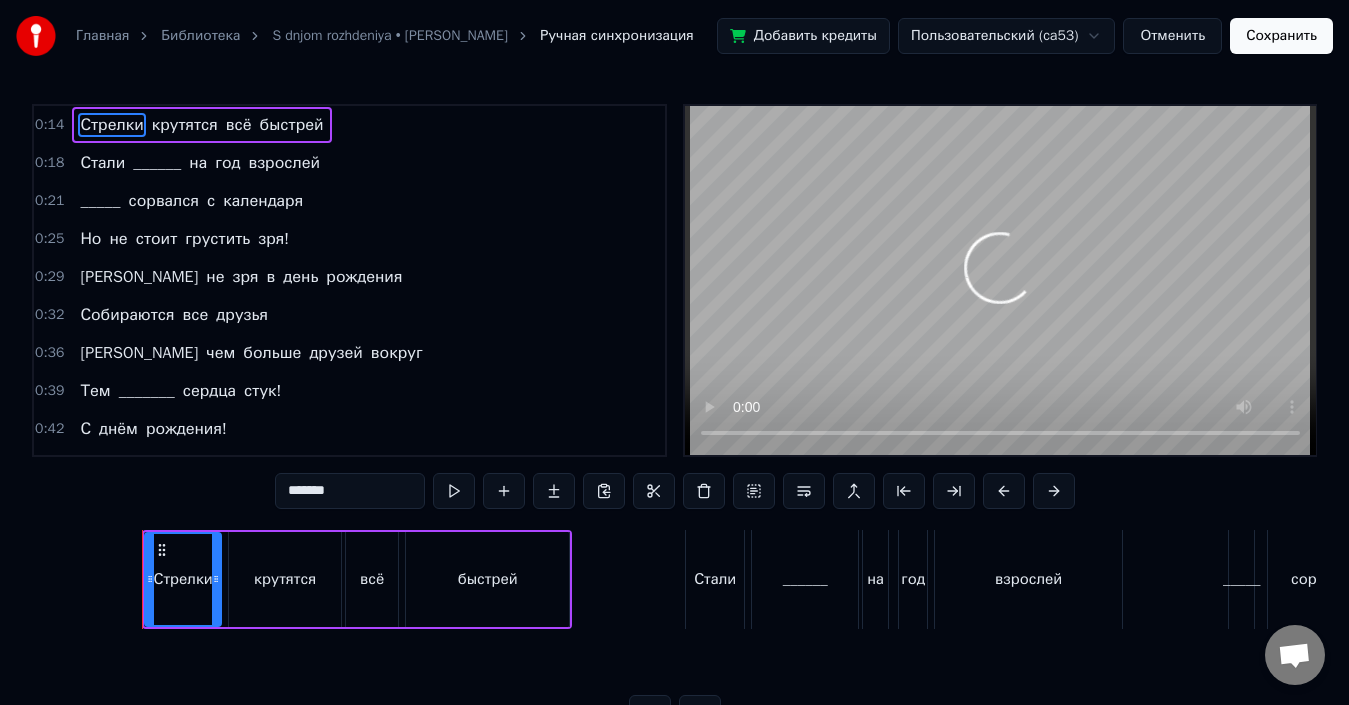 scroll, scrollTop: 0, scrollLeft: 2102, axis: horizontal 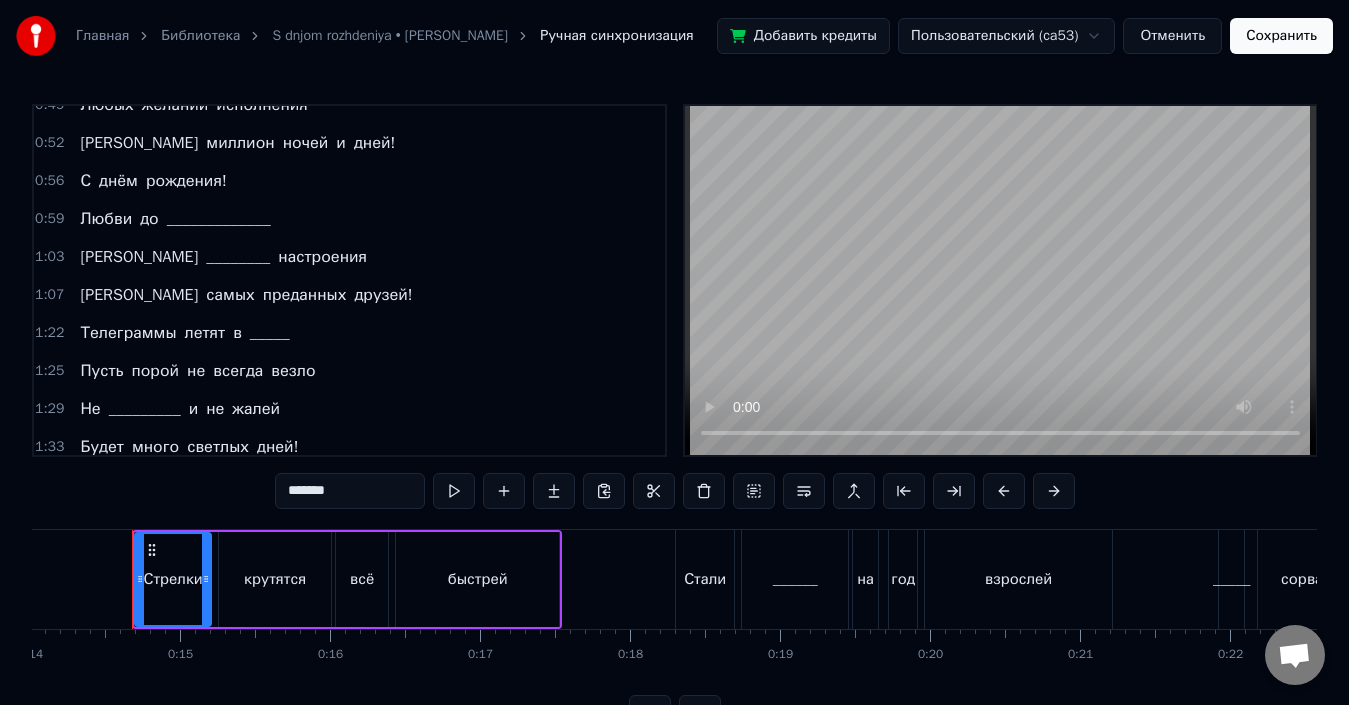 click on "Отменить" at bounding box center [1172, 36] 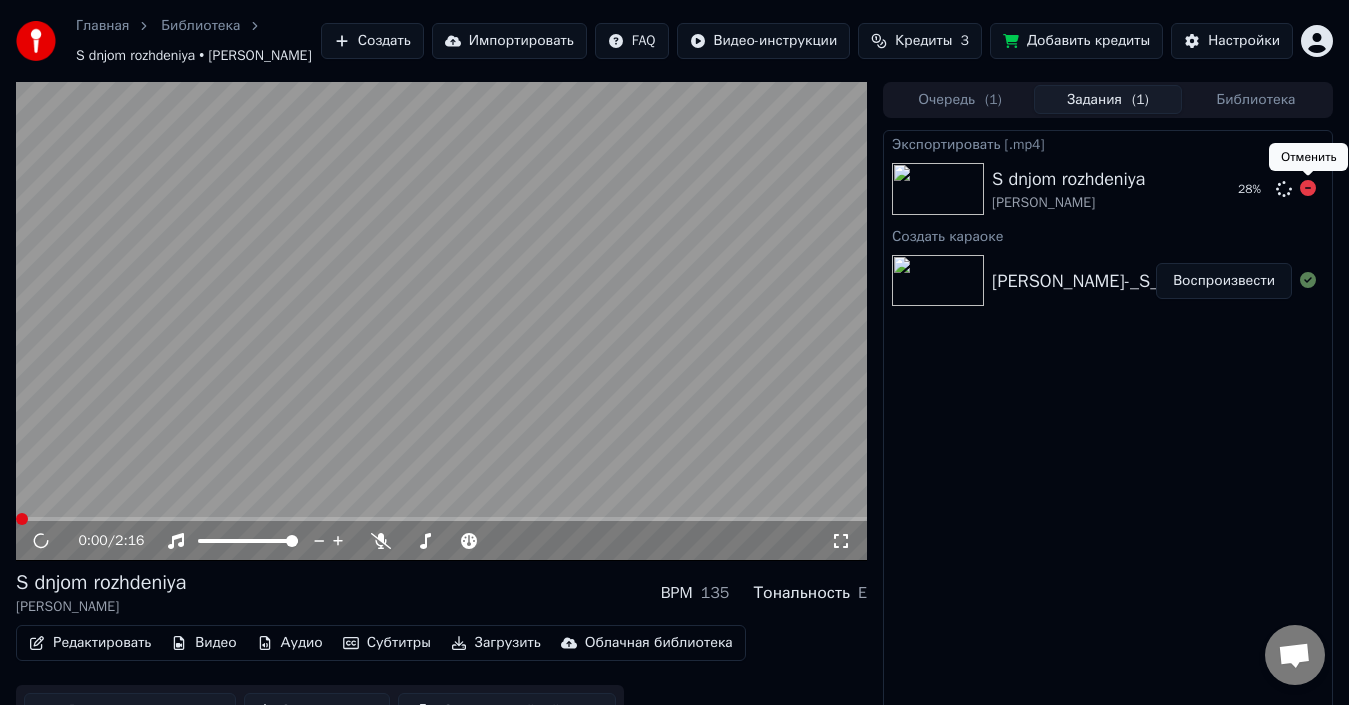 click 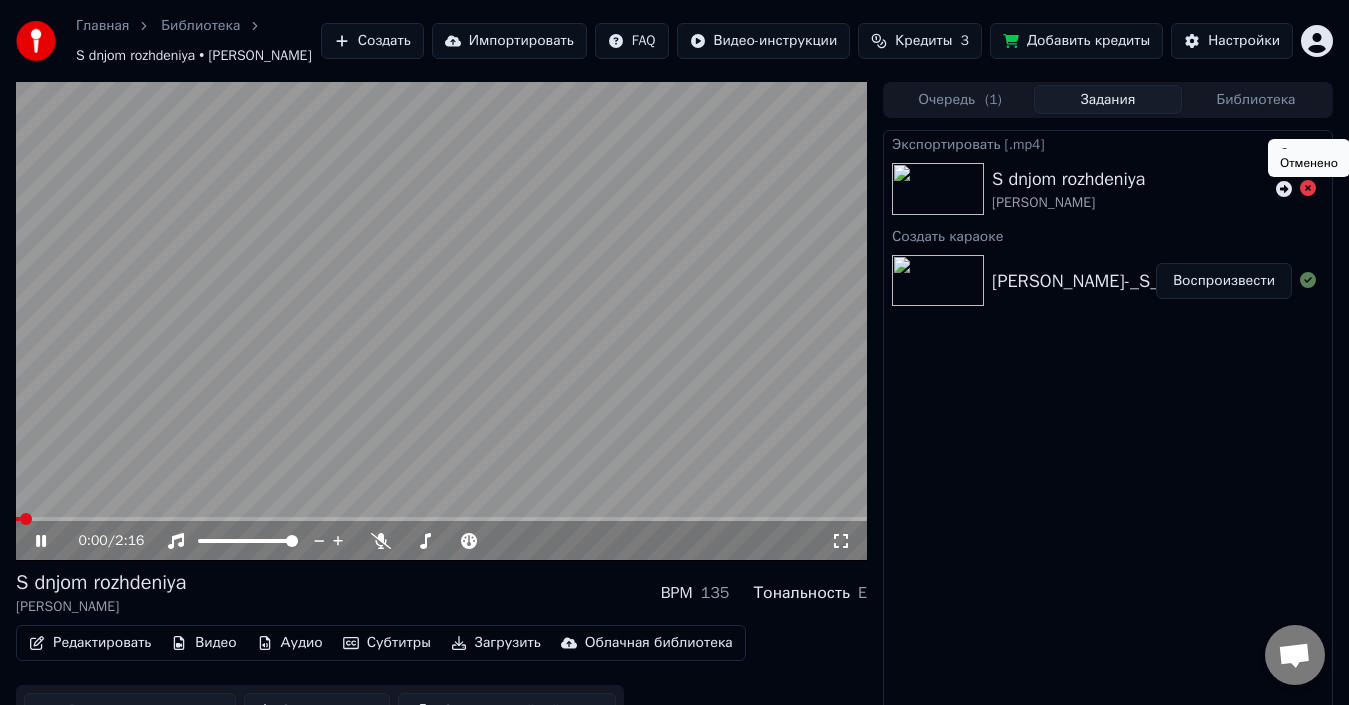 click 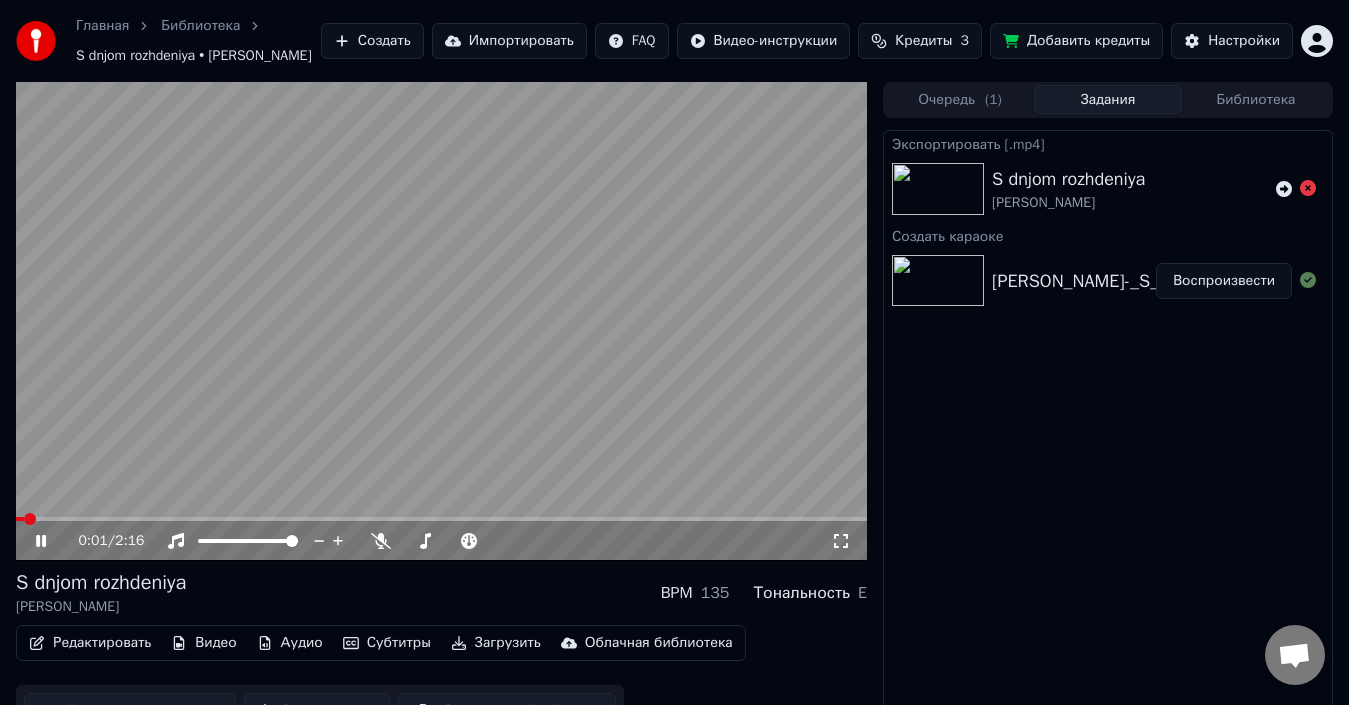 click at bounding box center [441, 321] 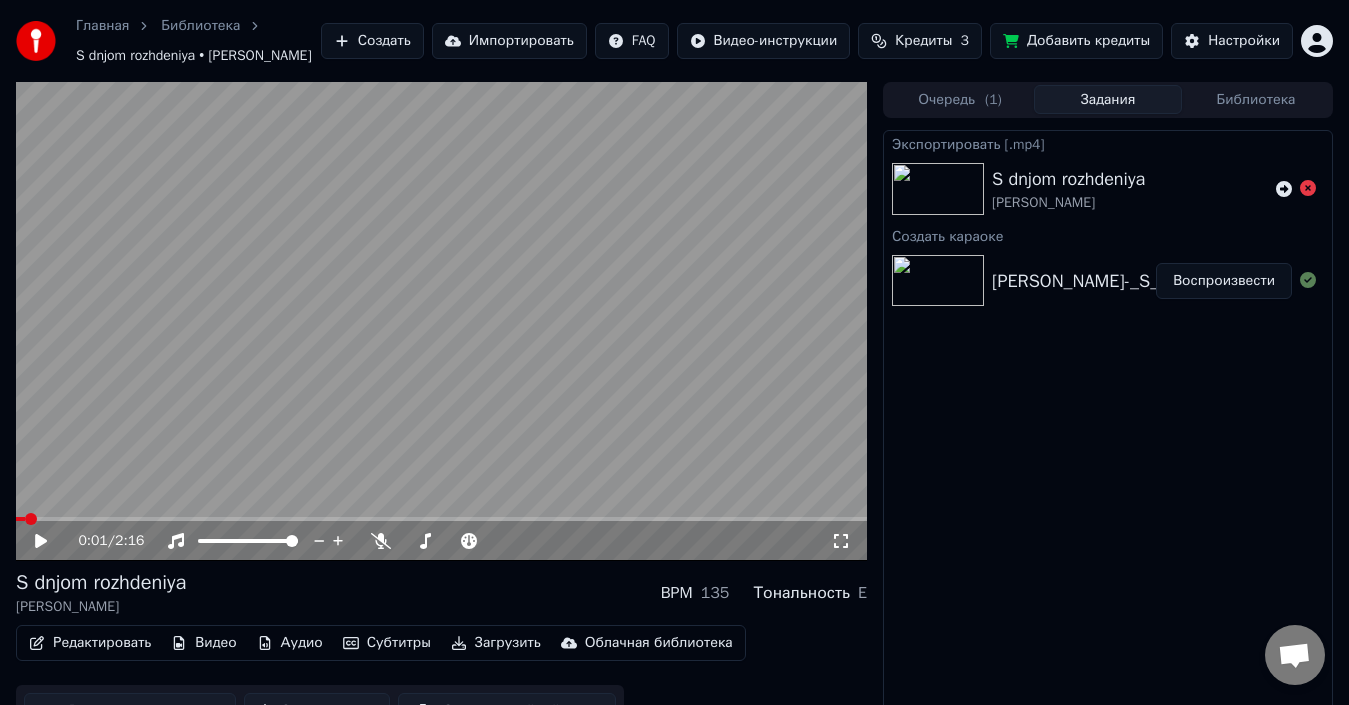 click on "Библиотека" at bounding box center [1256, 99] 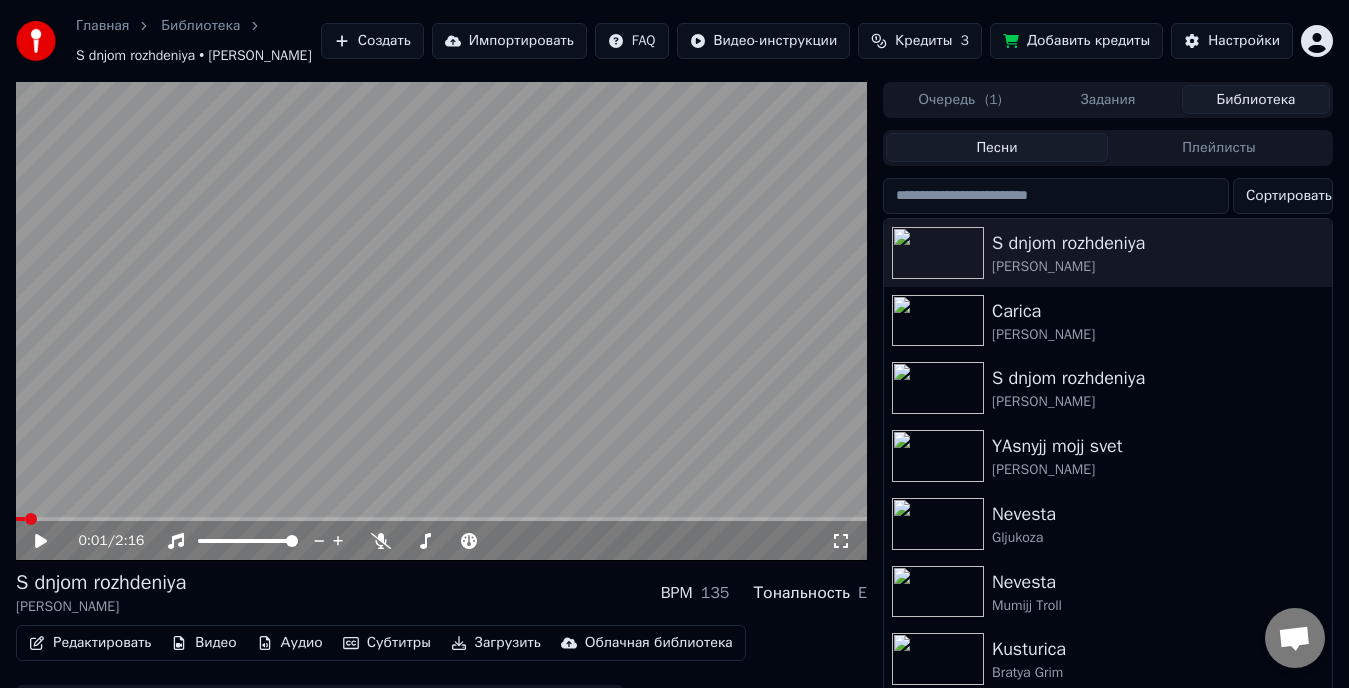 click on "Редактировать" at bounding box center (90, 643) 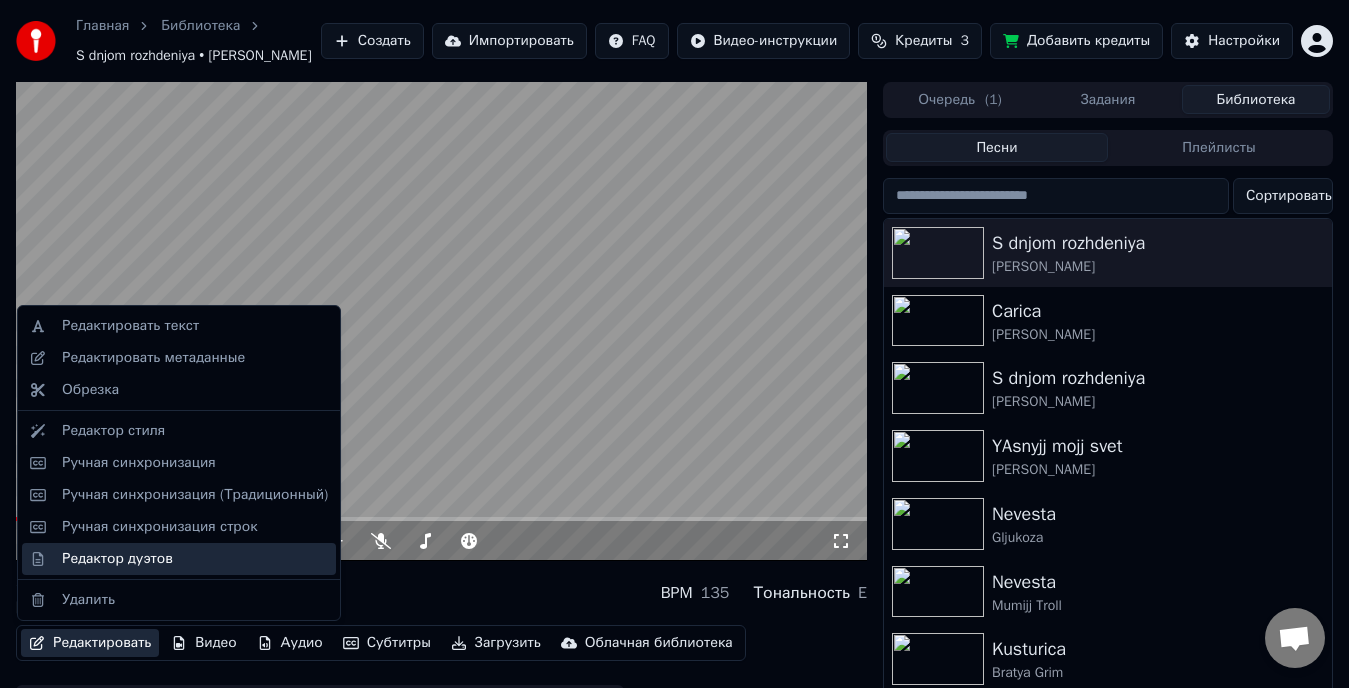 click on "Редактор дуэтов" at bounding box center [179, 559] 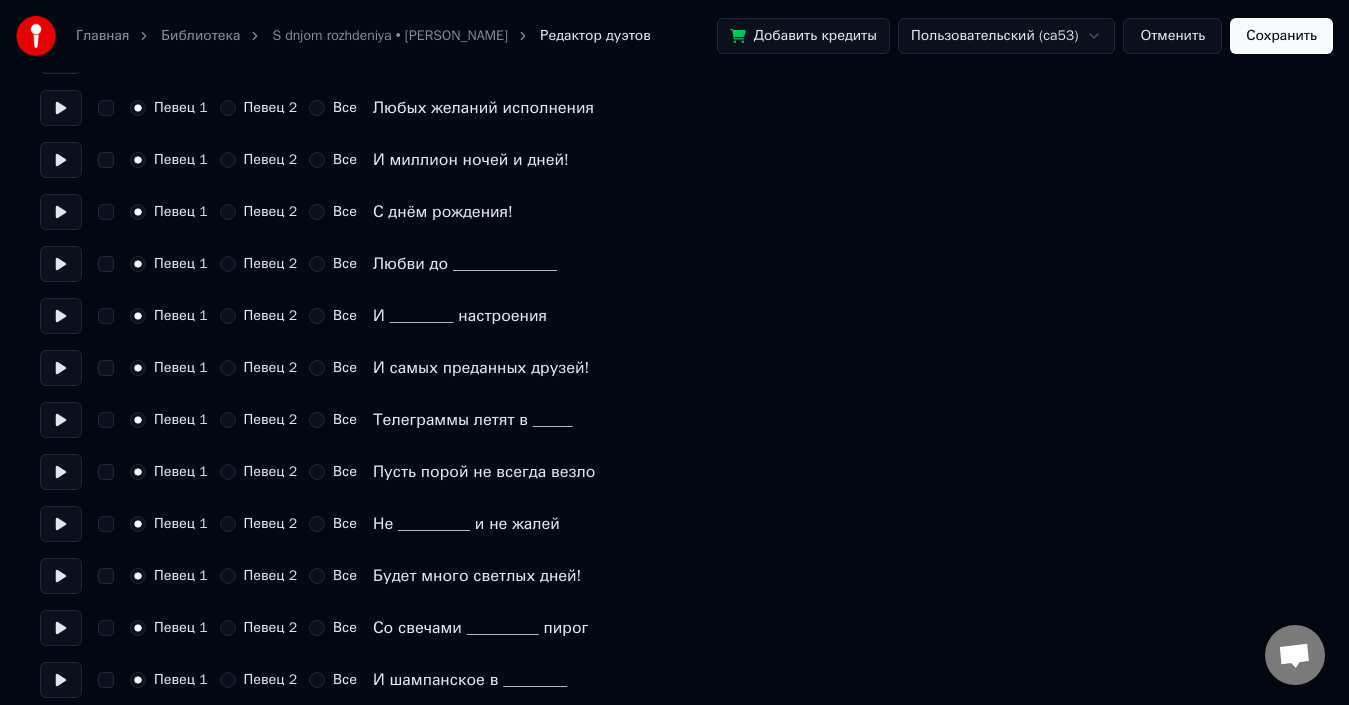 scroll, scrollTop: 800, scrollLeft: 0, axis: vertical 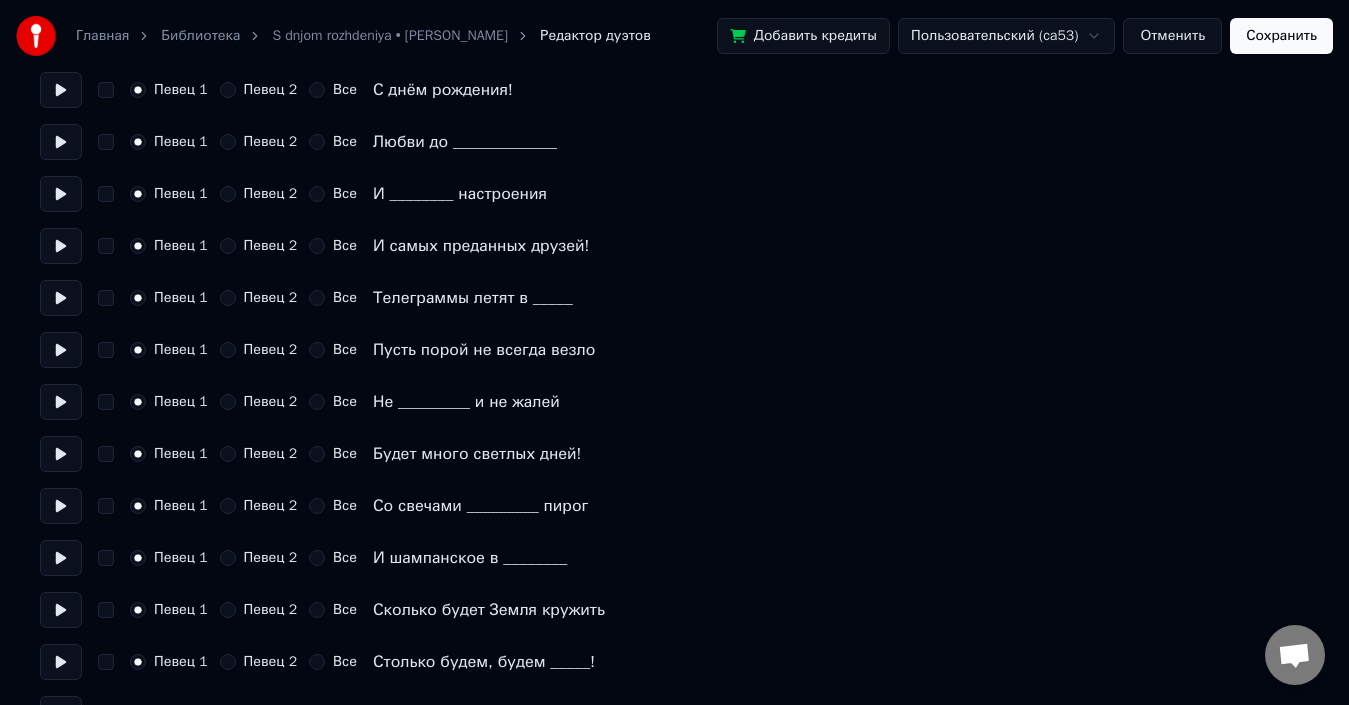 click on "Певец 2" at bounding box center (228, 298) 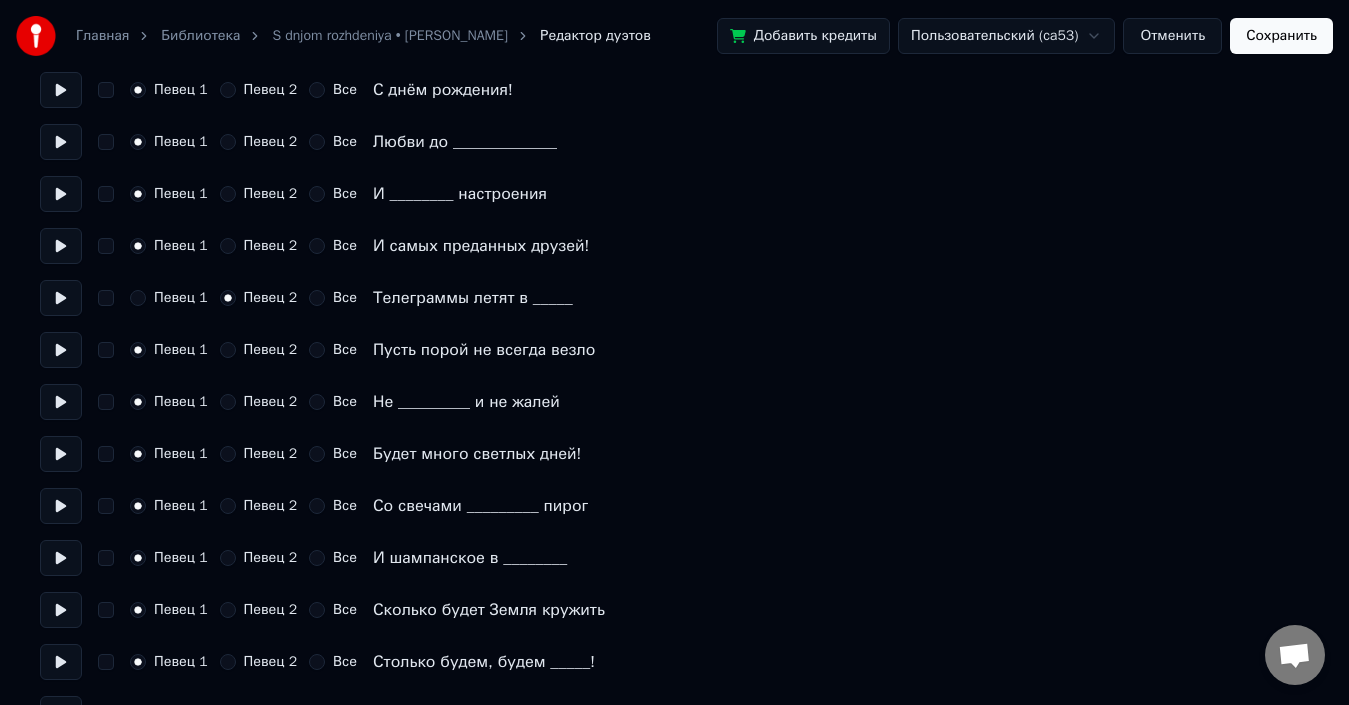 drag, startPoint x: 224, startPoint y: 340, endPoint x: 224, endPoint y: 367, distance: 27 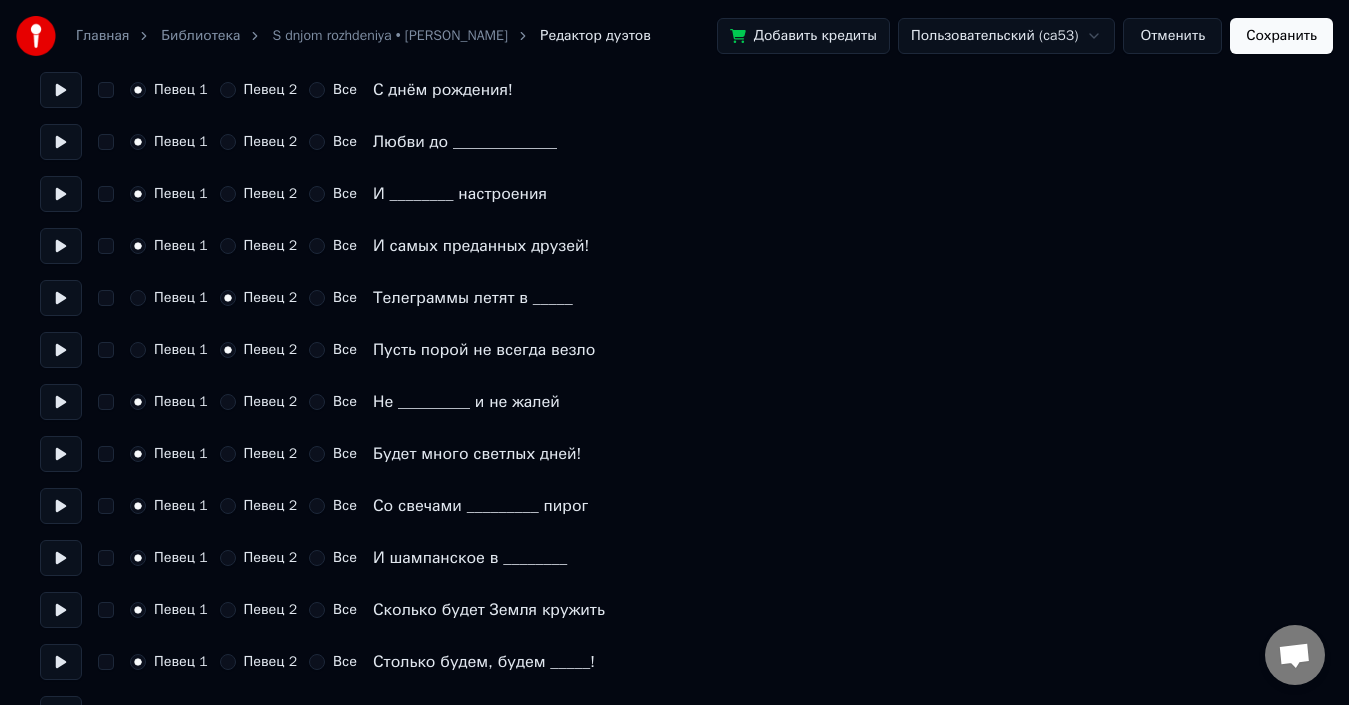 click on "Певец 2" at bounding box center (228, 402) 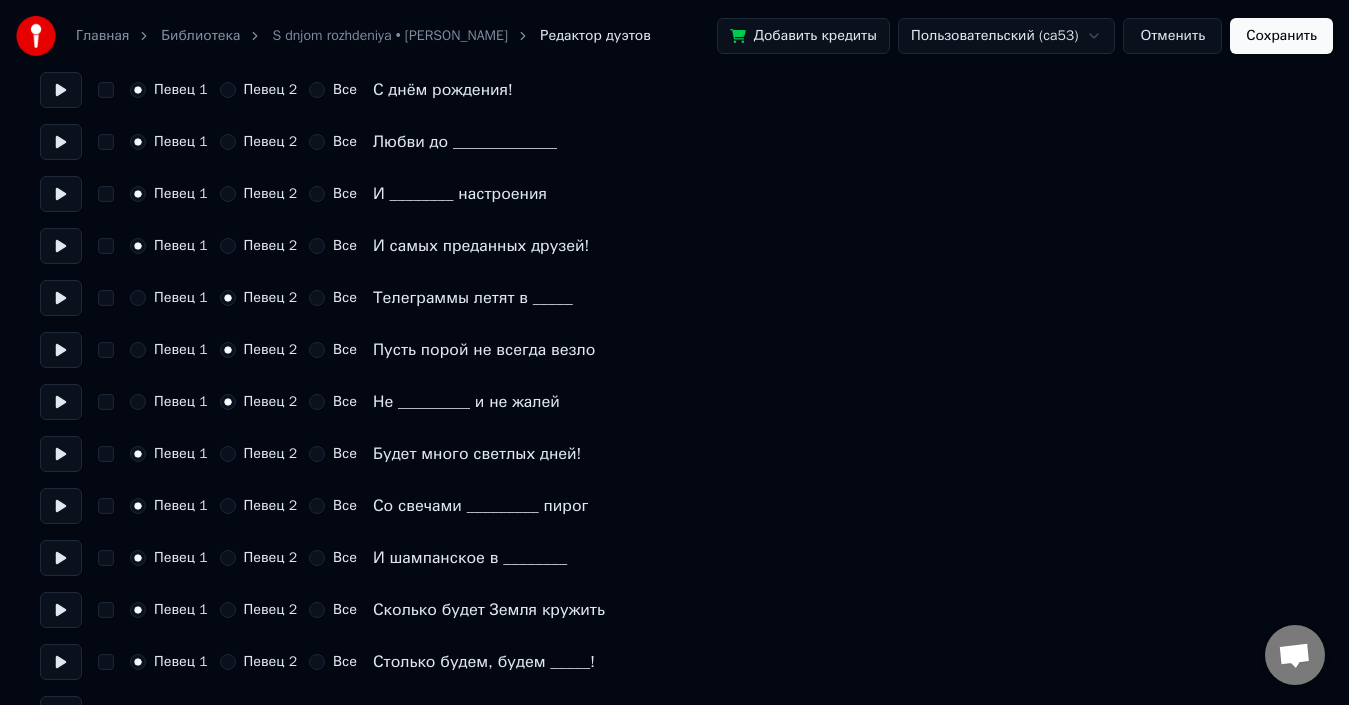 click on "Певец 2" at bounding box center (228, 454) 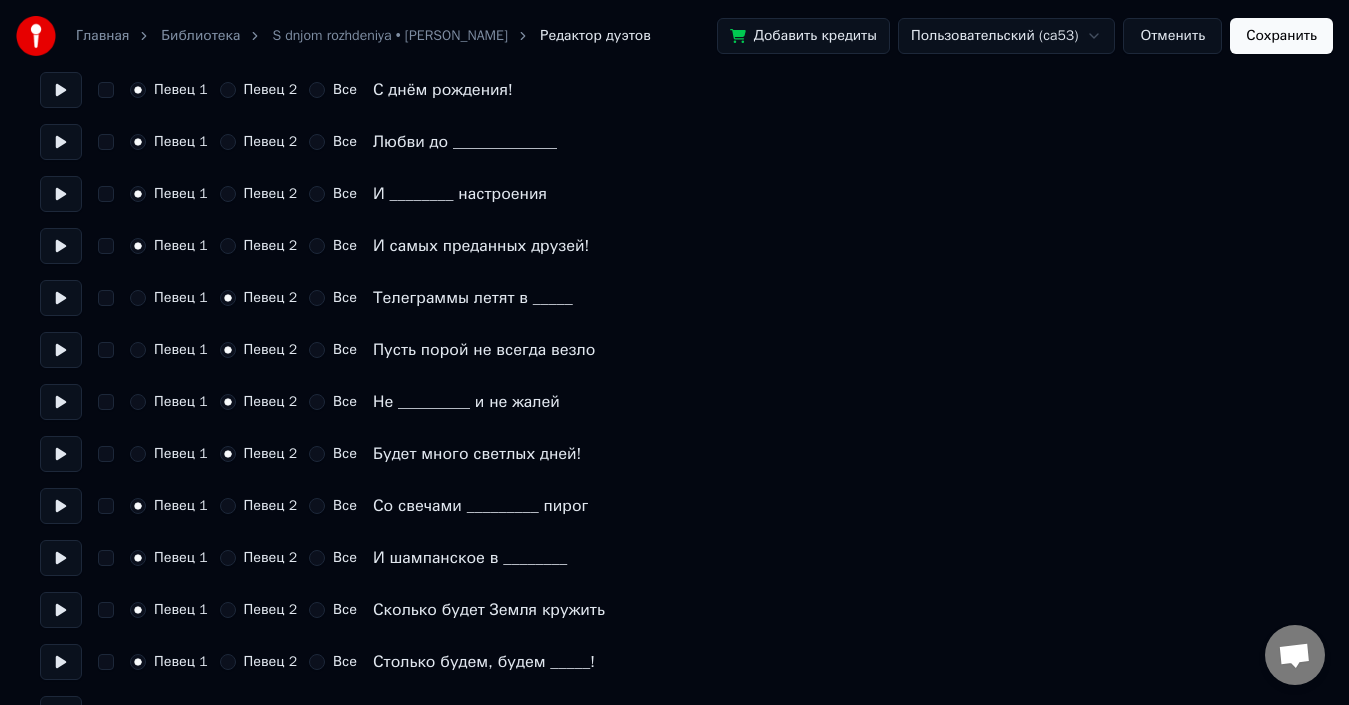 click on "Певец 2" at bounding box center [228, 506] 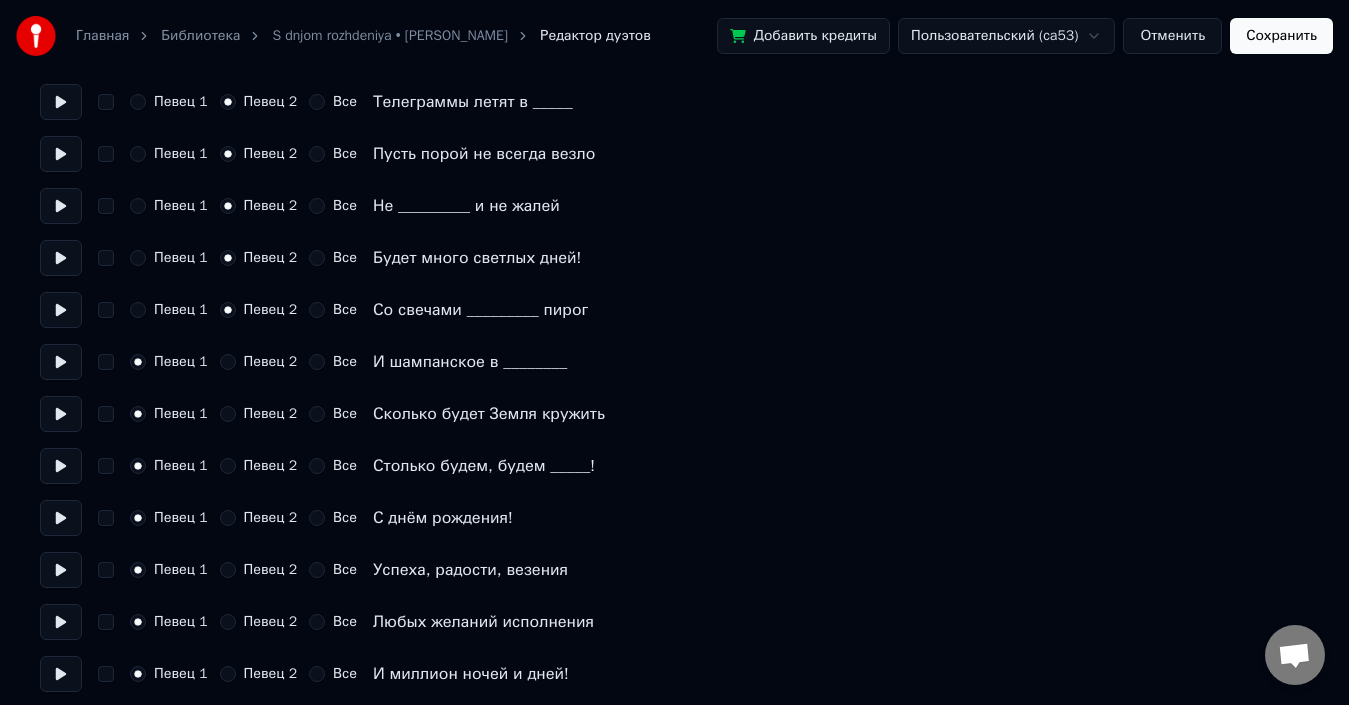 scroll, scrollTop: 1000, scrollLeft: 0, axis: vertical 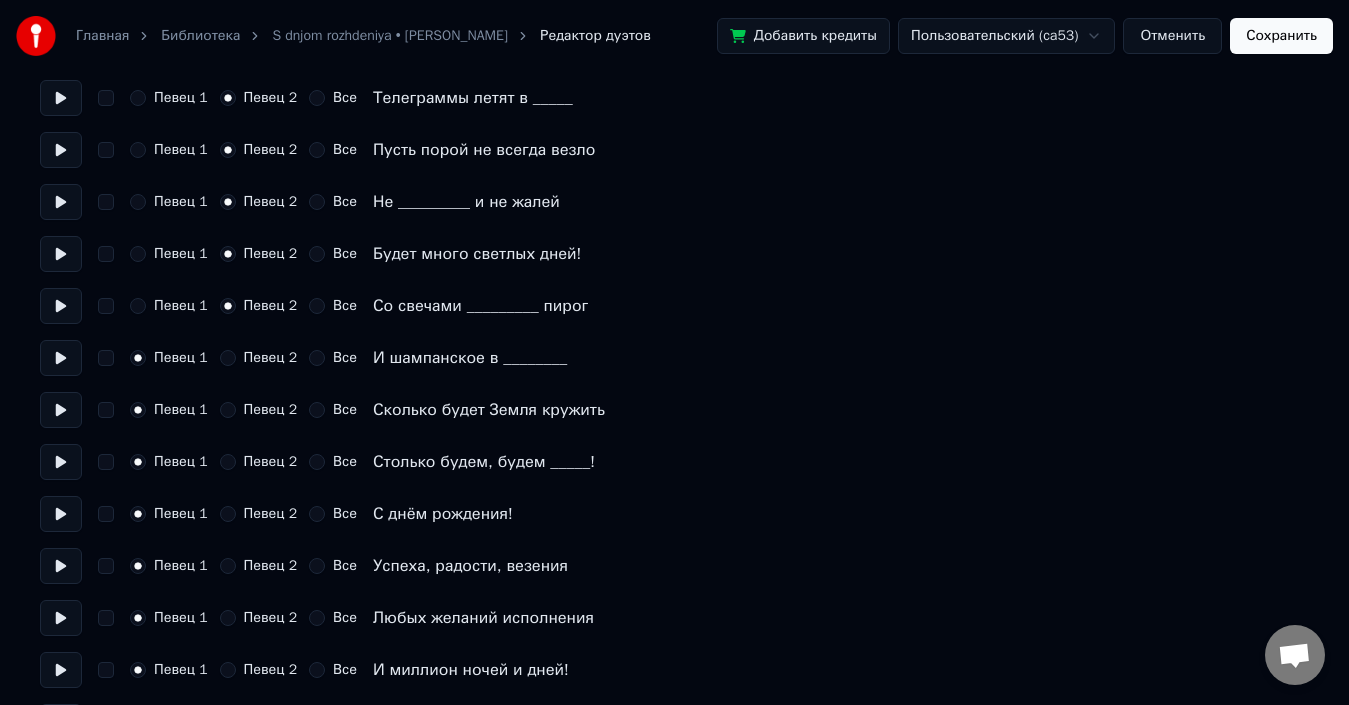 click on "Певец 2" at bounding box center [228, 358] 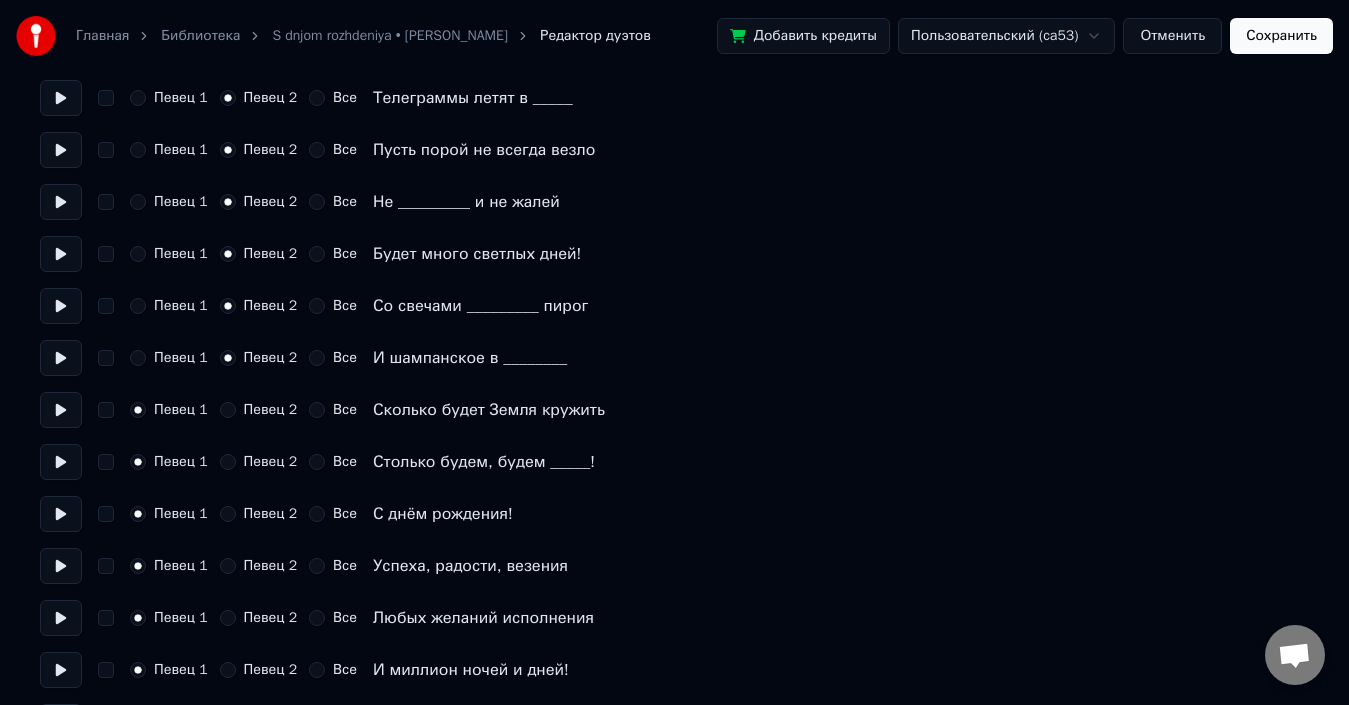 click on "Певец 2" at bounding box center (228, 410) 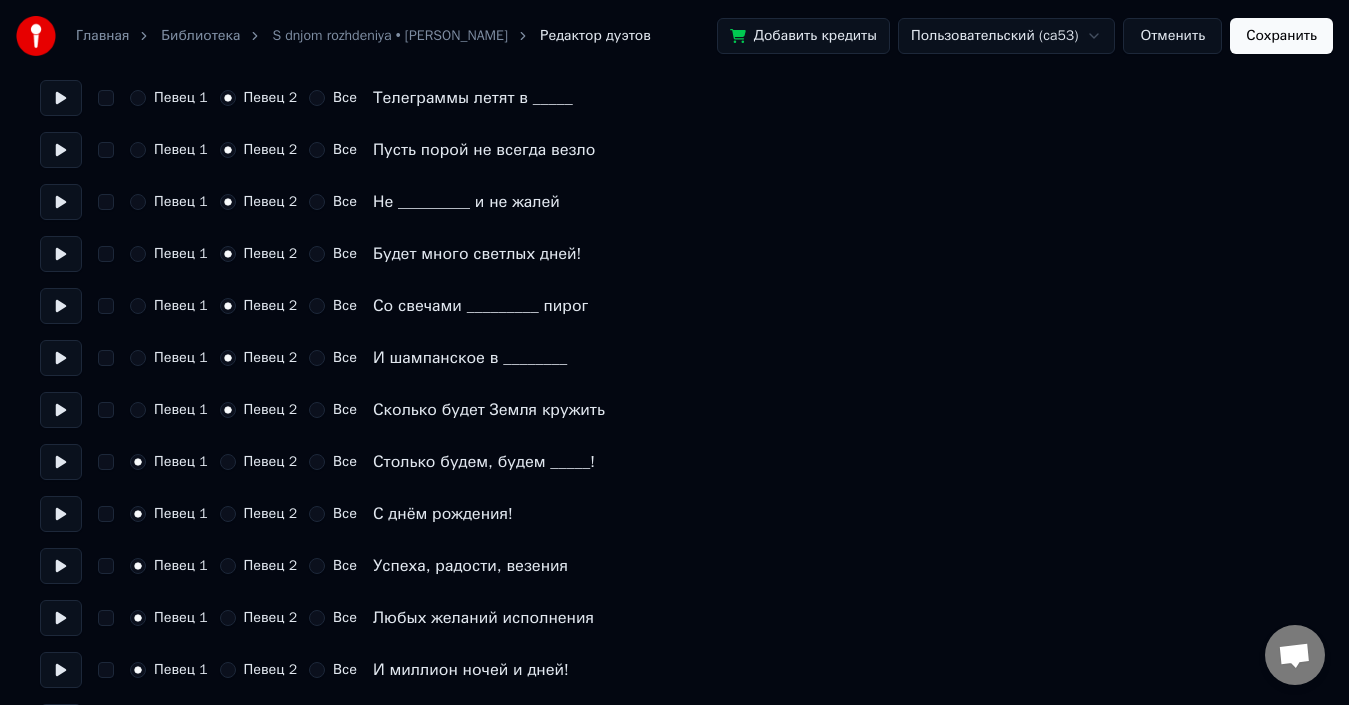 click on "Певец 2" at bounding box center [228, 462] 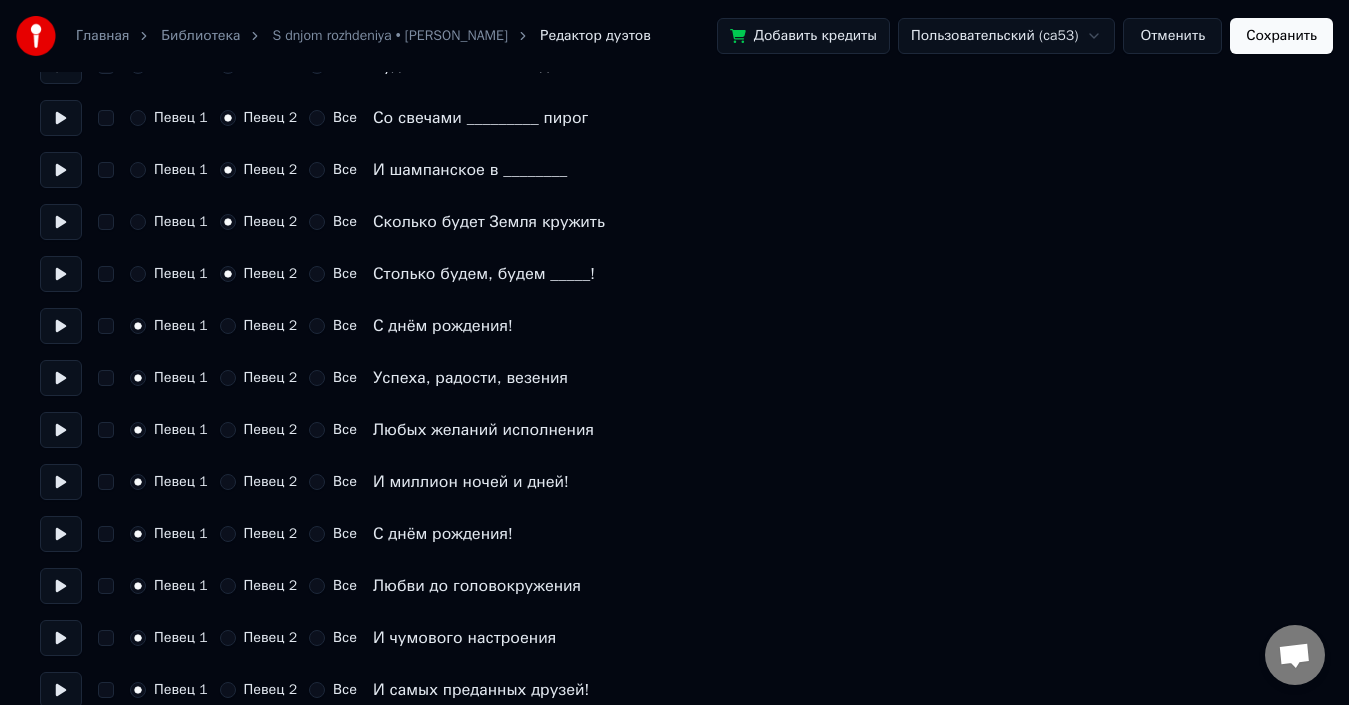 scroll, scrollTop: 1200, scrollLeft: 0, axis: vertical 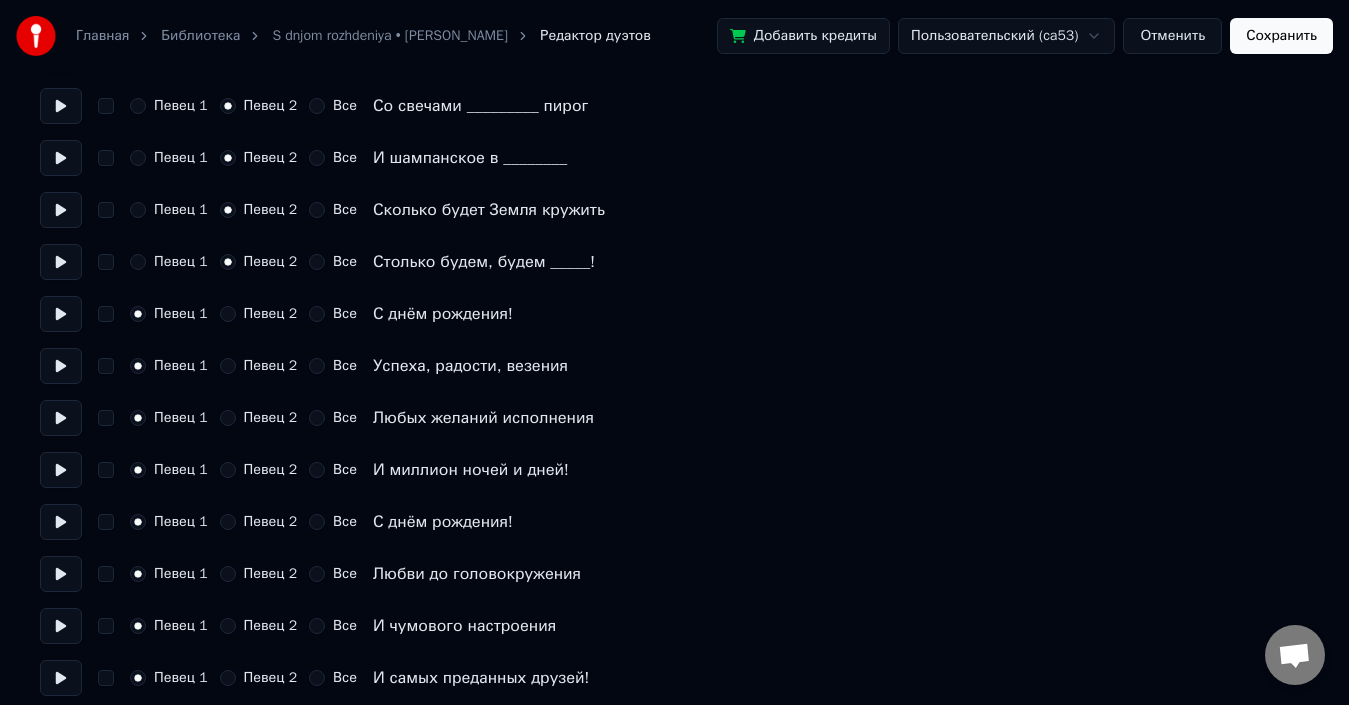 click on "Певец 2" at bounding box center [228, 314] 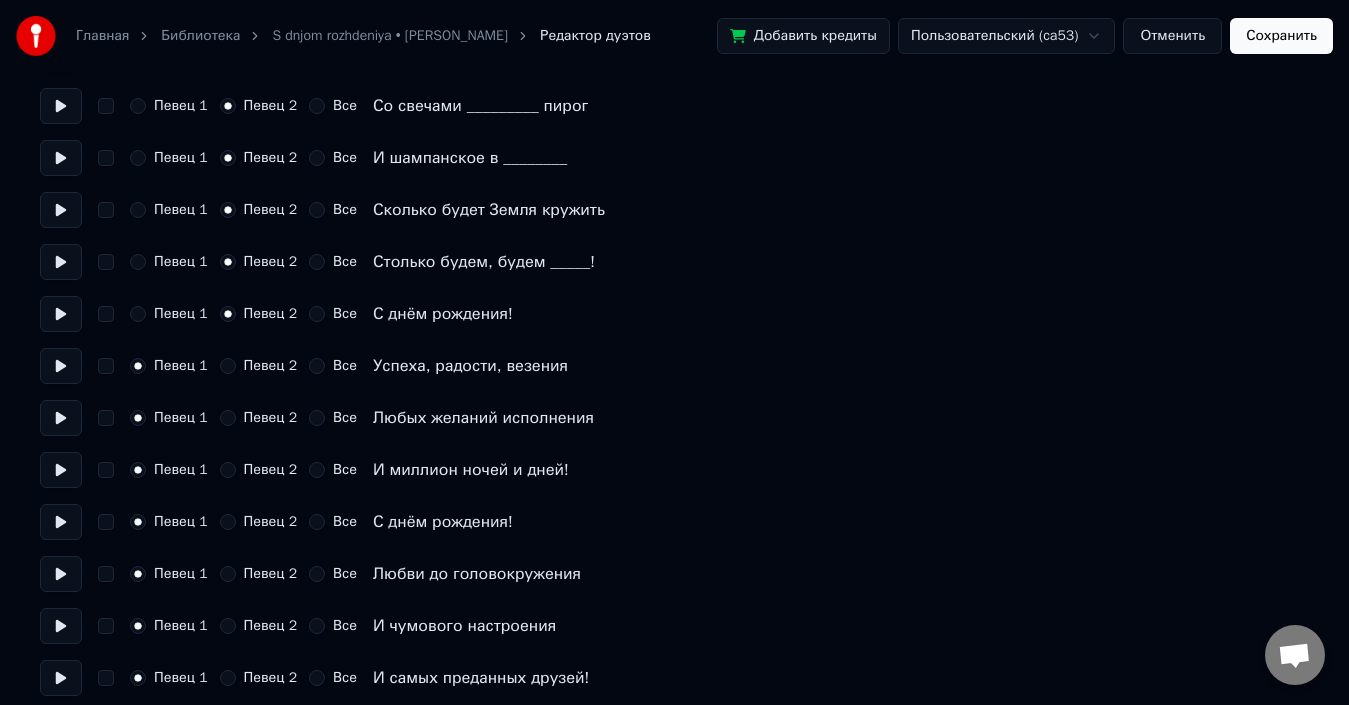 click on "Певец 2" at bounding box center [228, 366] 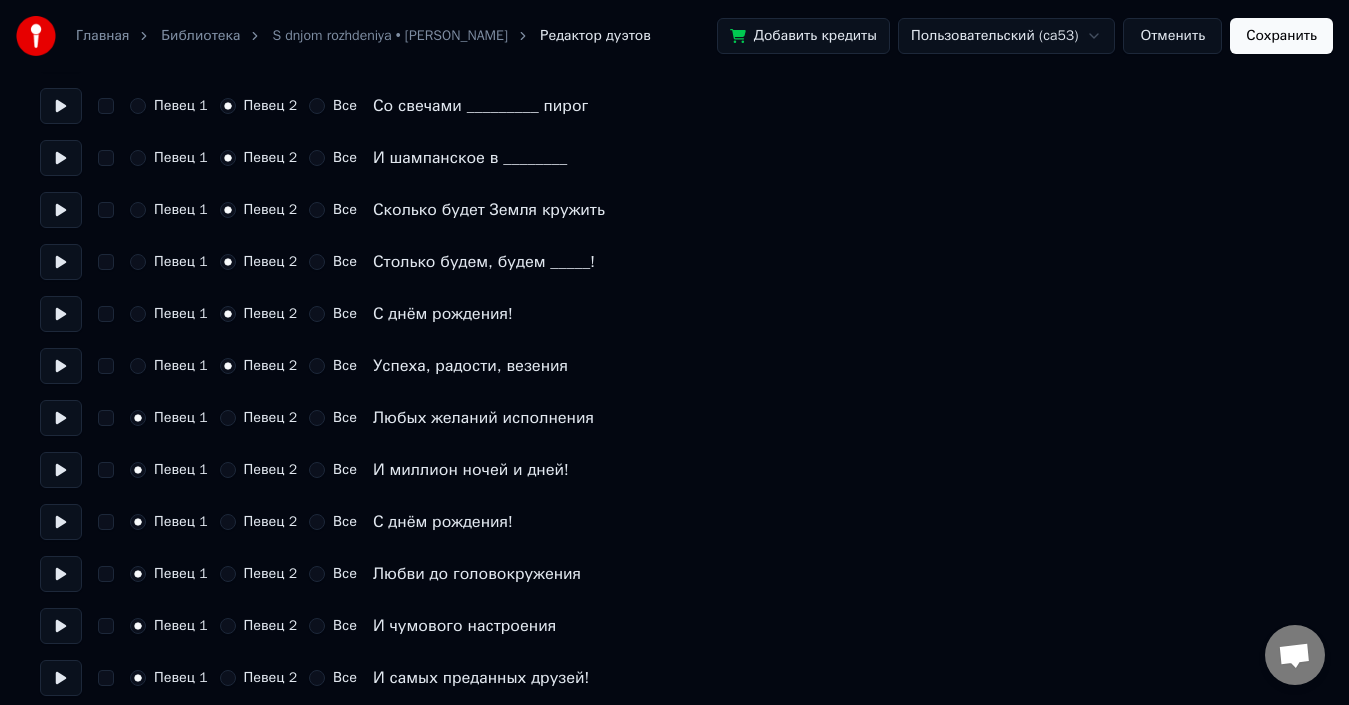 click on "Певец 2" at bounding box center [228, 418] 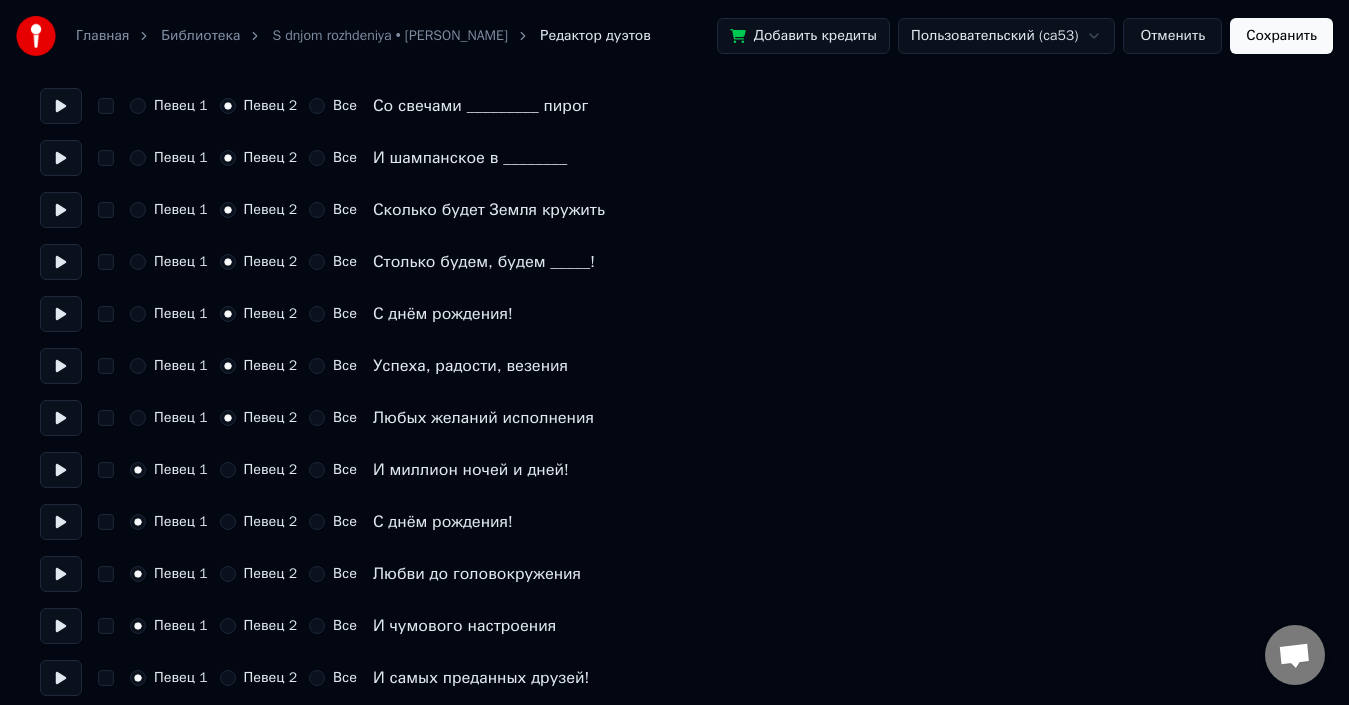 click on "Певец 1 Певец 2 Все И миллион ночей и дней!" at bounding box center [674, 470] 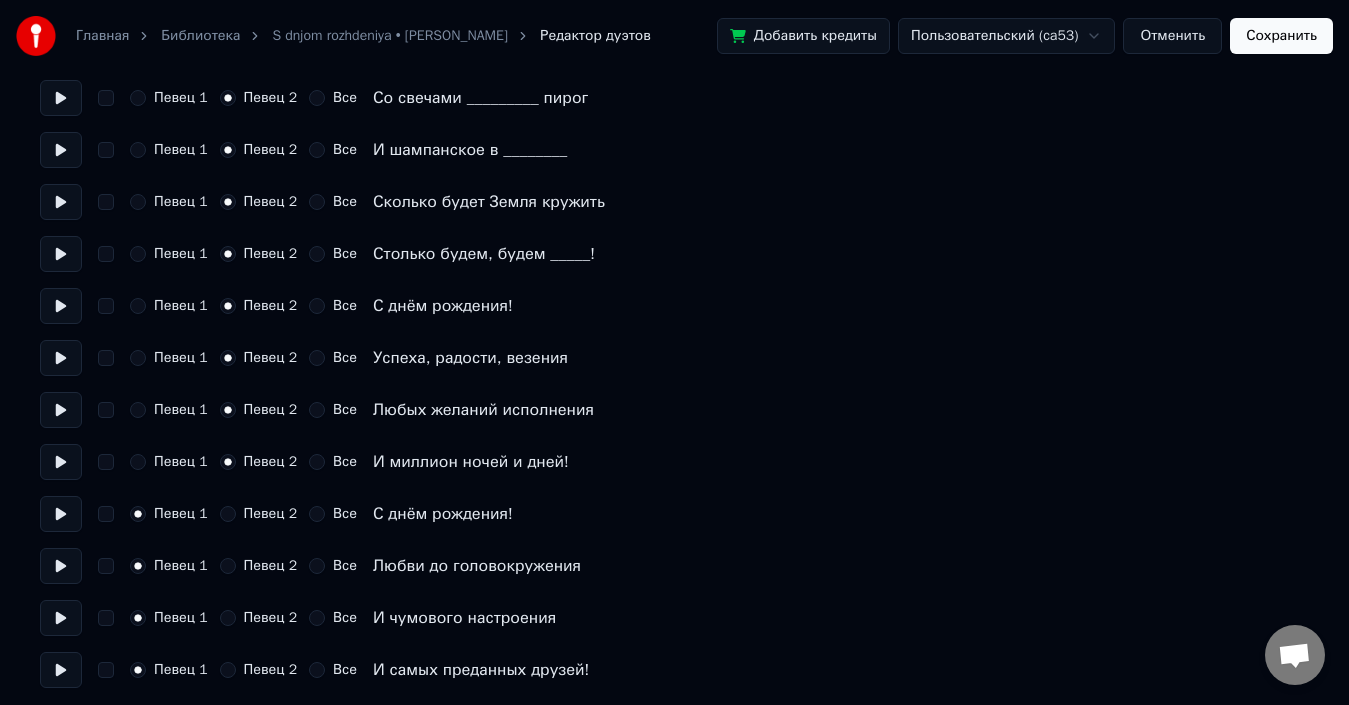 scroll, scrollTop: 1211, scrollLeft: 0, axis: vertical 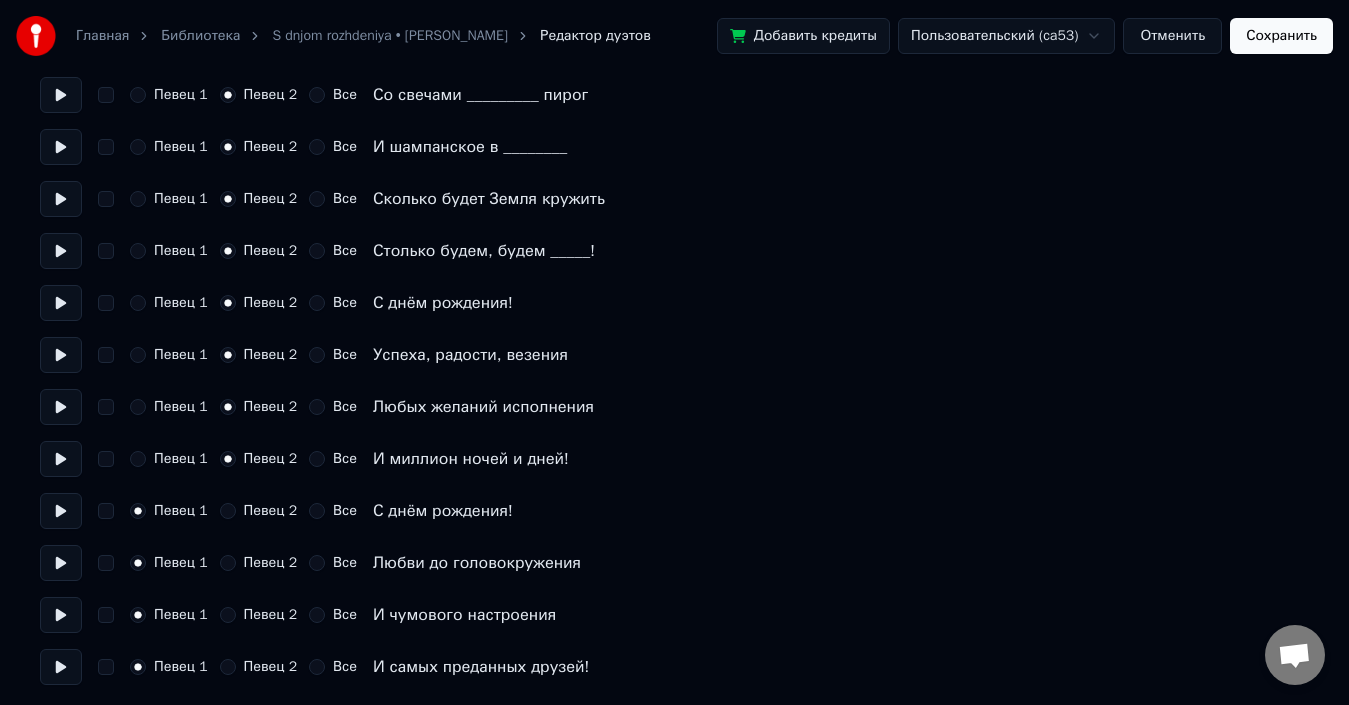 click on "Певец 2" at bounding box center (228, 511) 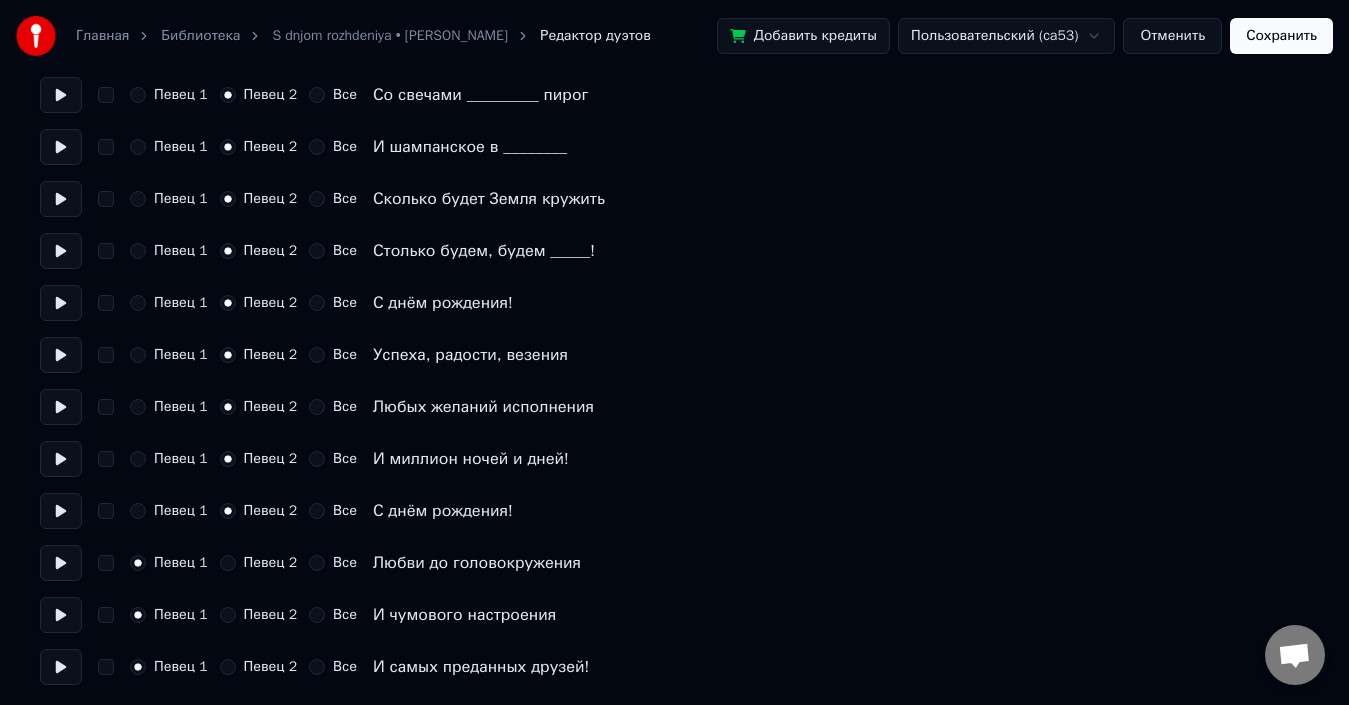 click on "Певец 2" at bounding box center (228, 563) 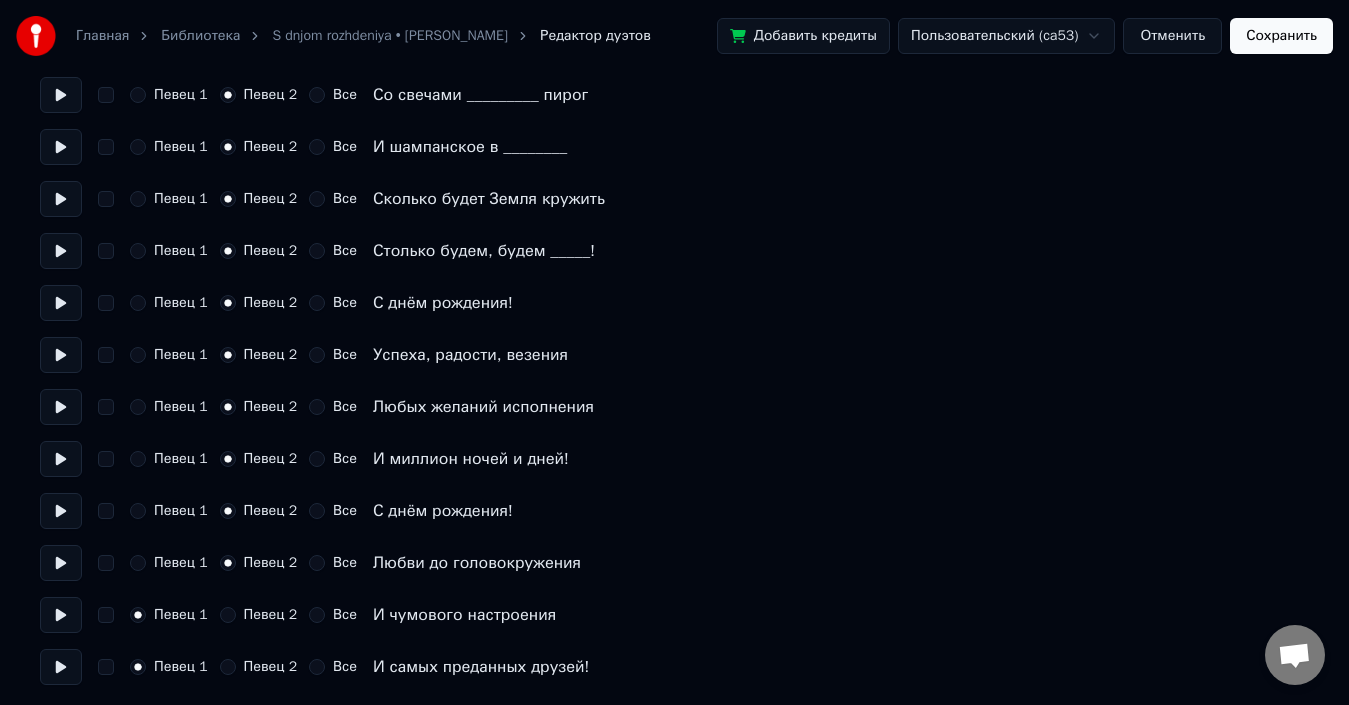 click on "Певец 2" at bounding box center (228, 615) 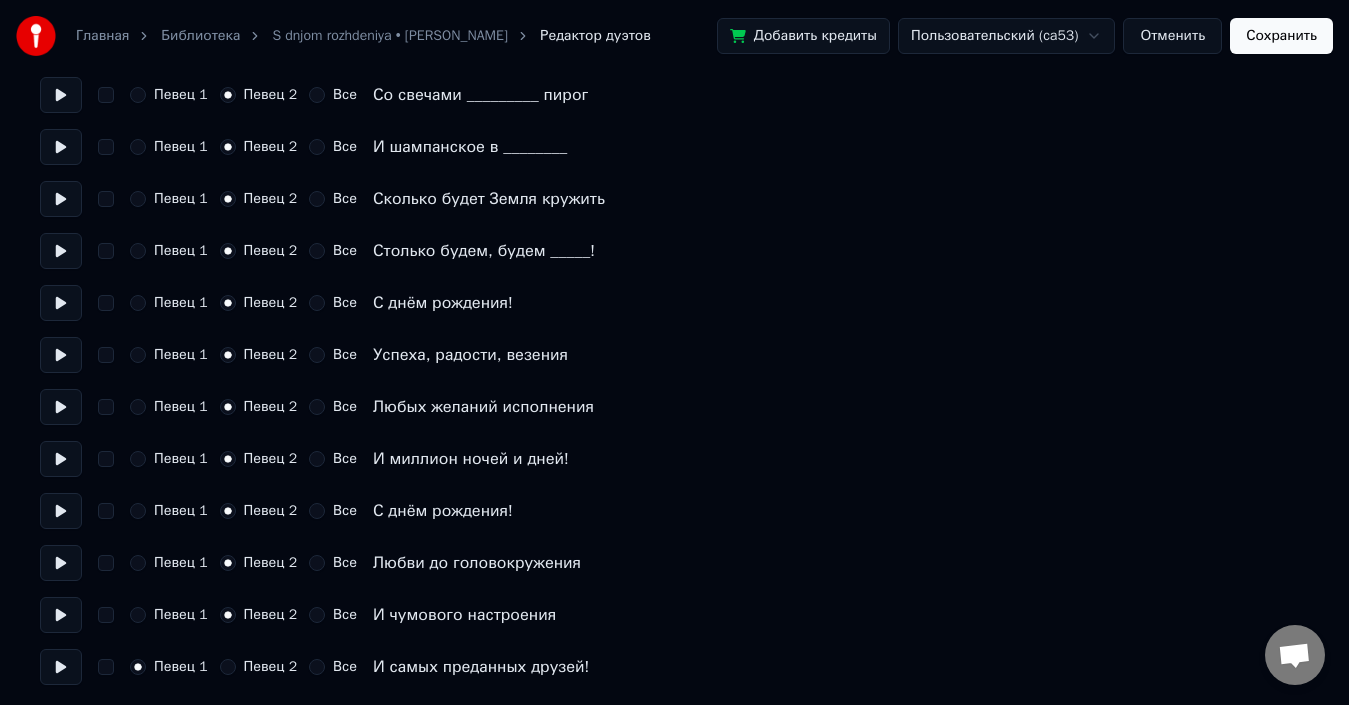 click on "Певец 2" at bounding box center (228, 667) 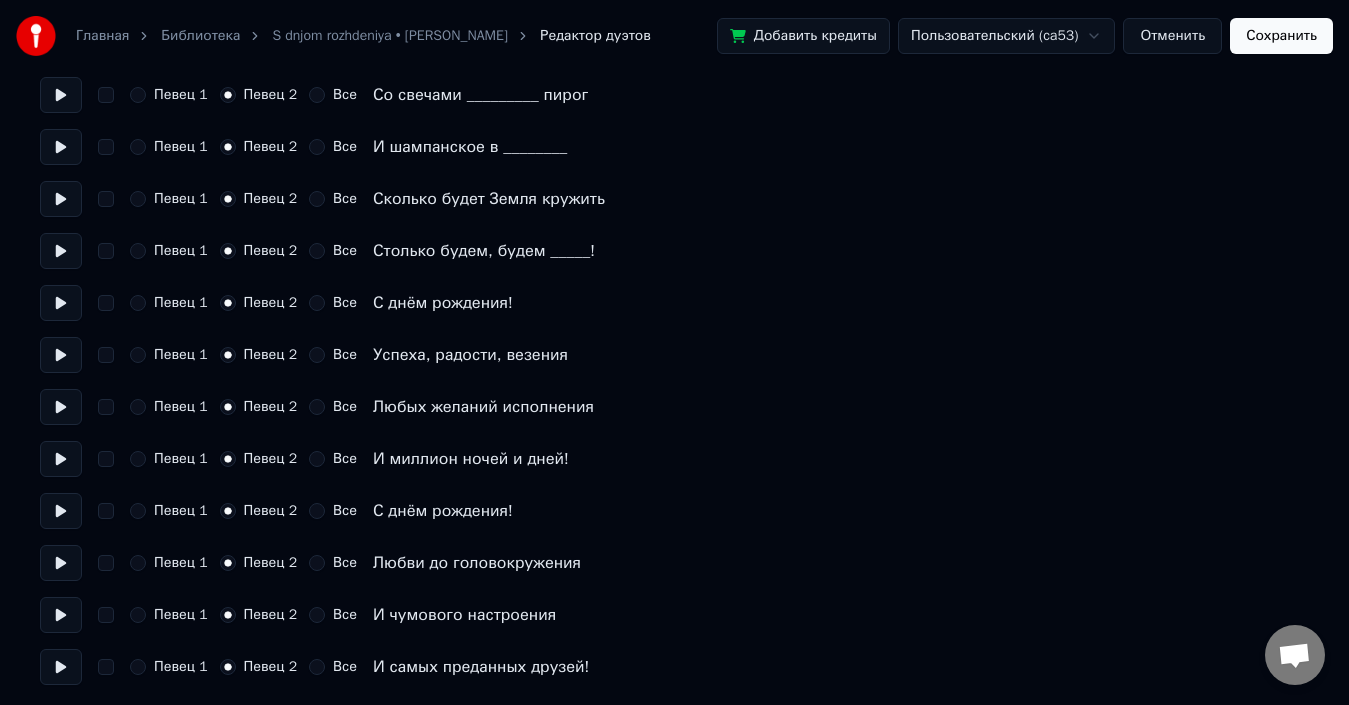 click on "Сохранить" at bounding box center [1281, 36] 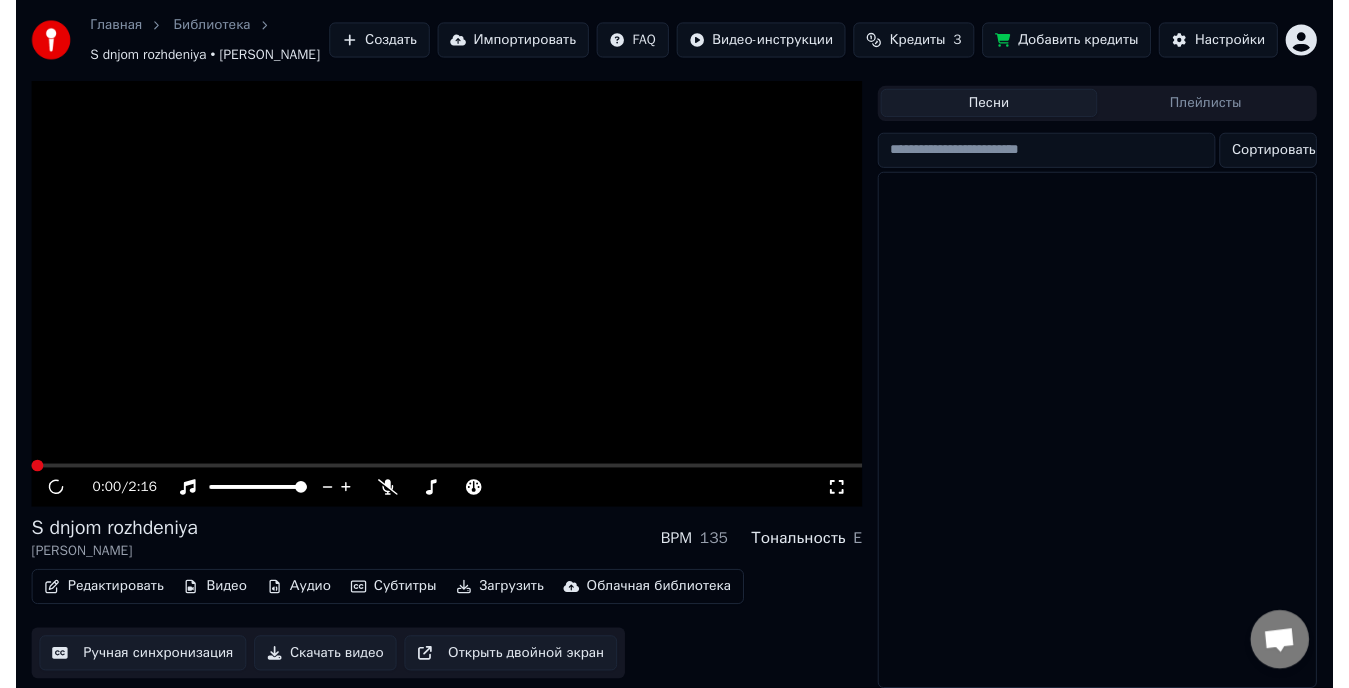 scroll, scrollTop: 59, scrollLeft: 0, axis: vertical 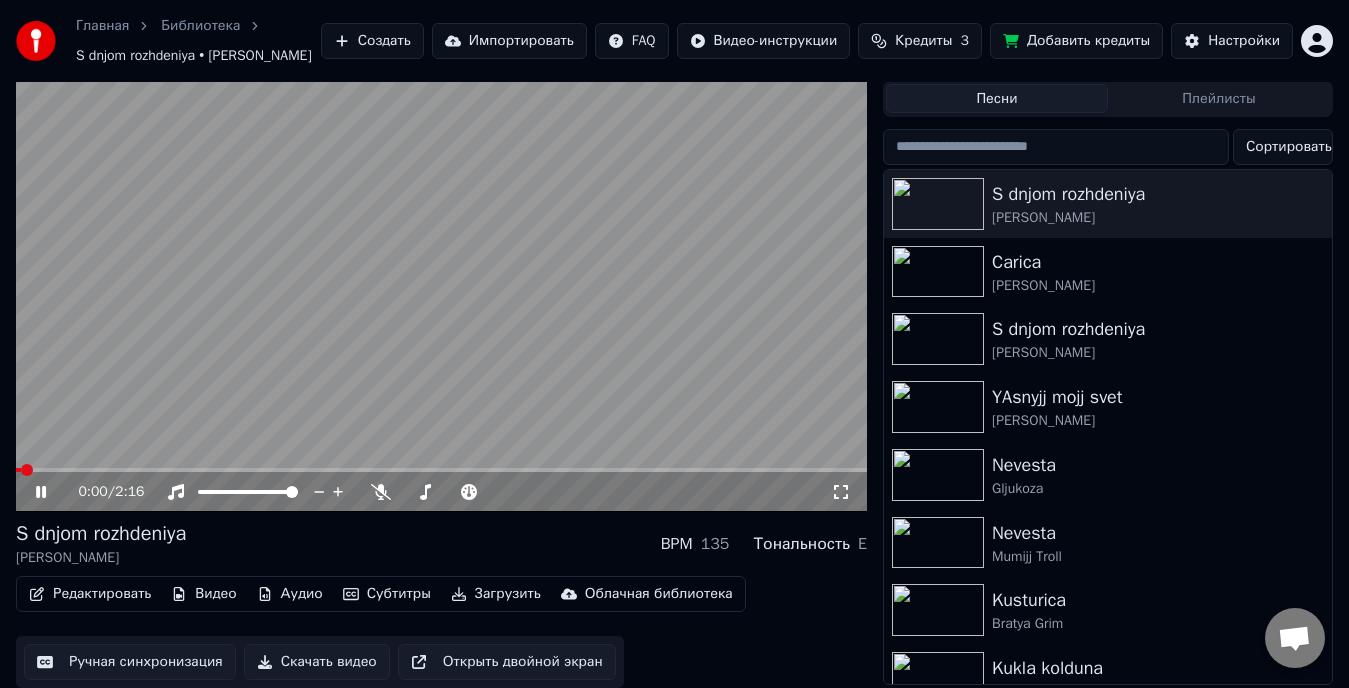 click at bounding box center (441, 470) 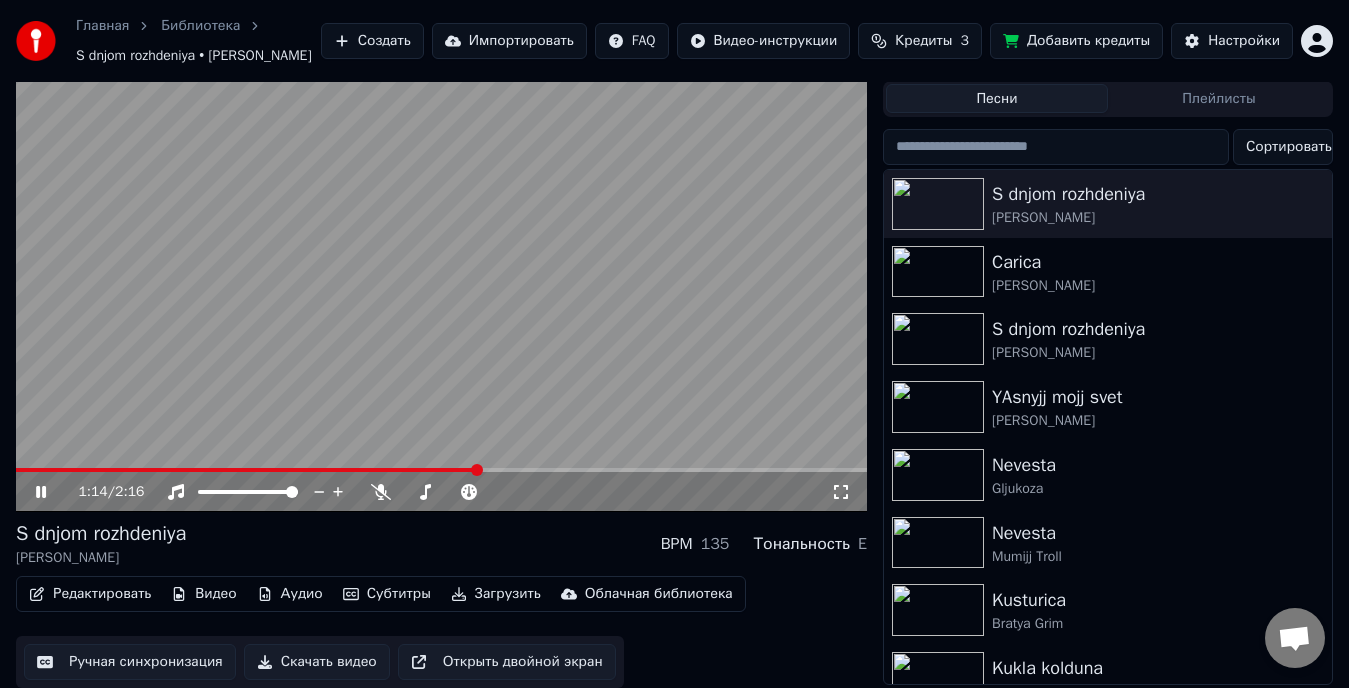 click at bounding box center (441, 470) 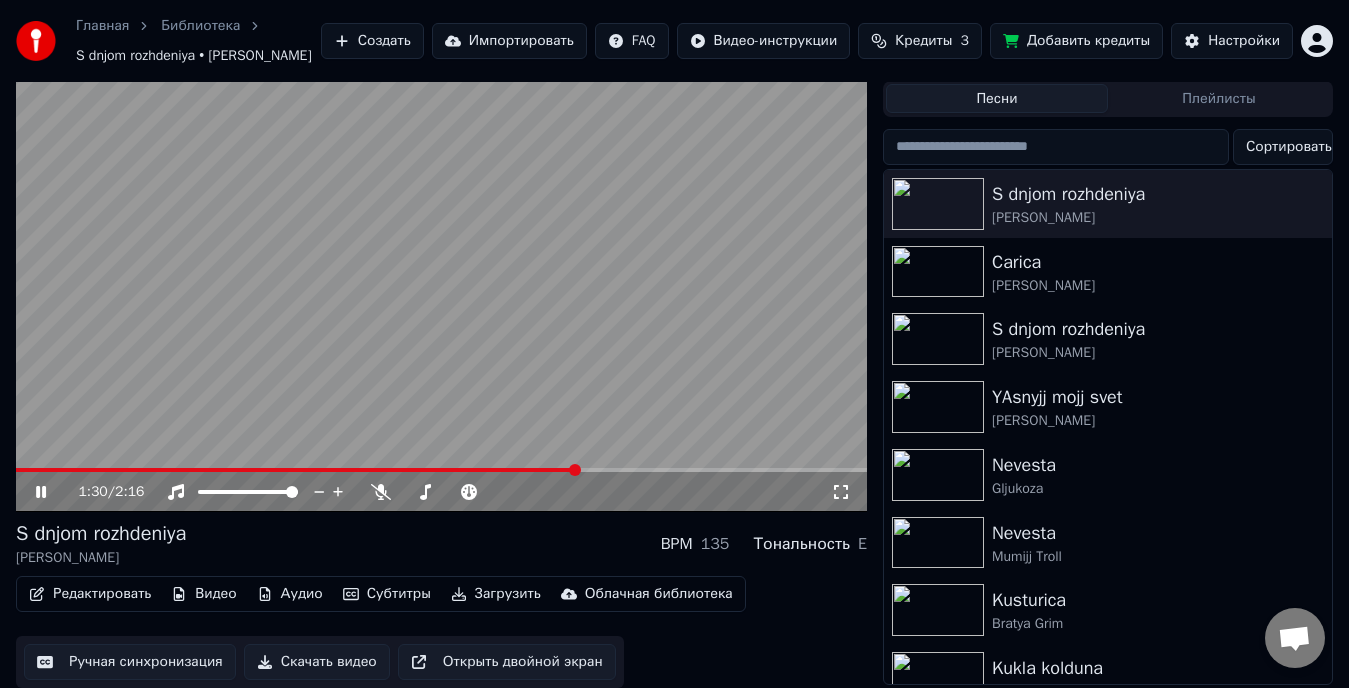 click at bounding box center [441, 272] 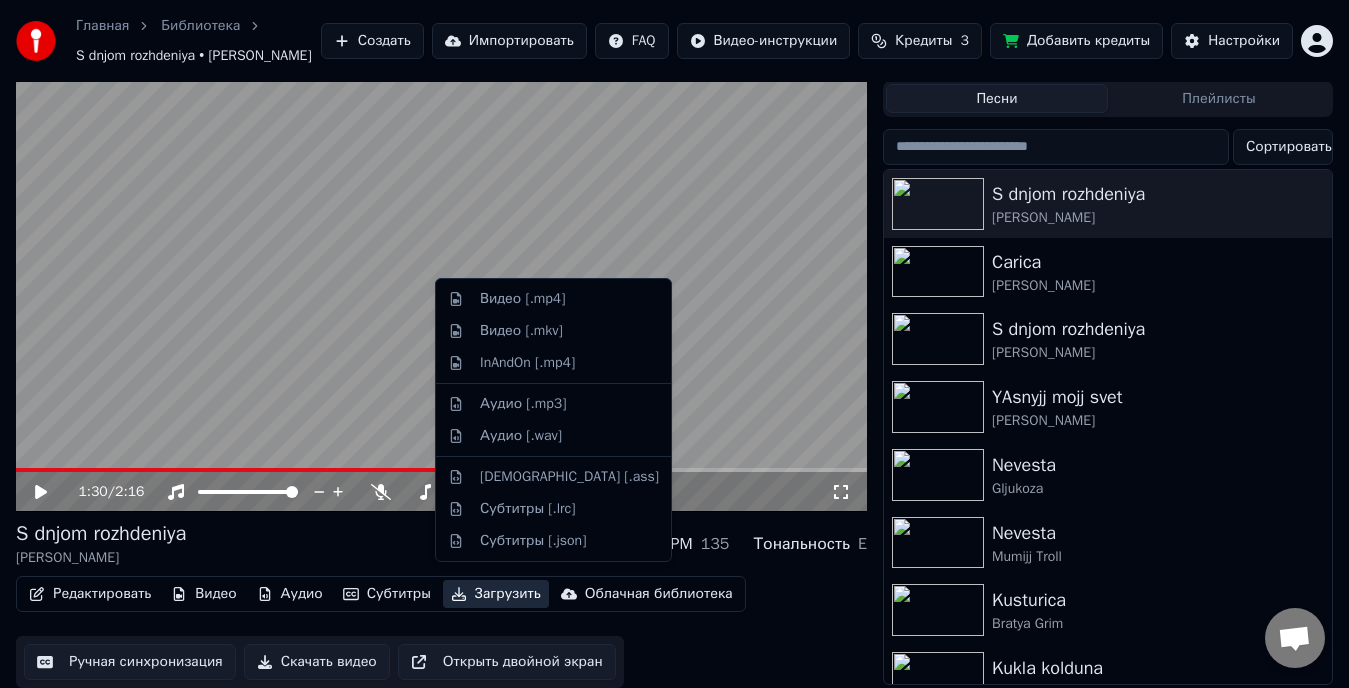 click on "Загрузить" at bounding box center (496, 594) 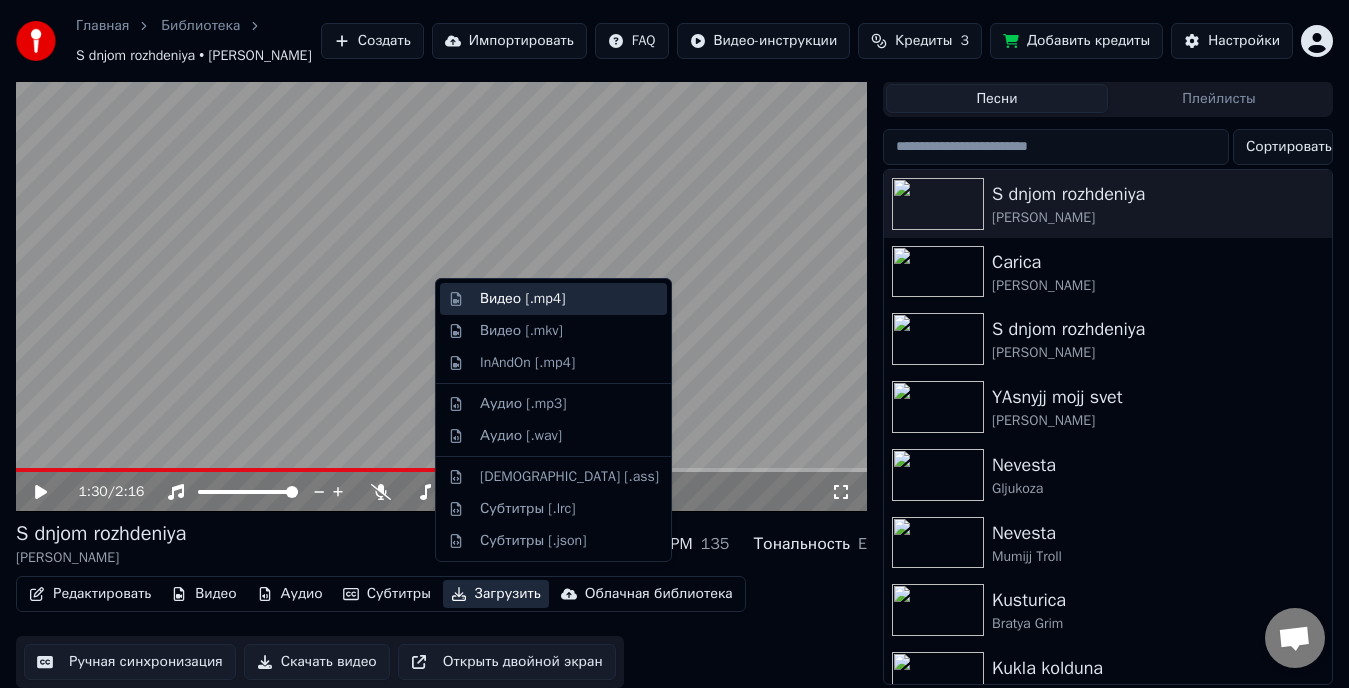 click on "Видео [.mp4]" at bounding box center [522, 299] 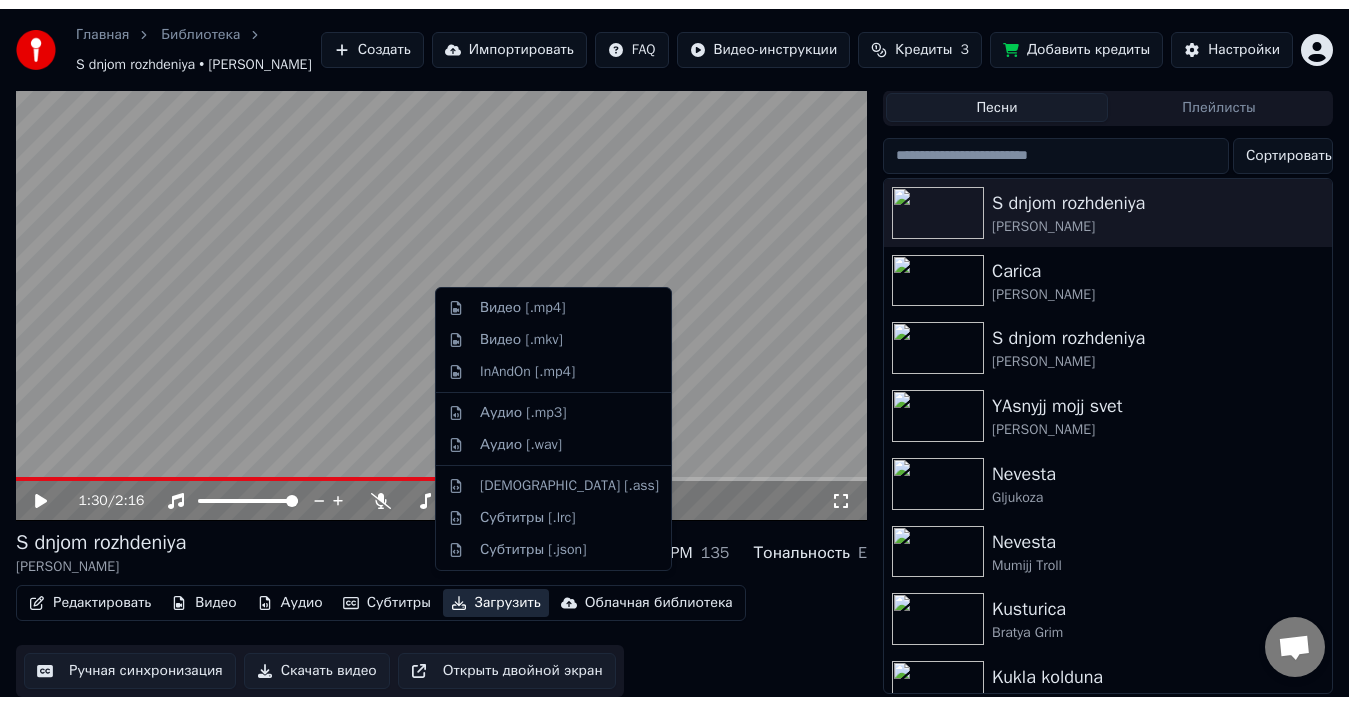 scroll, scrollTop: 32, scrollLeft: 0, axis: vertical 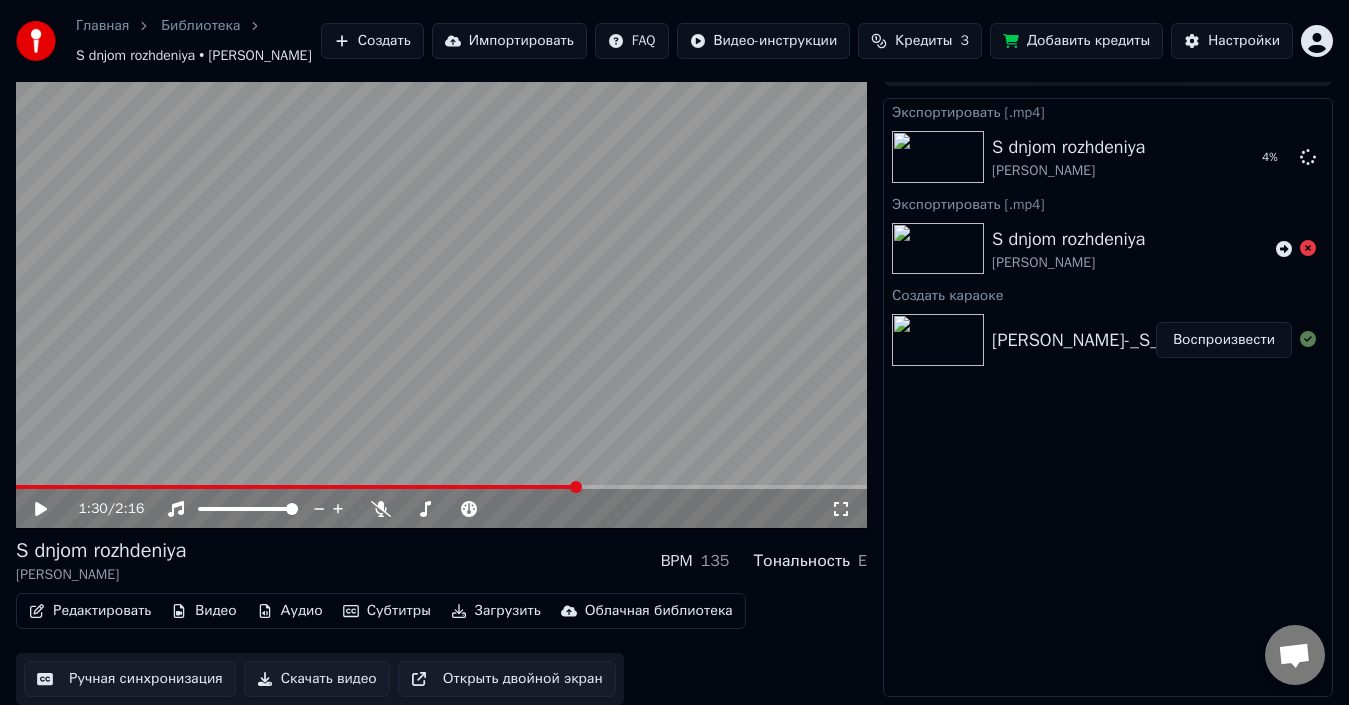 click on "Редактировать" at bounding box center (90, 611) 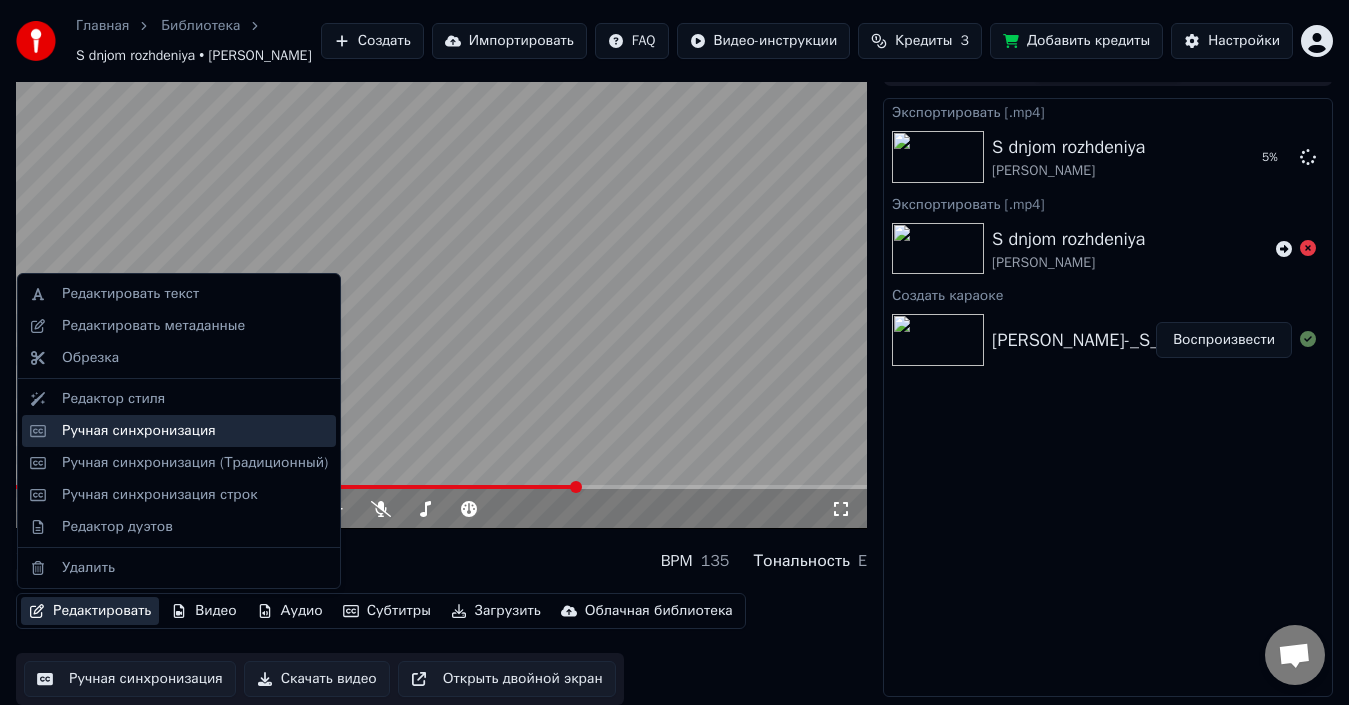 click on "Ручная синхронизация" at bounding box center (139, 431) 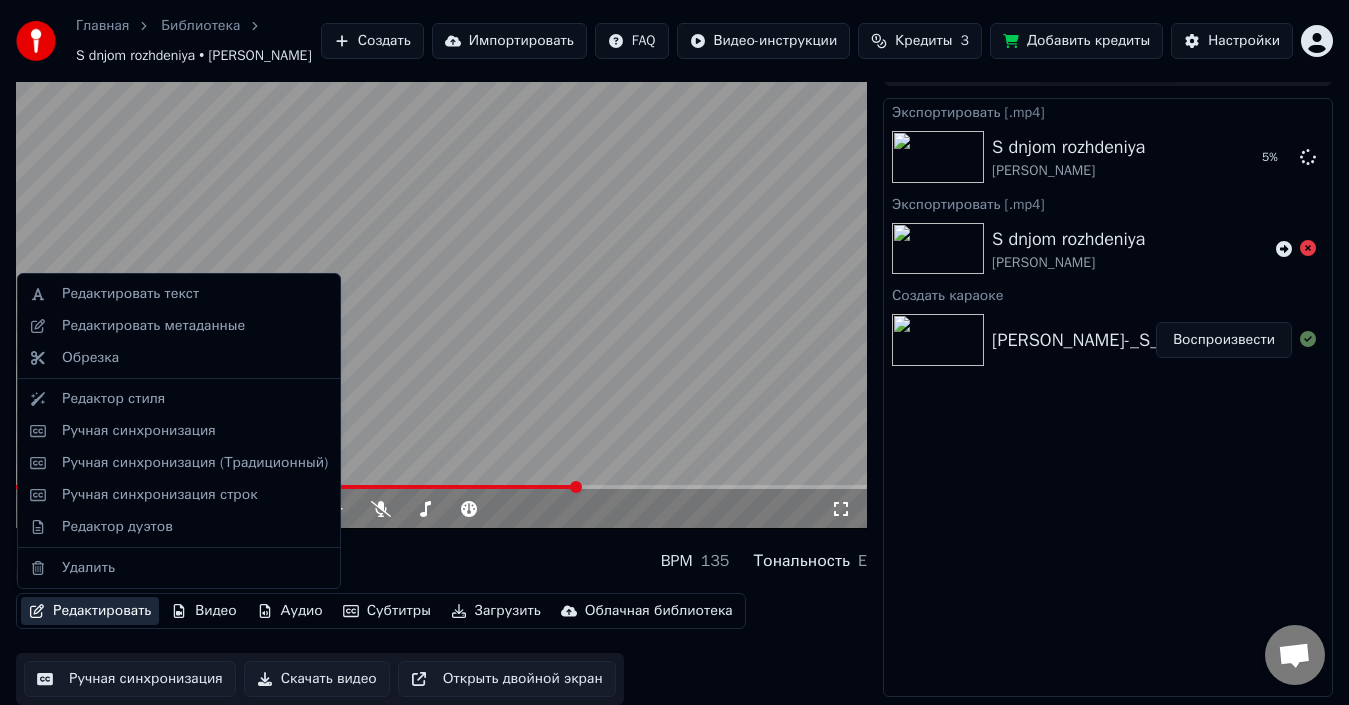 scroll, scrollTop: 0, scrollLeft: 0, axis: both 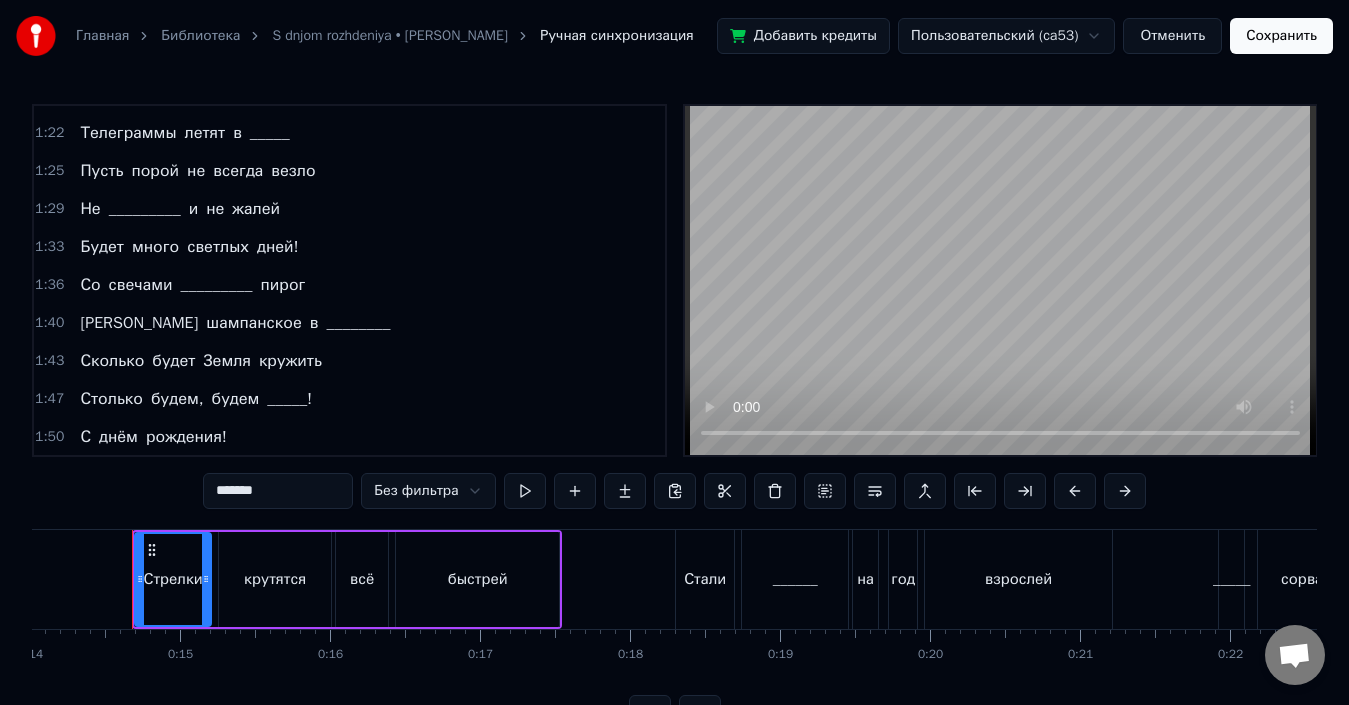 click on "Отменить" at bounding box center [1172, 36] 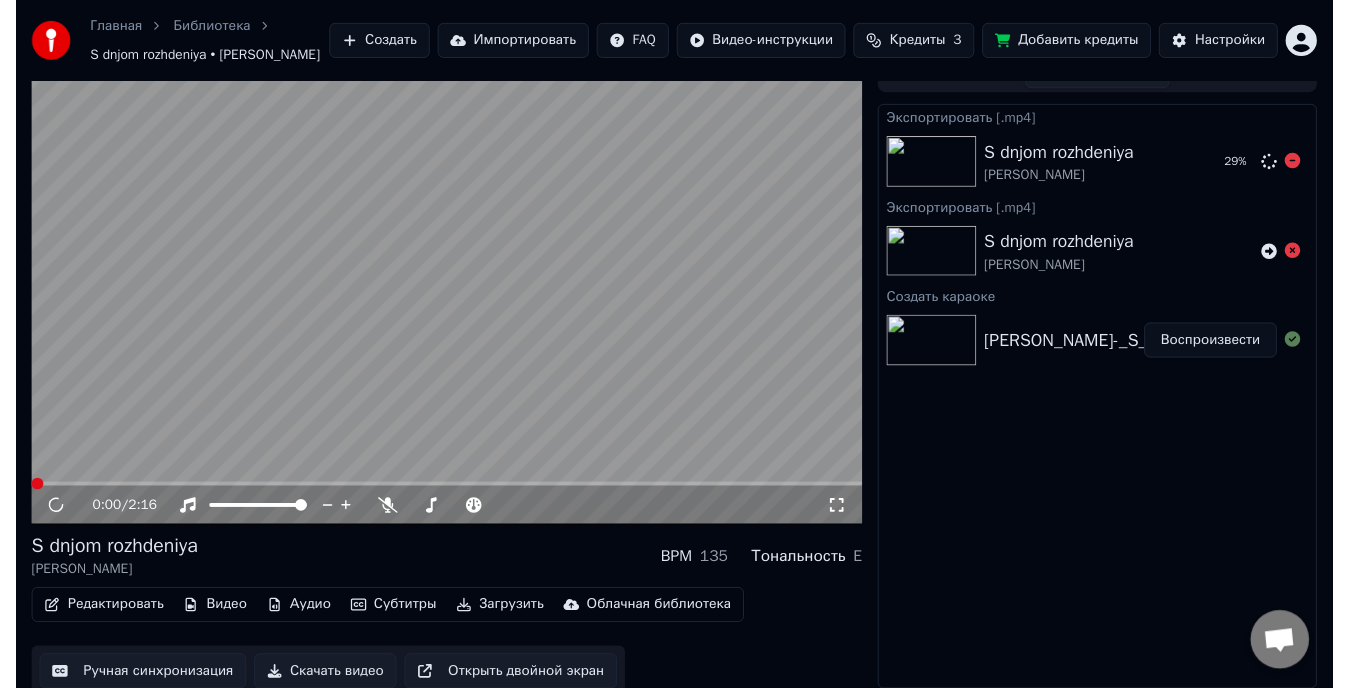 scroll, scrollTop: 0, scrollLeft: 0, axis: both 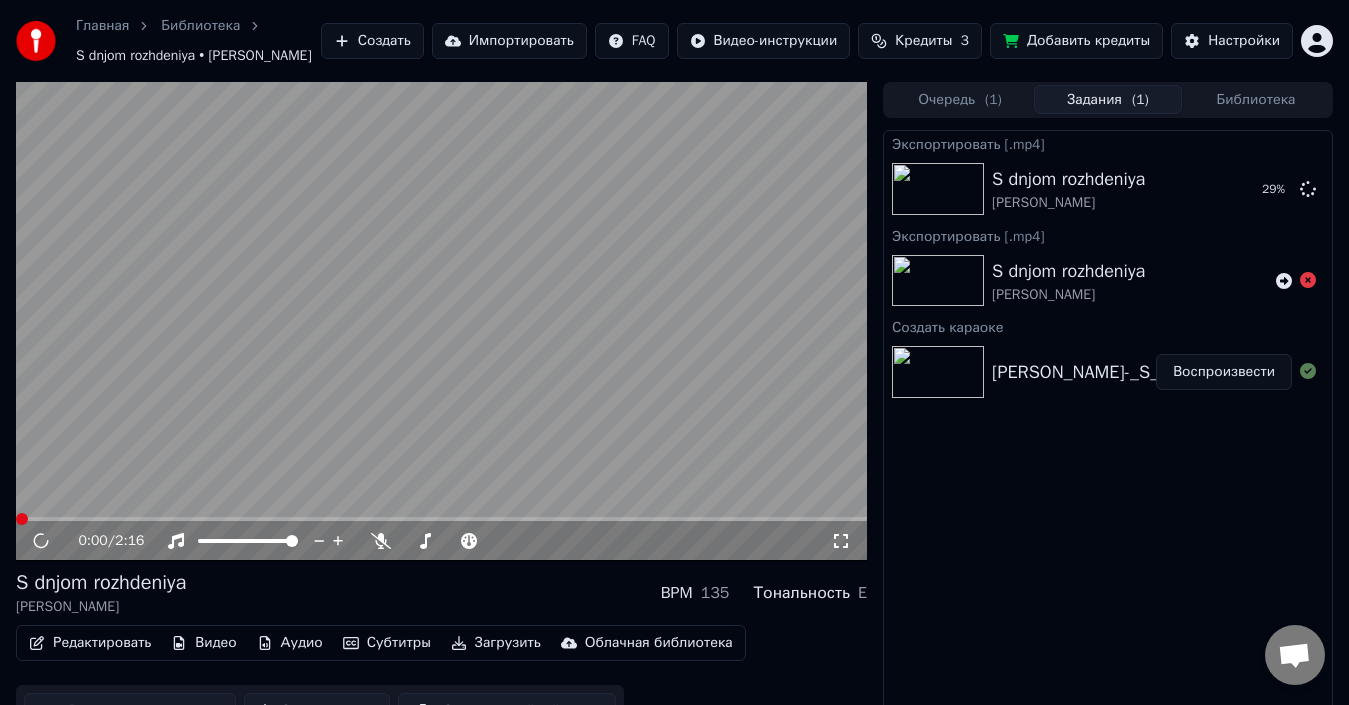 click on "Библиотека" at bounding box center (1256, 99) 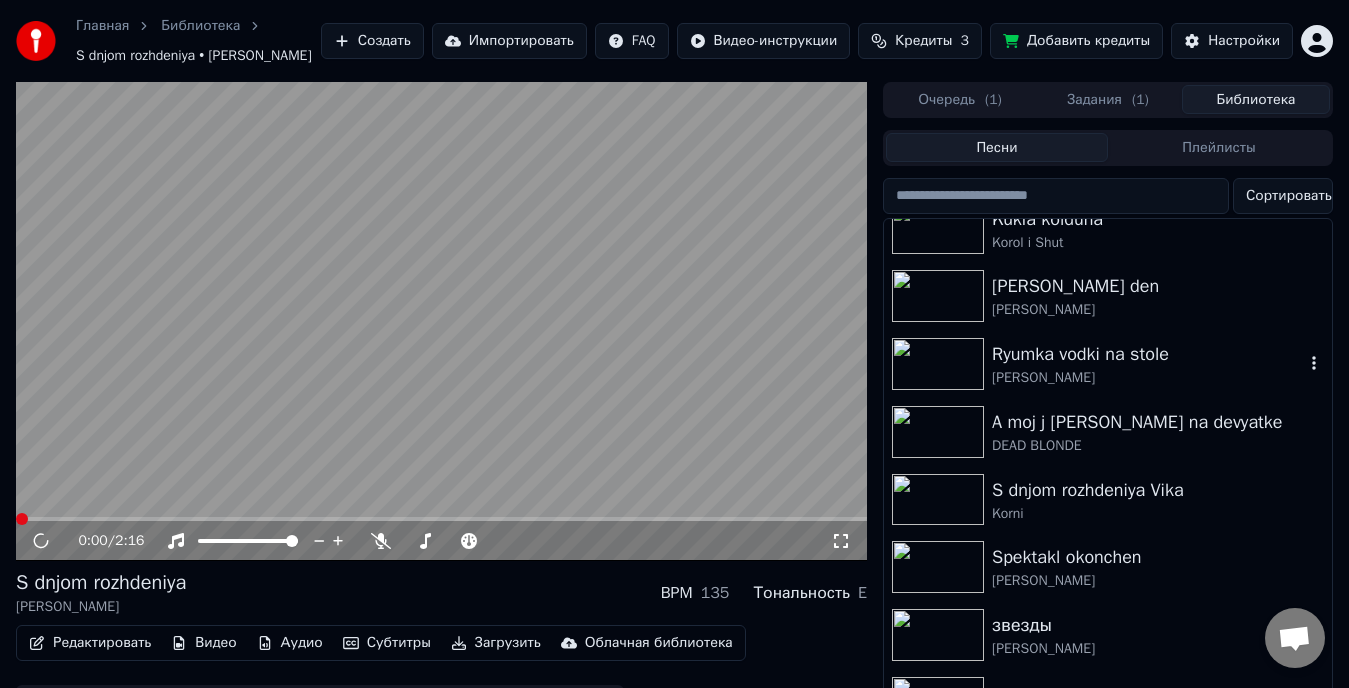 scroll, scrollTop: 558, scrollLeft: 0, axis: vertical 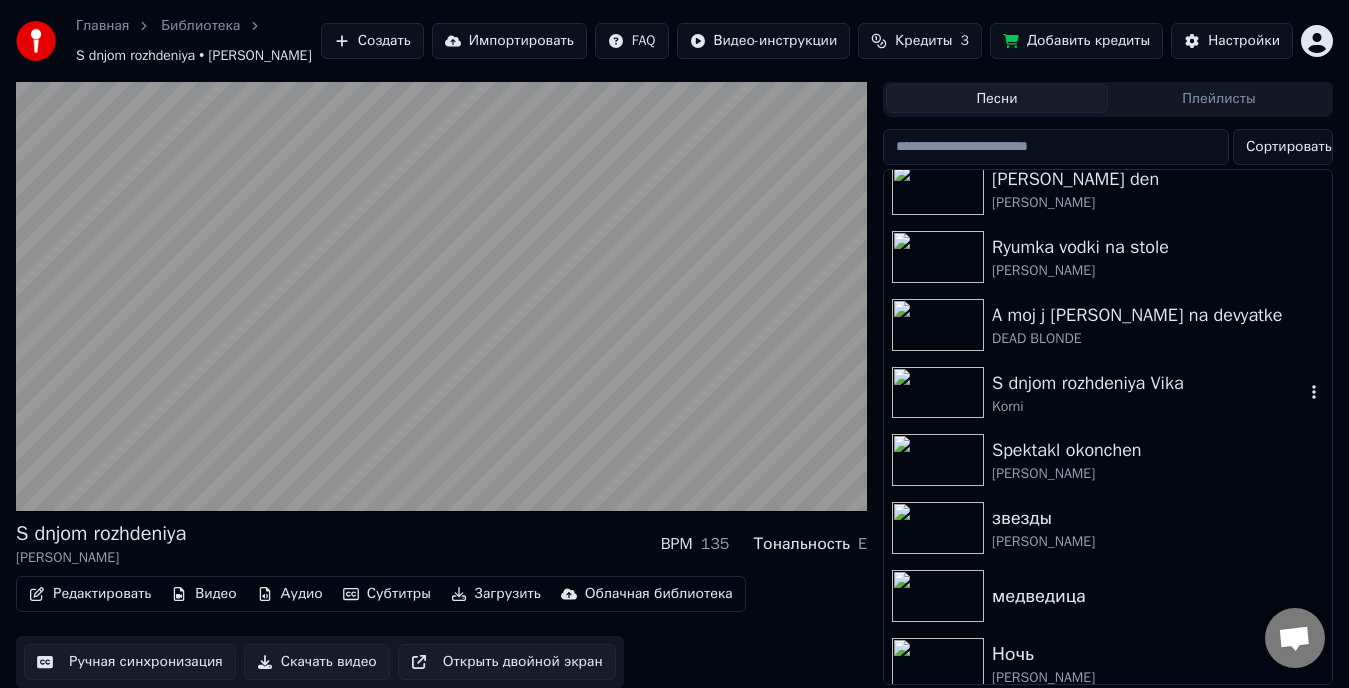 click at bounding box center (938, 393) 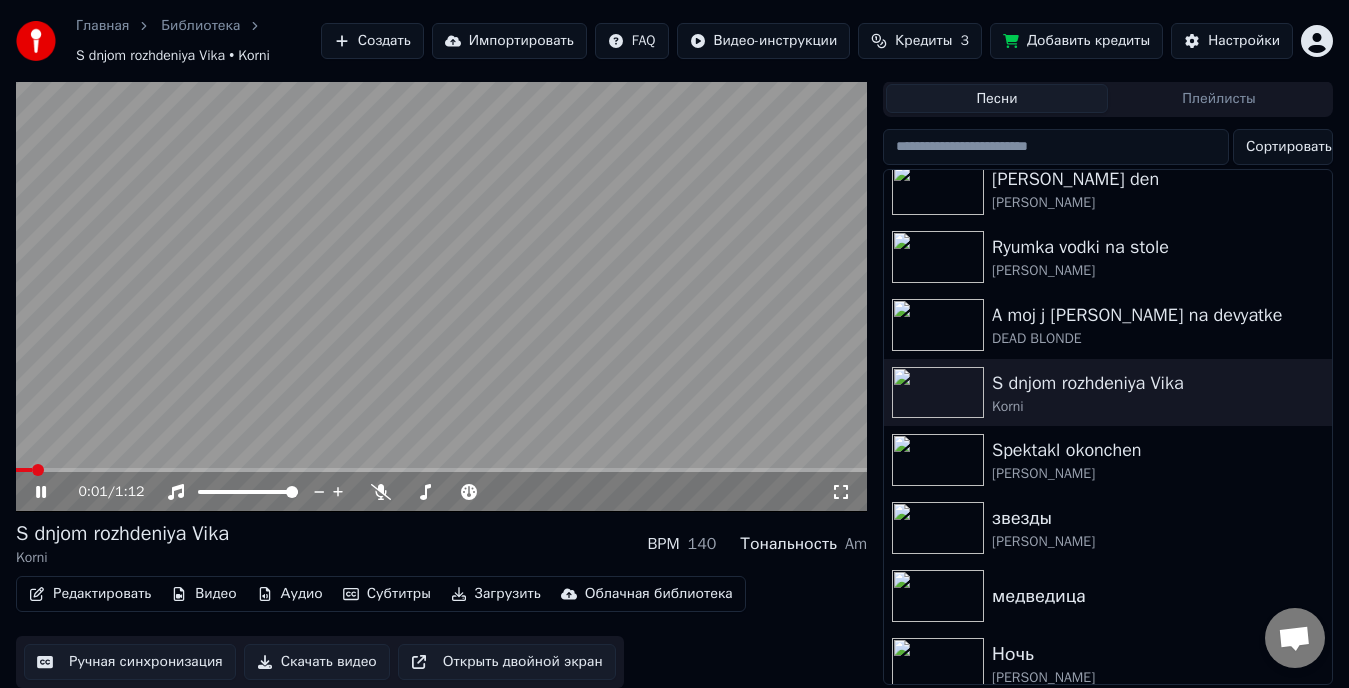 click 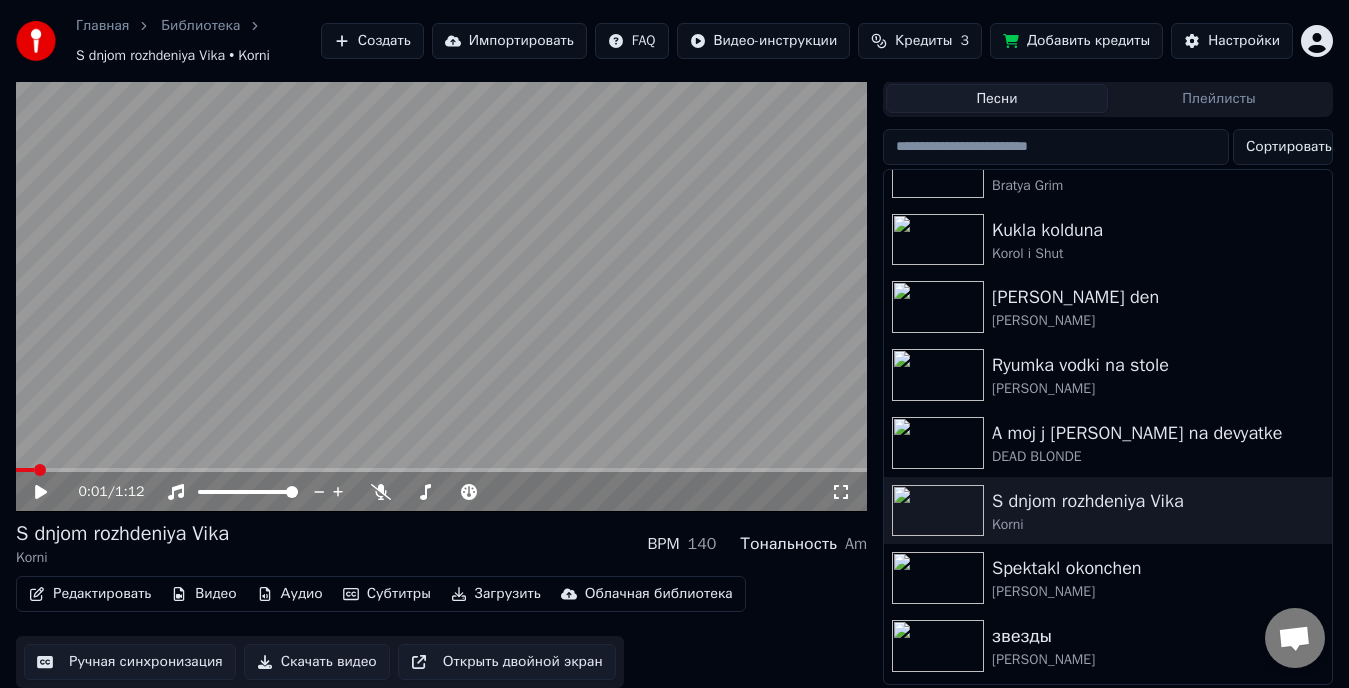 scroll, scrollTop: 158, scrollLeft: 0, axis: vertical 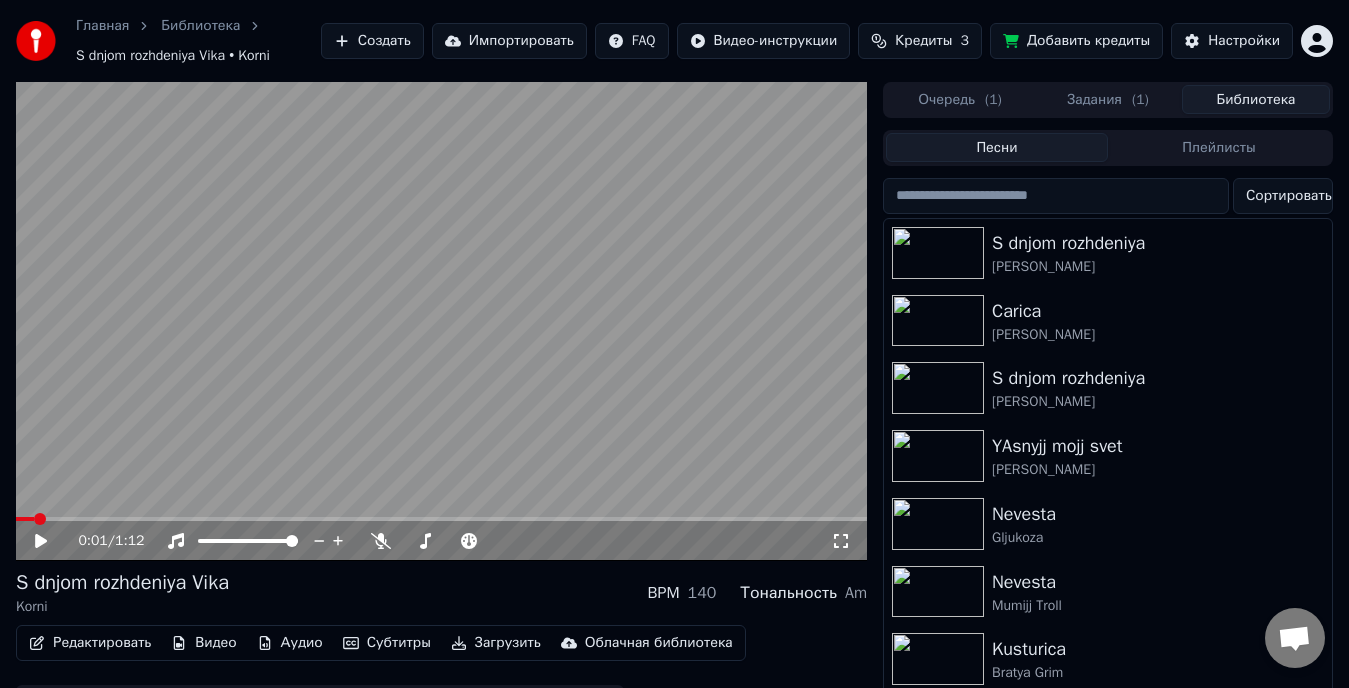 click on "Задания ( 1 )" at bounding box center [1108, 99] 